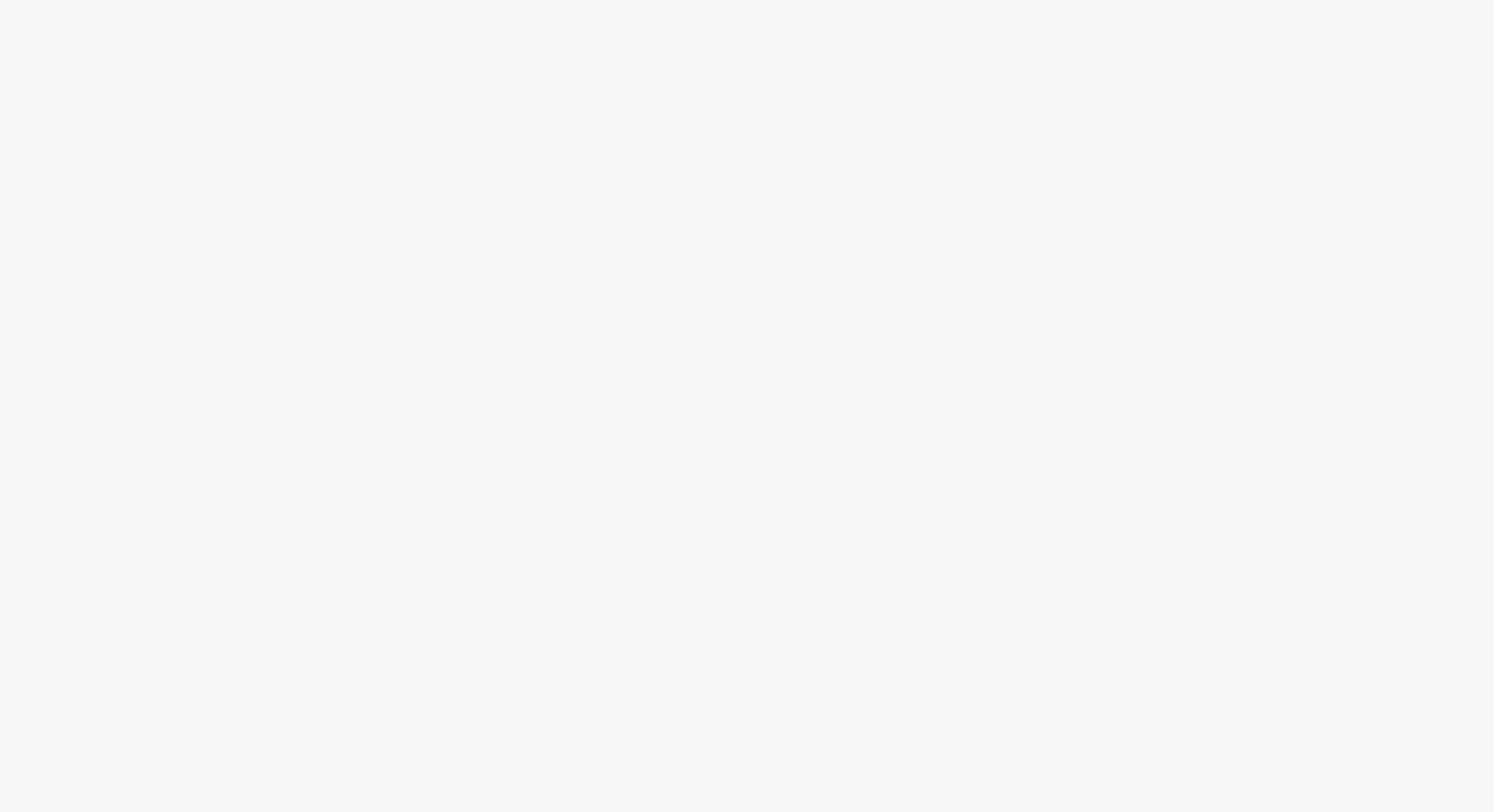 scroll, scrollTop: 0, scrollLeft: 0, axis: both 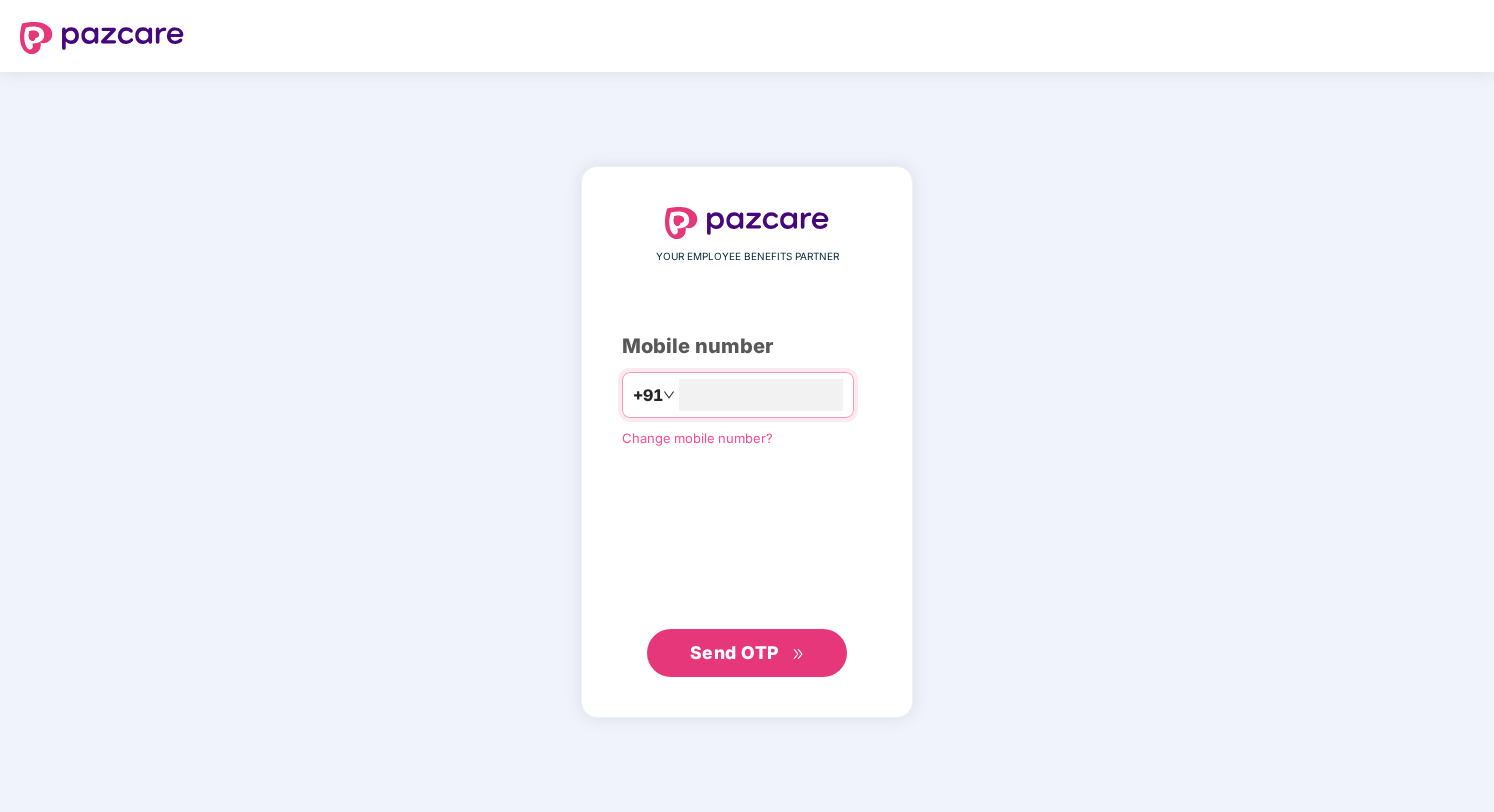 type on "**********" 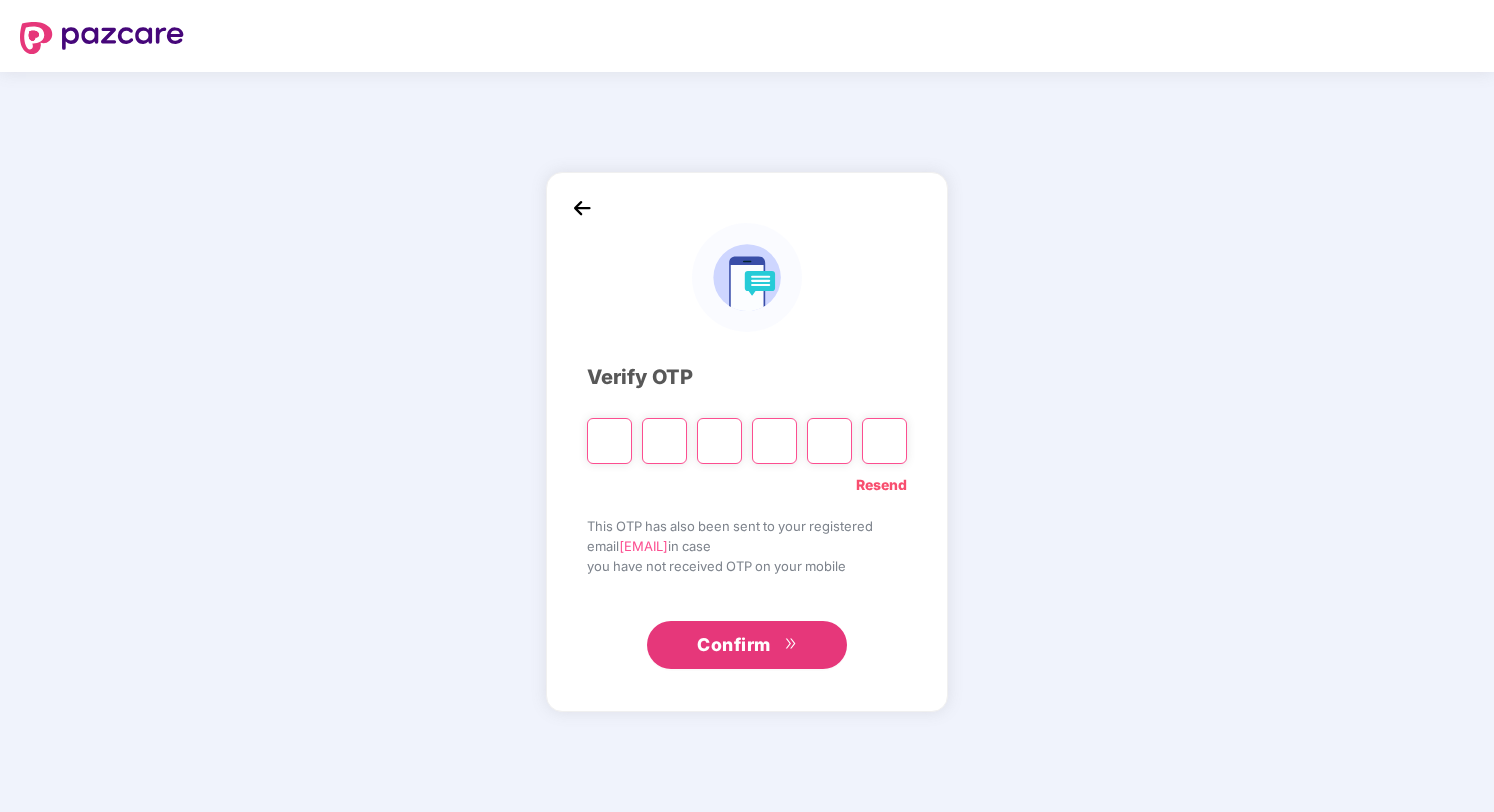 paste on "*" 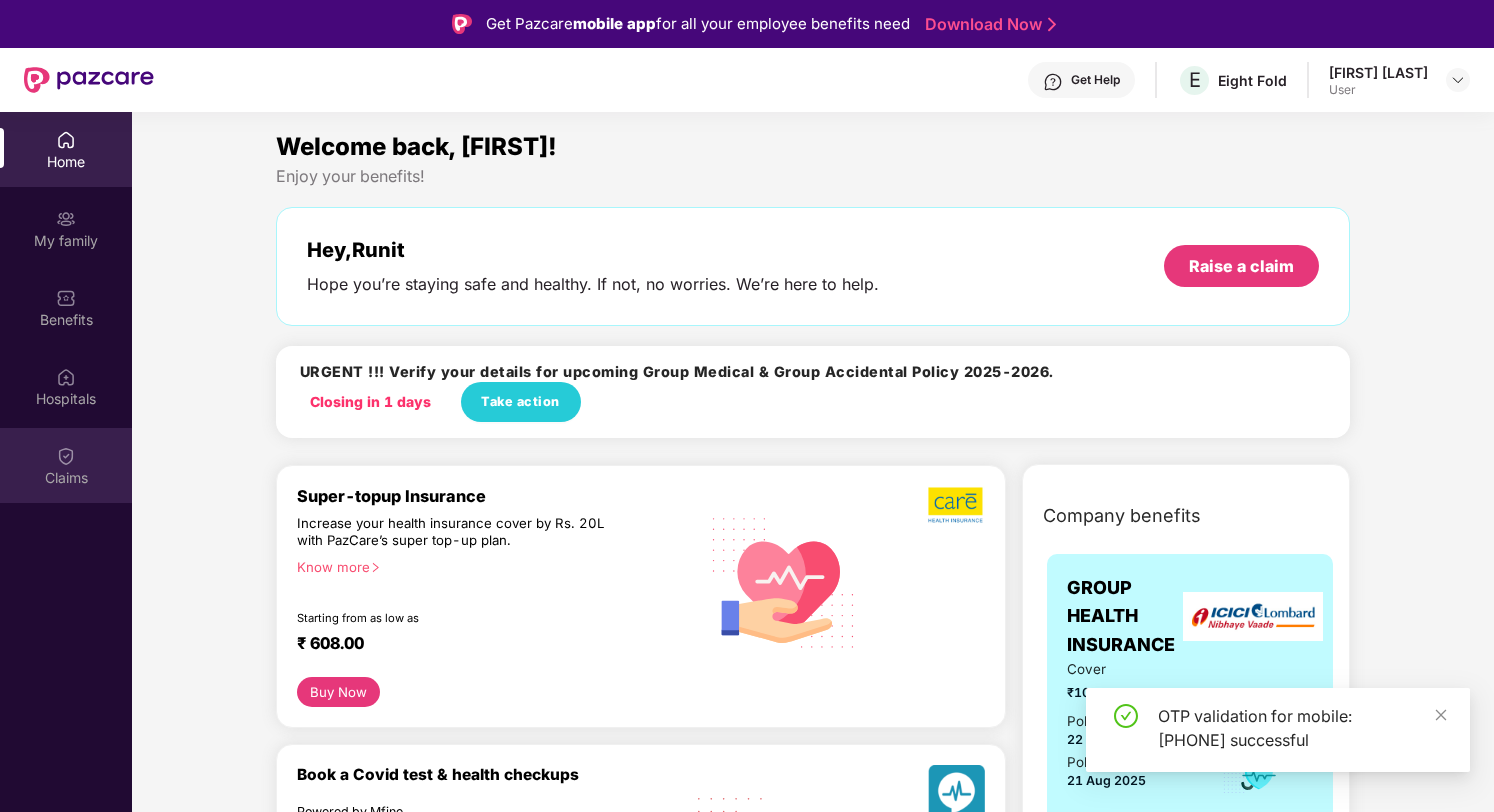 click on "Claims" at bounding box center [66, 465] 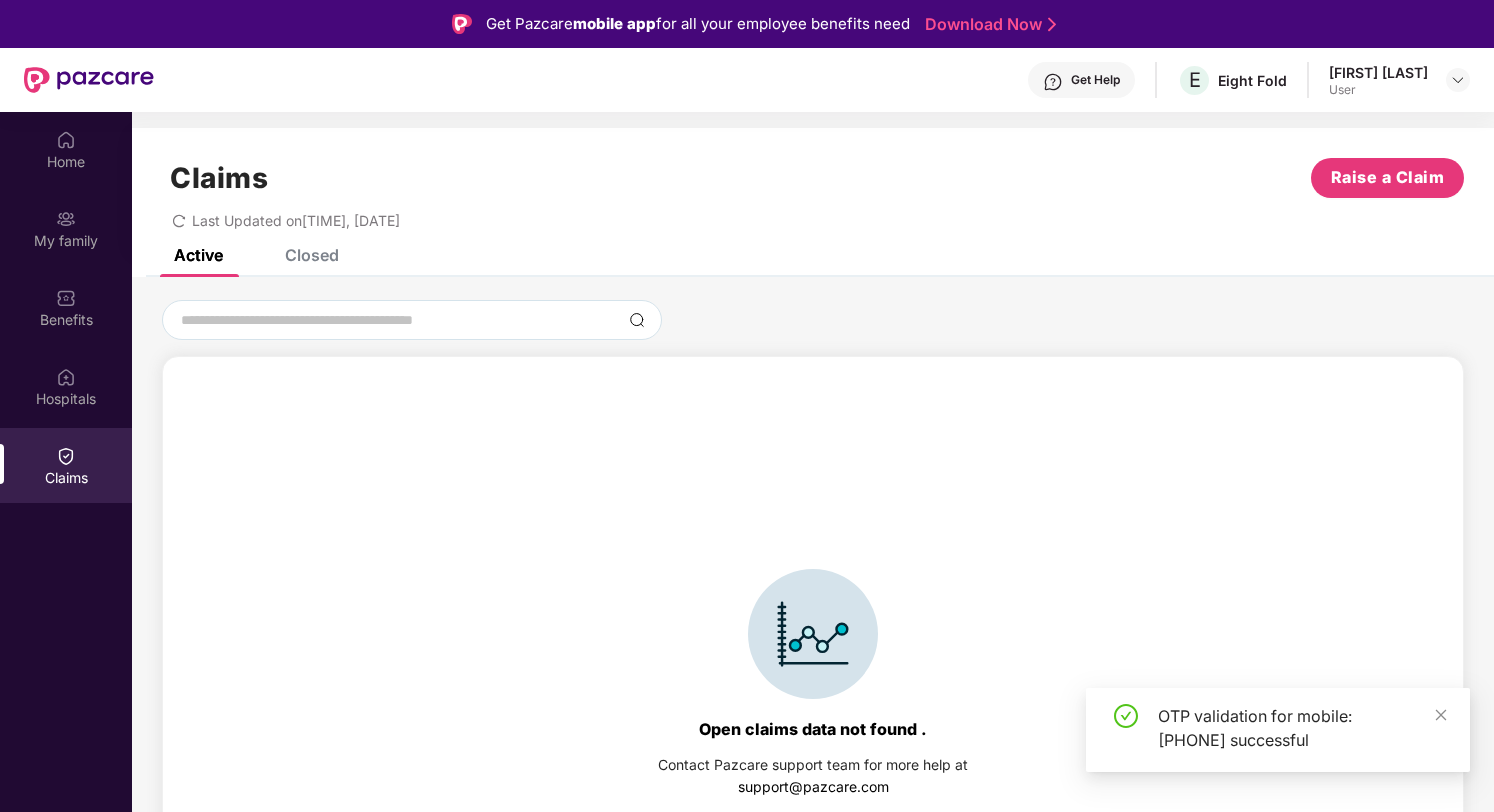 scroll, scrollTop: 44, scrollLeft: 0, axis: vertical 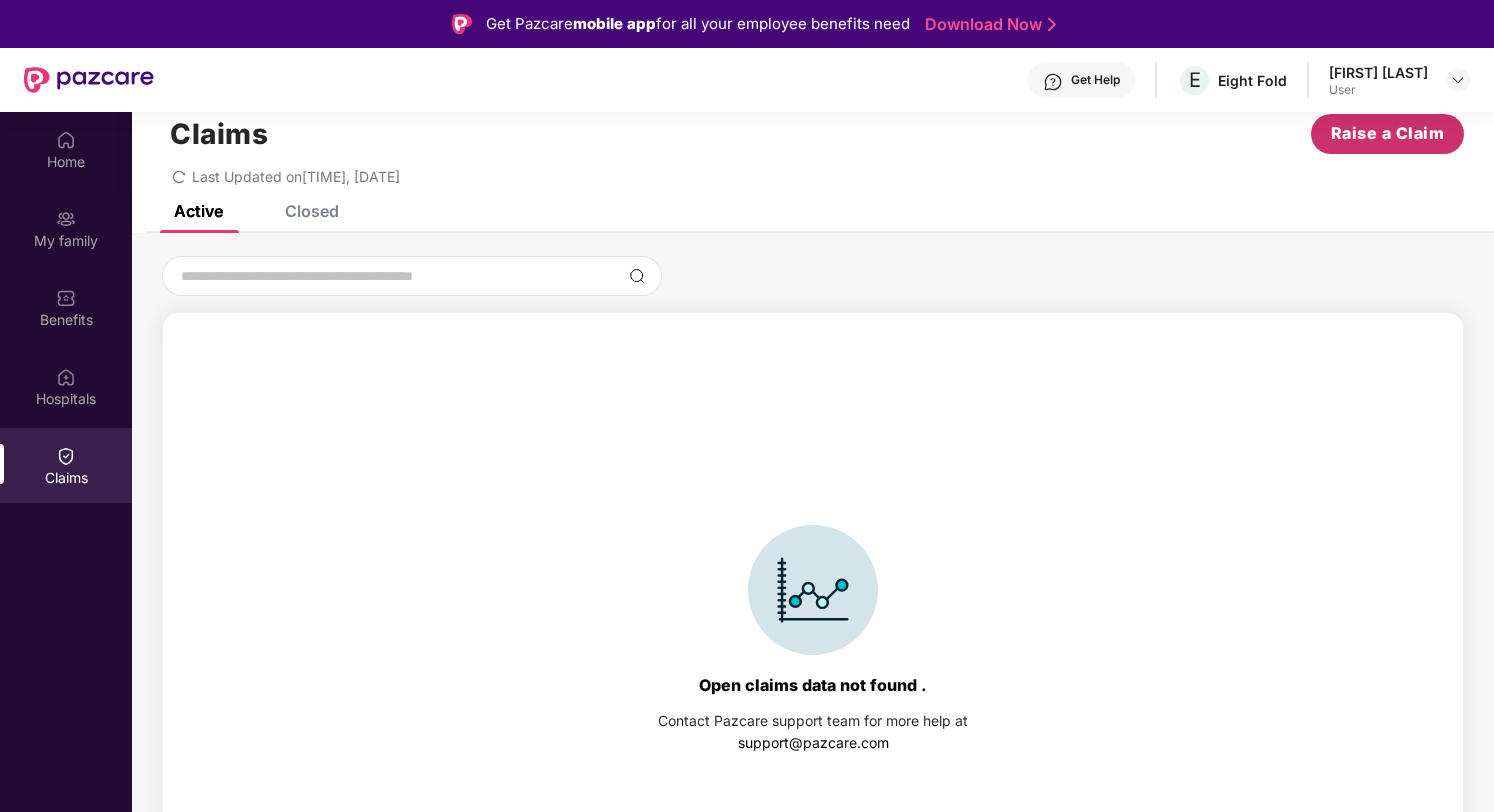 click on "Raise a Claim" at bounding box center (1388, 133) 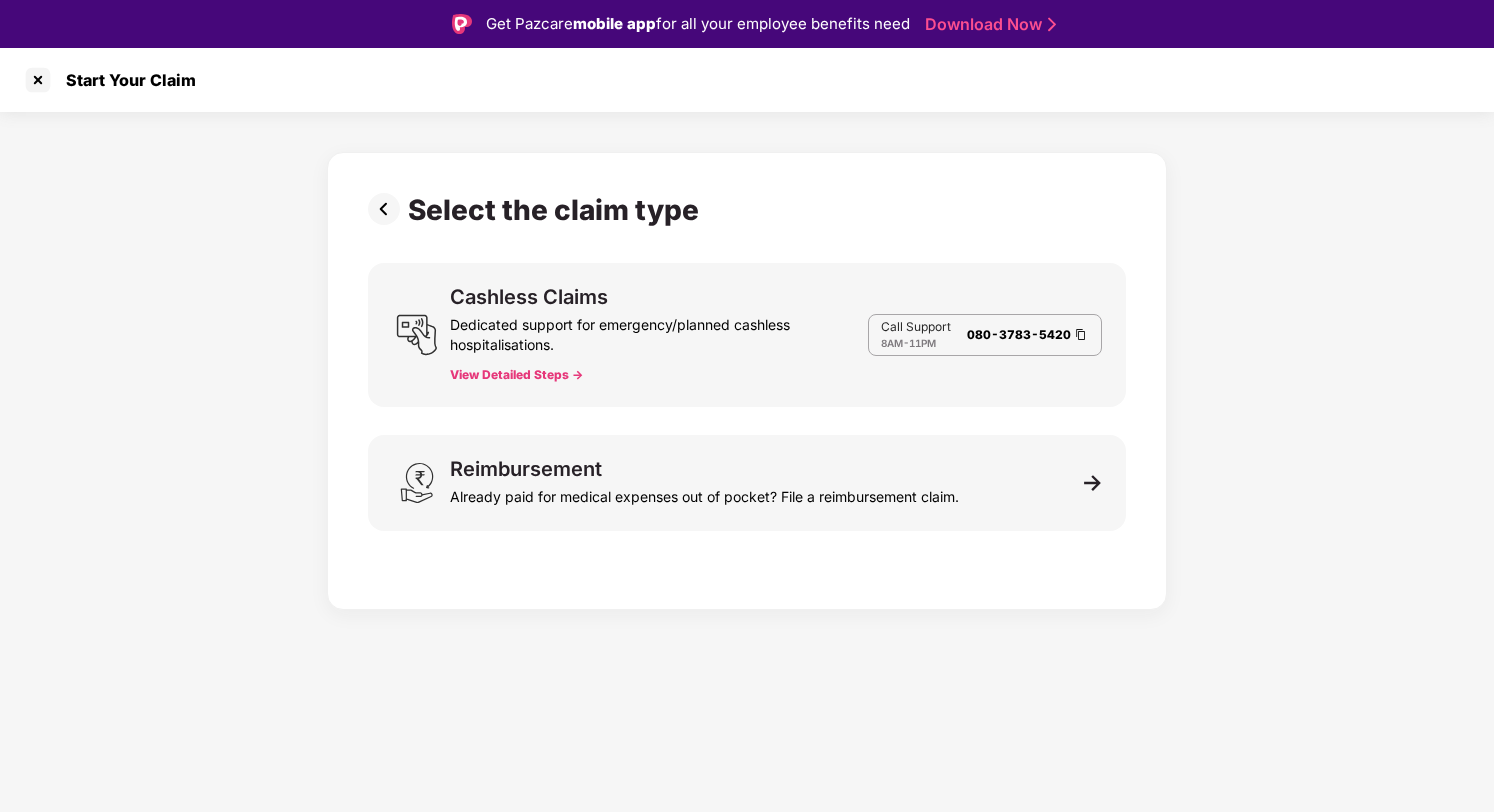 scroll, scrollTop: 0, scrollLeft: 0, axis: both 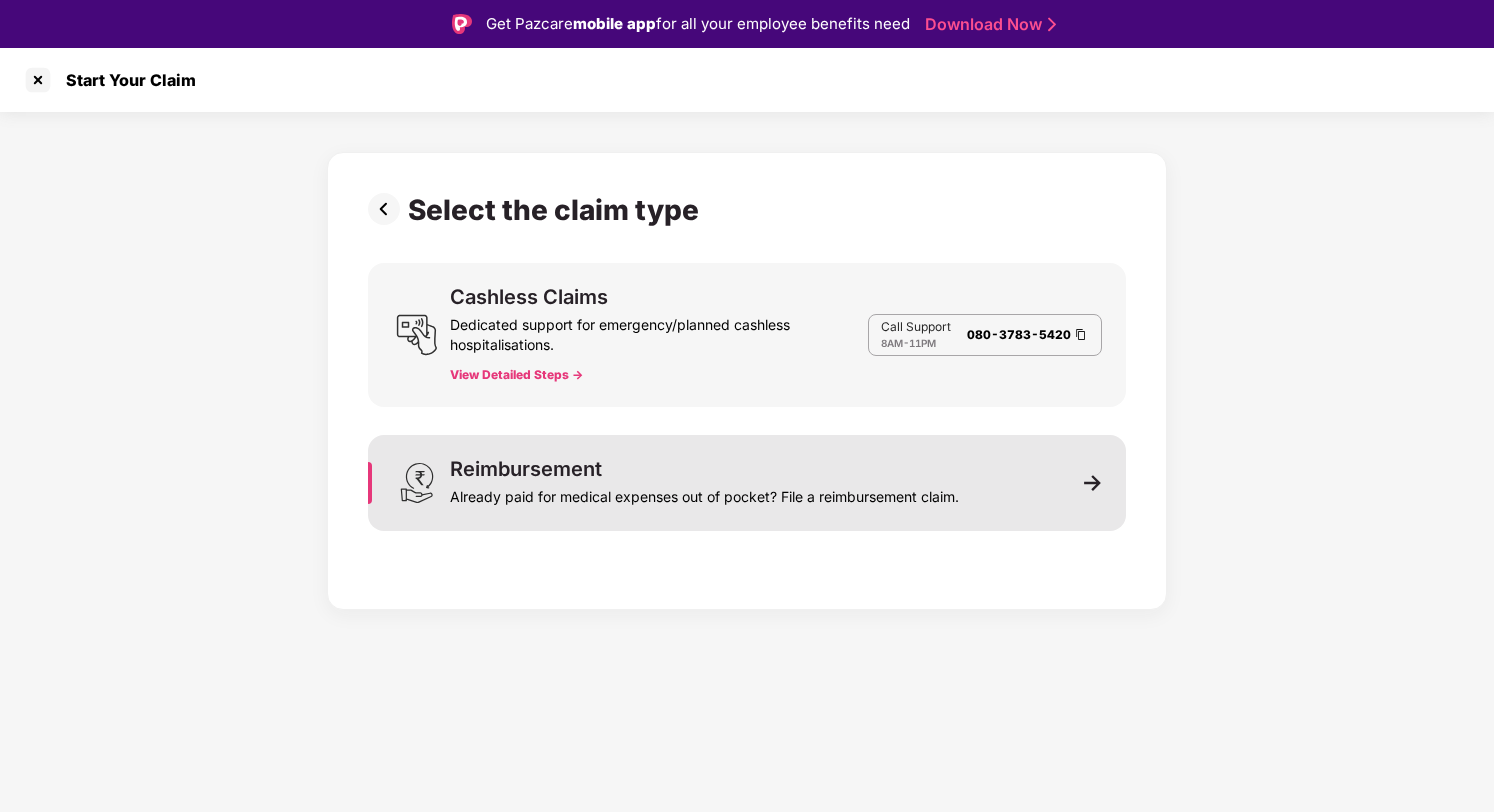click on "Already paid for medical expenses out of pocket? File a reimbursement claim." at bounding box center [704, 493] 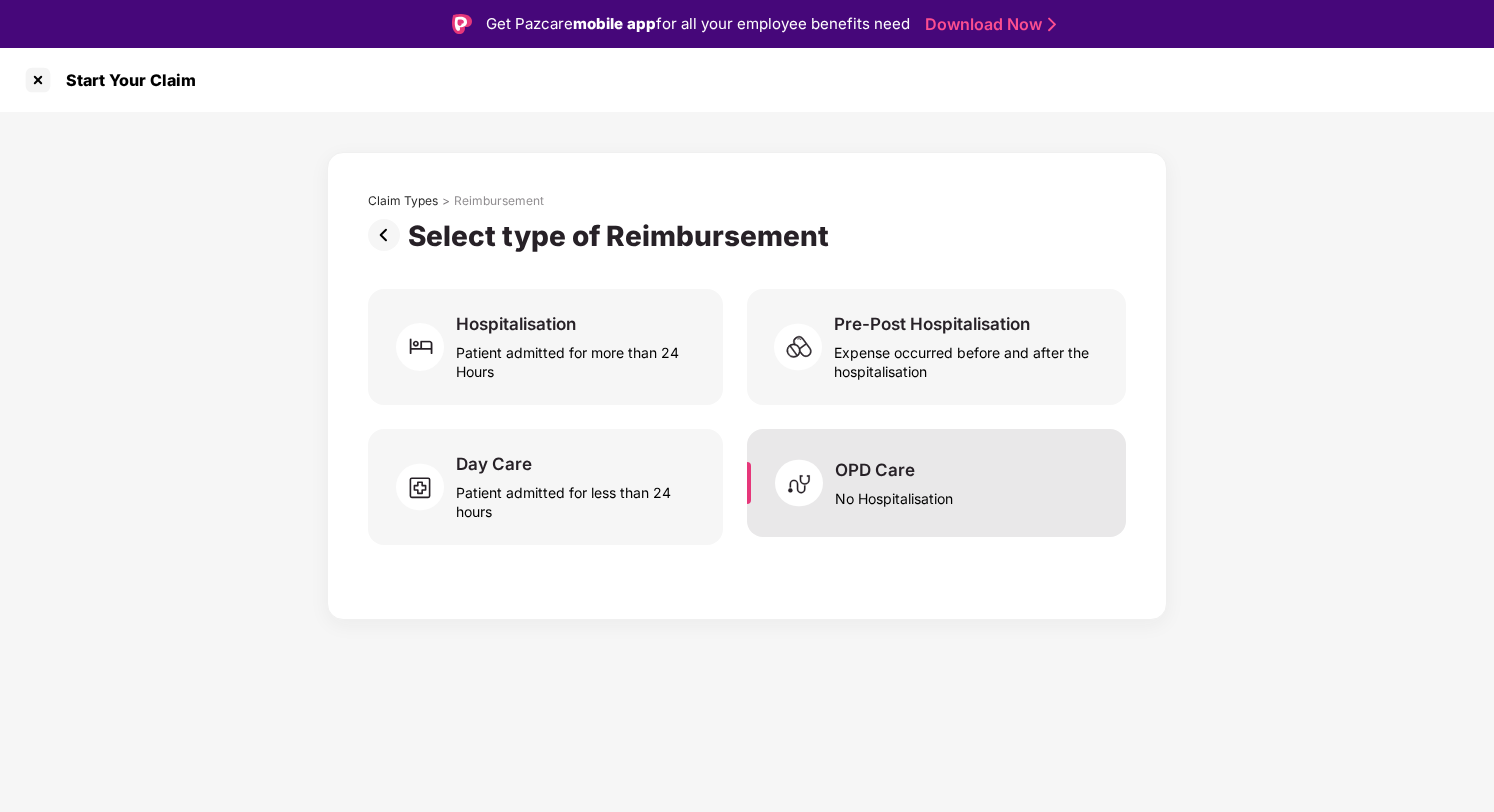 click on "OPD Care" at bounding box center [875, 470] 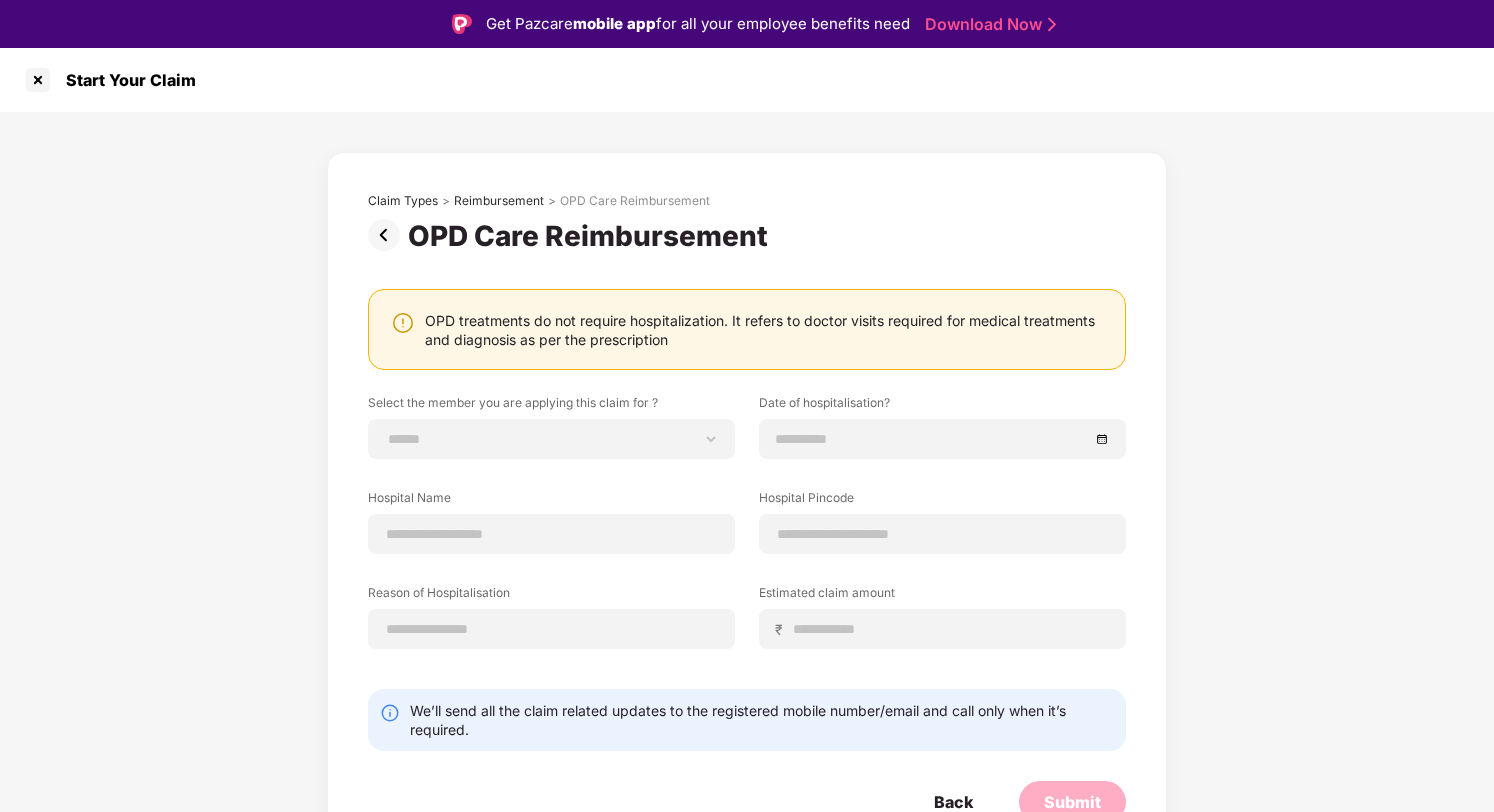 scroll, scrollTop: 14, scrollLeft: 0, axis: vertical 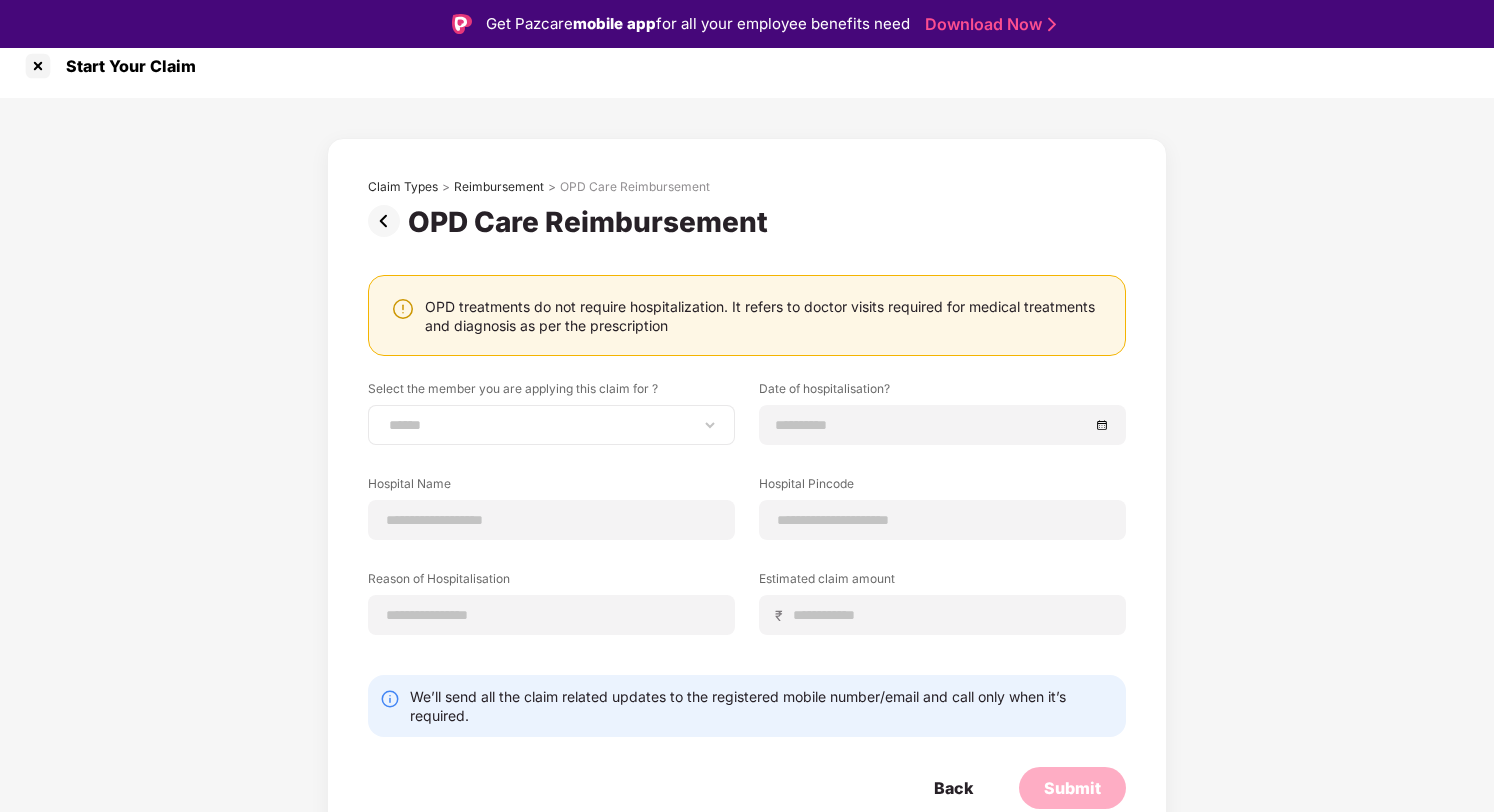 click on "**********" at bounding box center [551, 425] 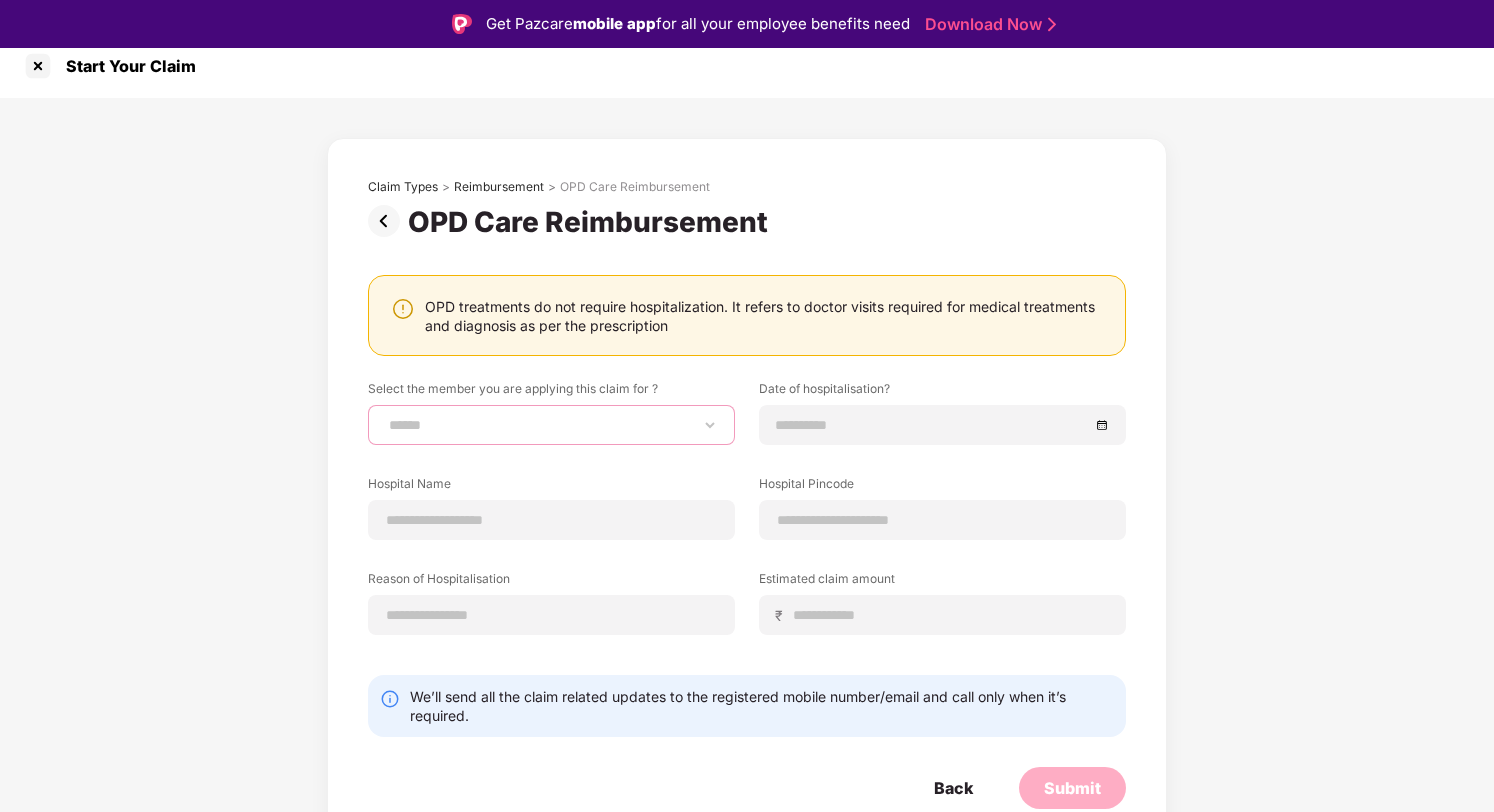 click on "**********" at bounding box center [551, 425] 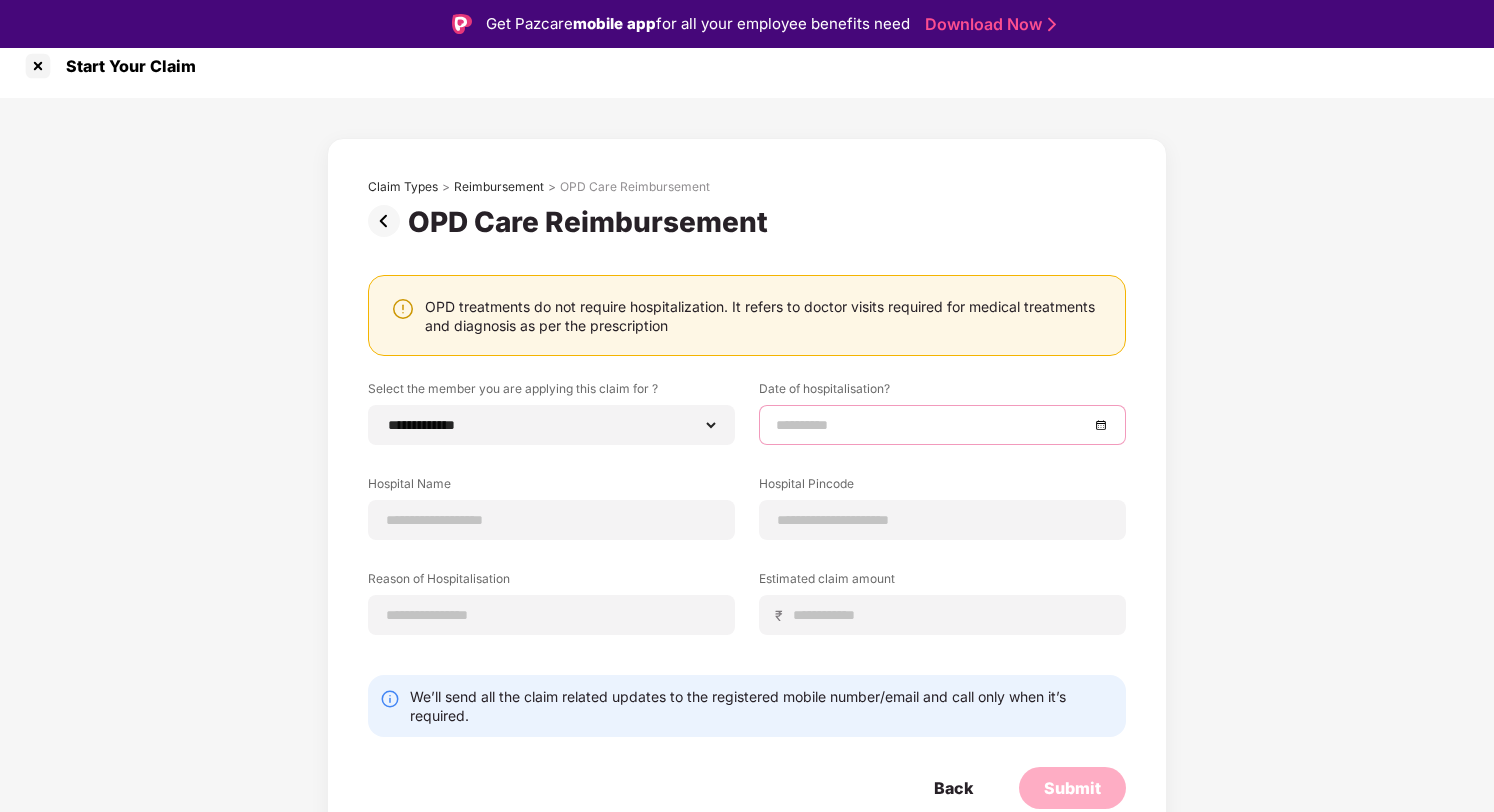 click at bounding box center (932, 425) 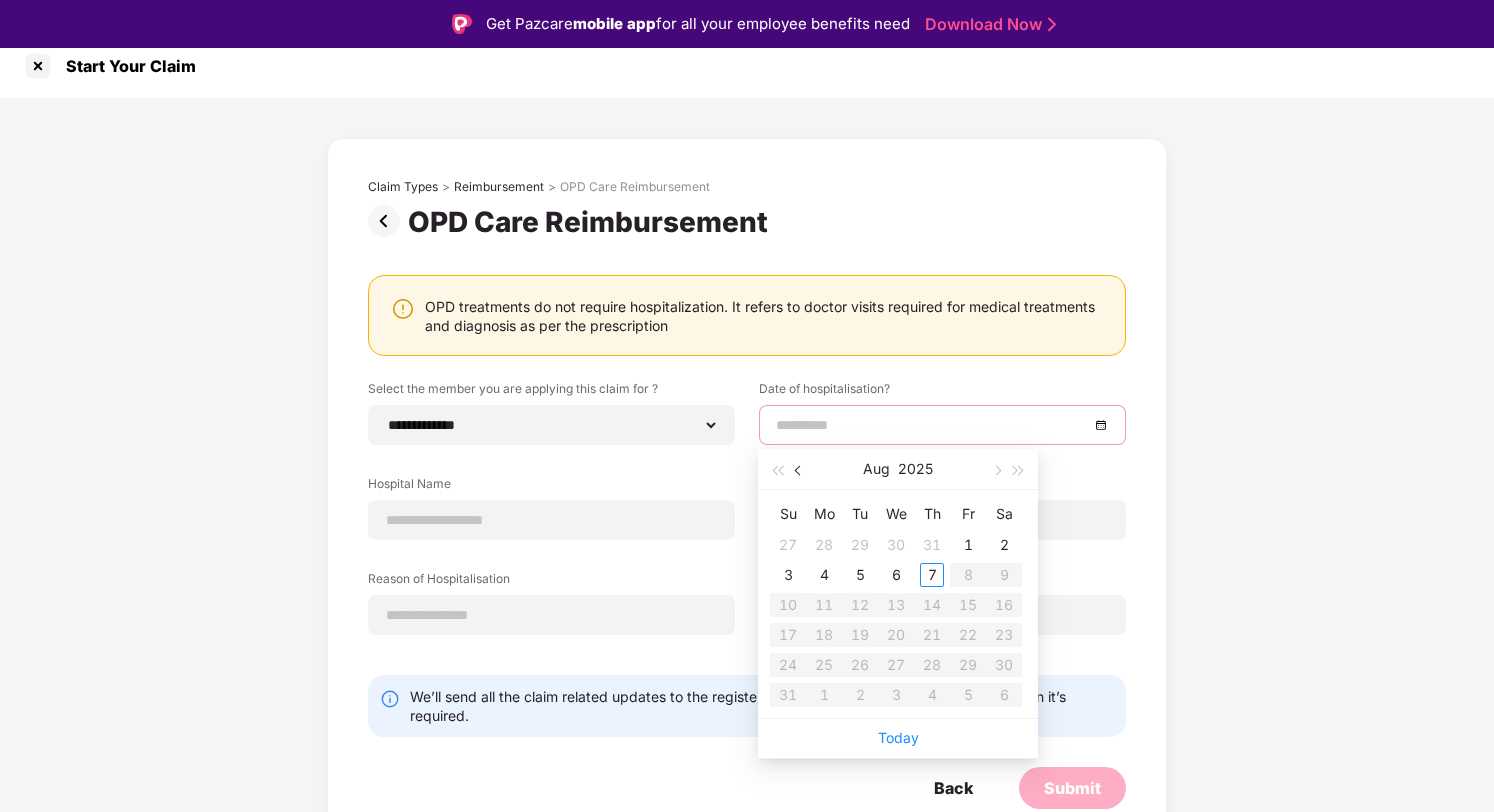 click at bounding box center (799, 469) 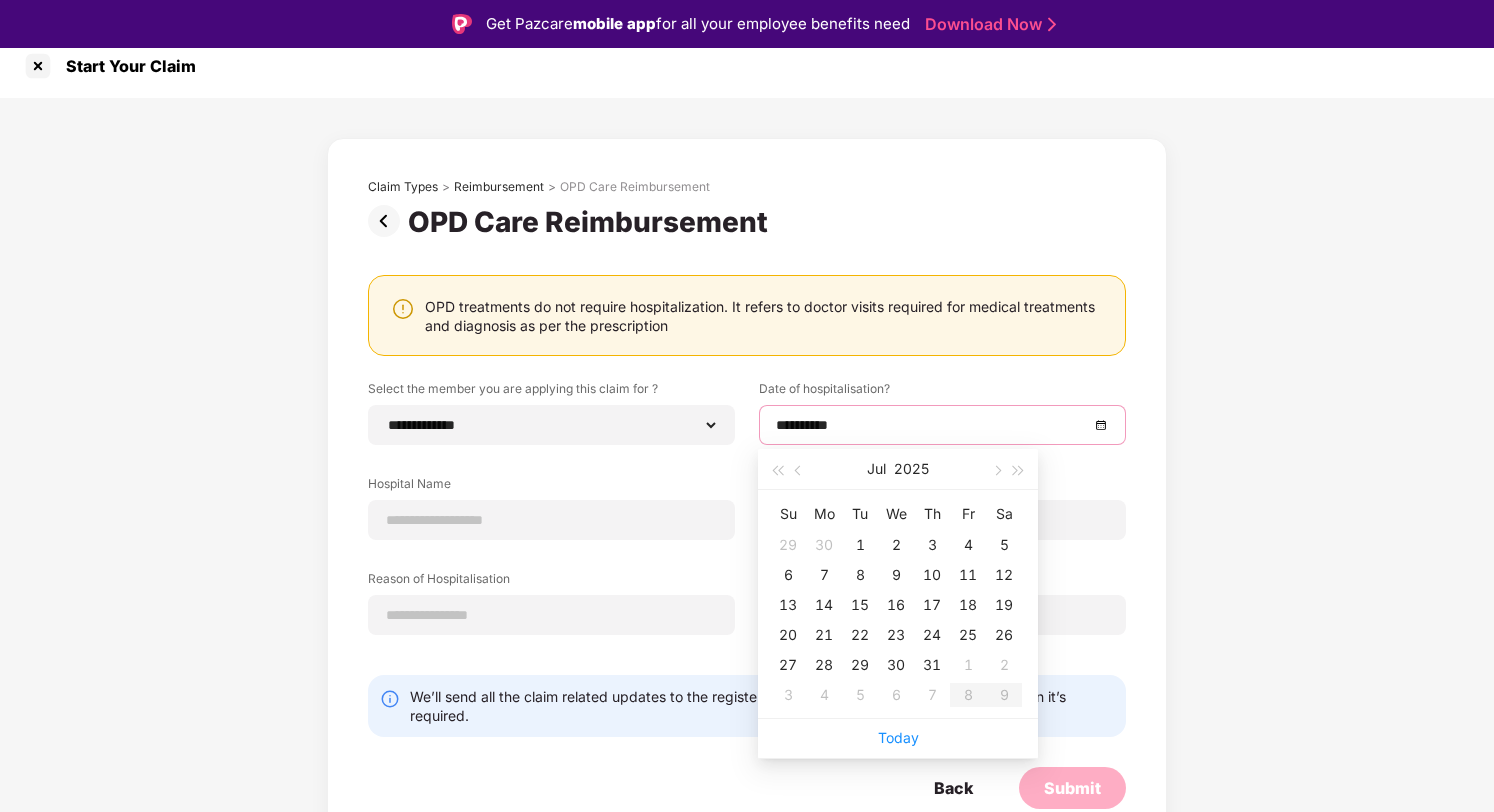 type on "**********" 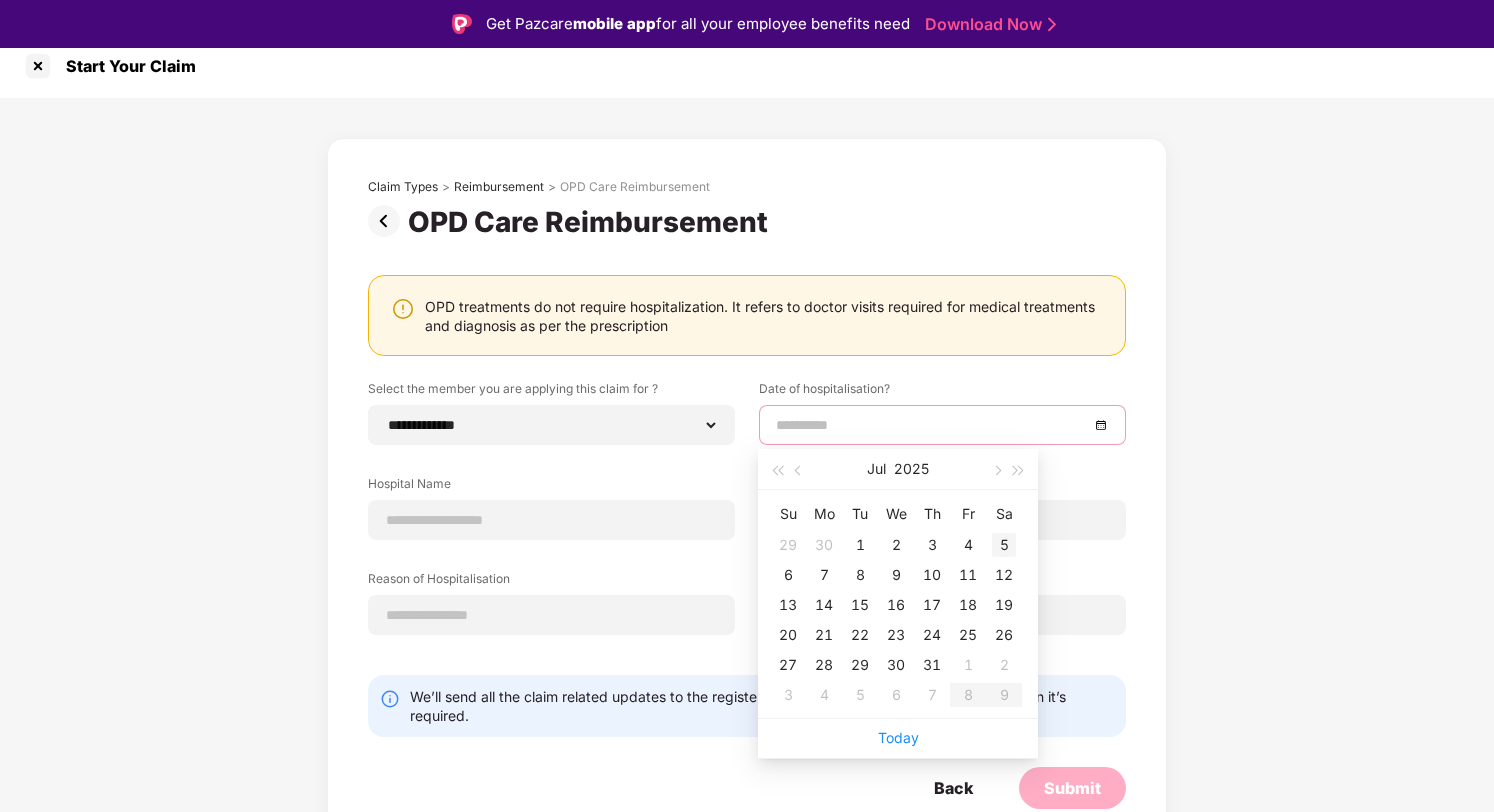 type on "**********" 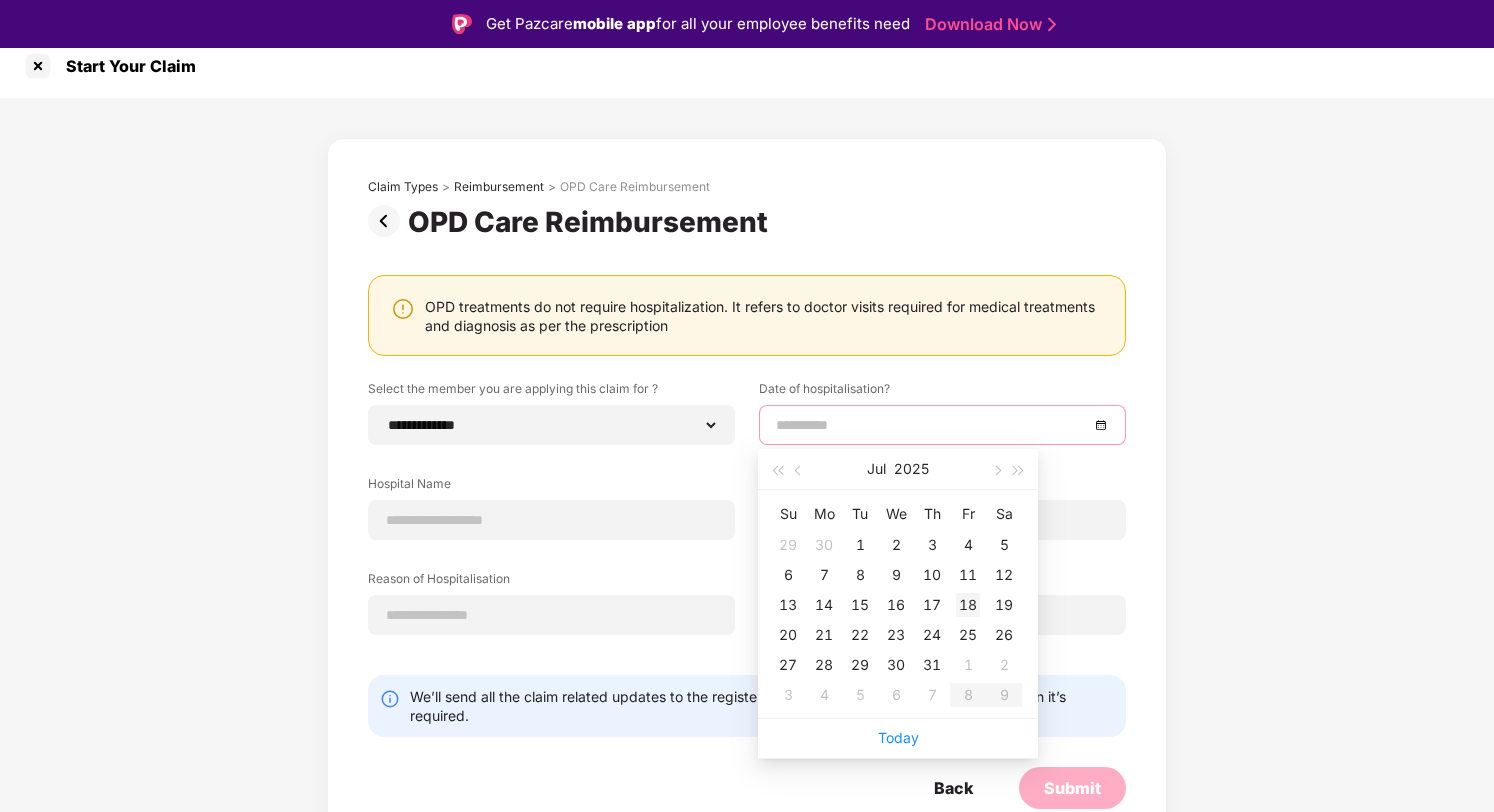 type on "**********" 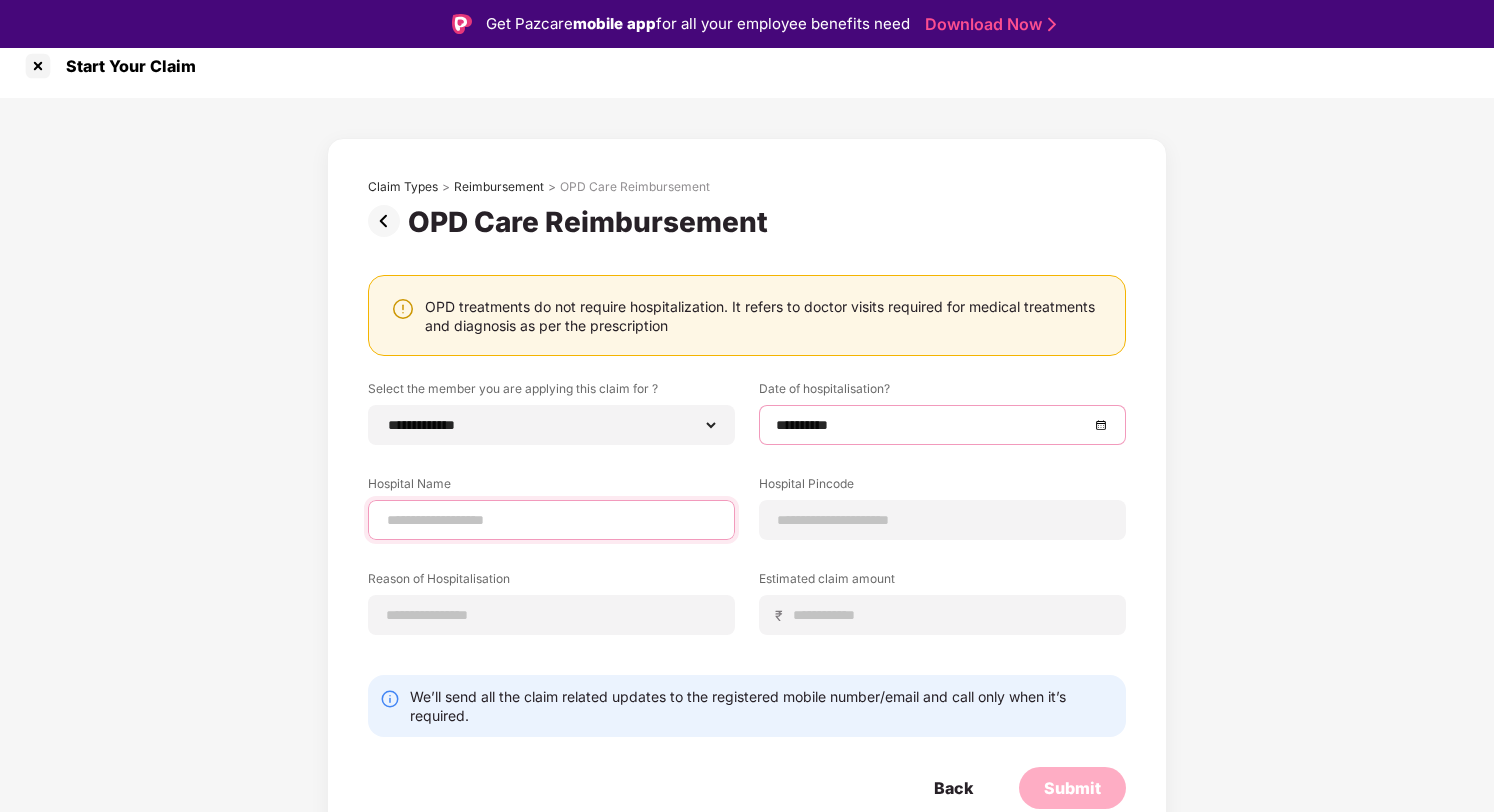 click at bounding box center (551, 520) 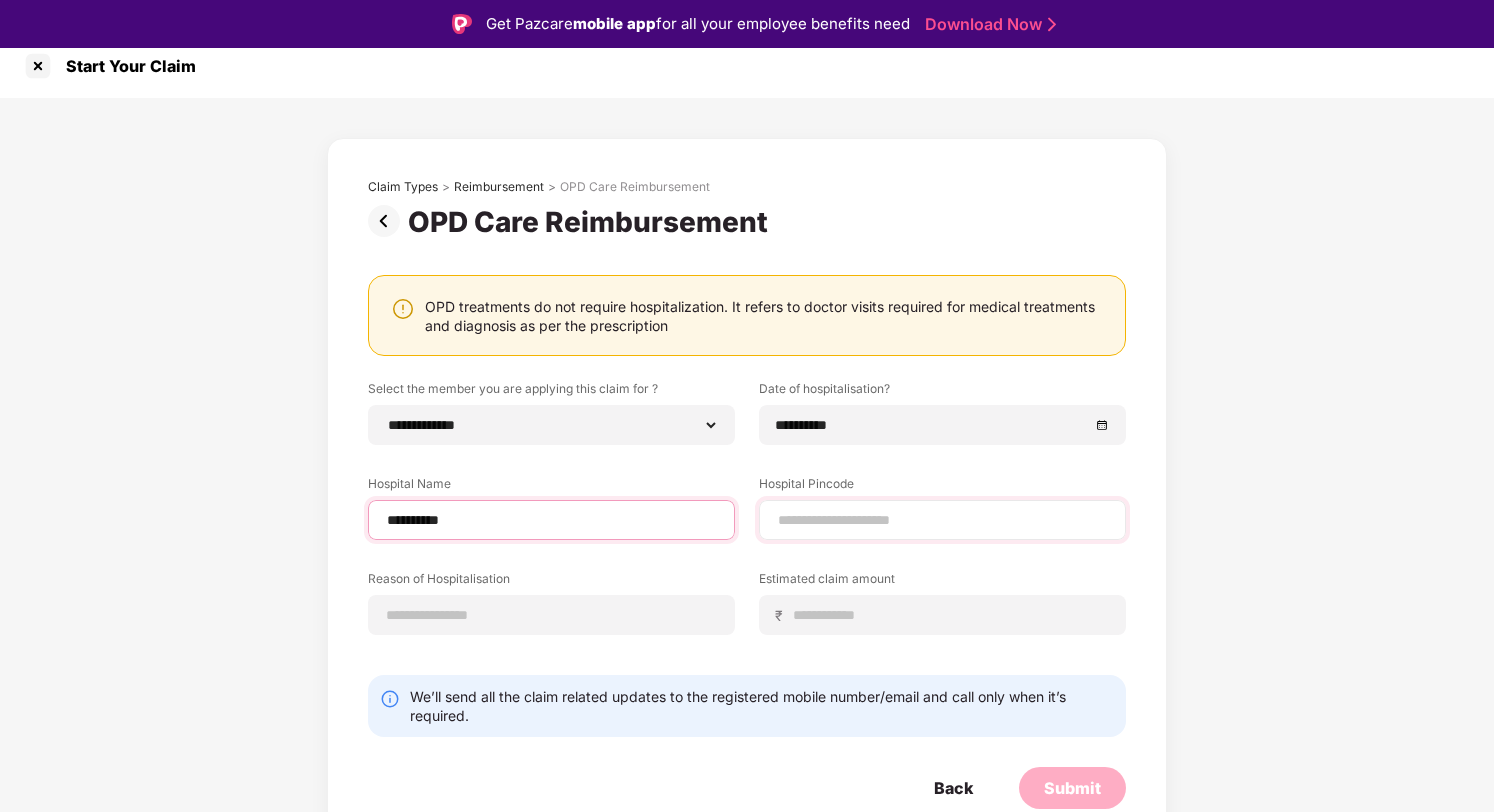 type on "**********" 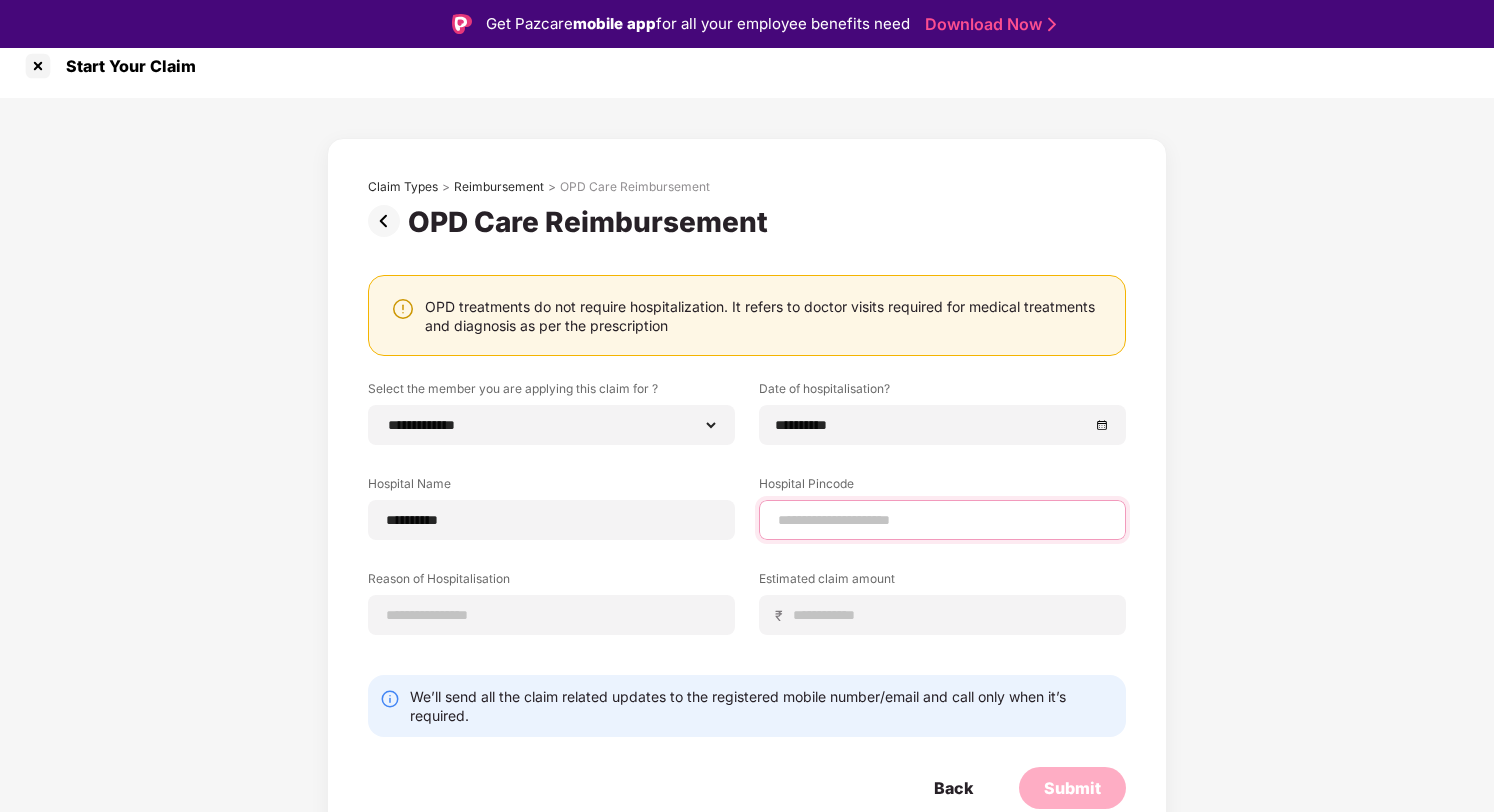 click at bounding box center (942, 520) 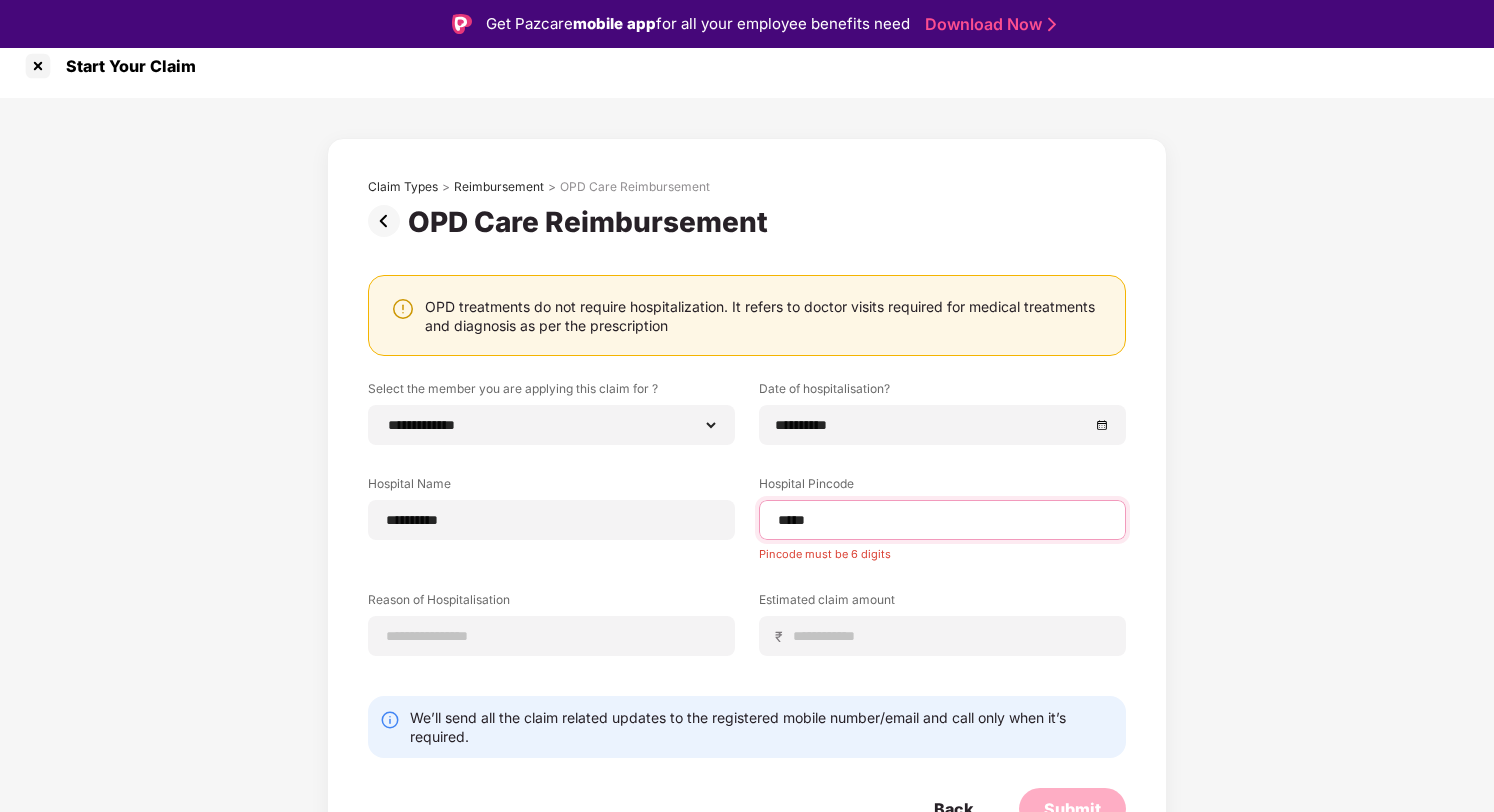 type on "******" 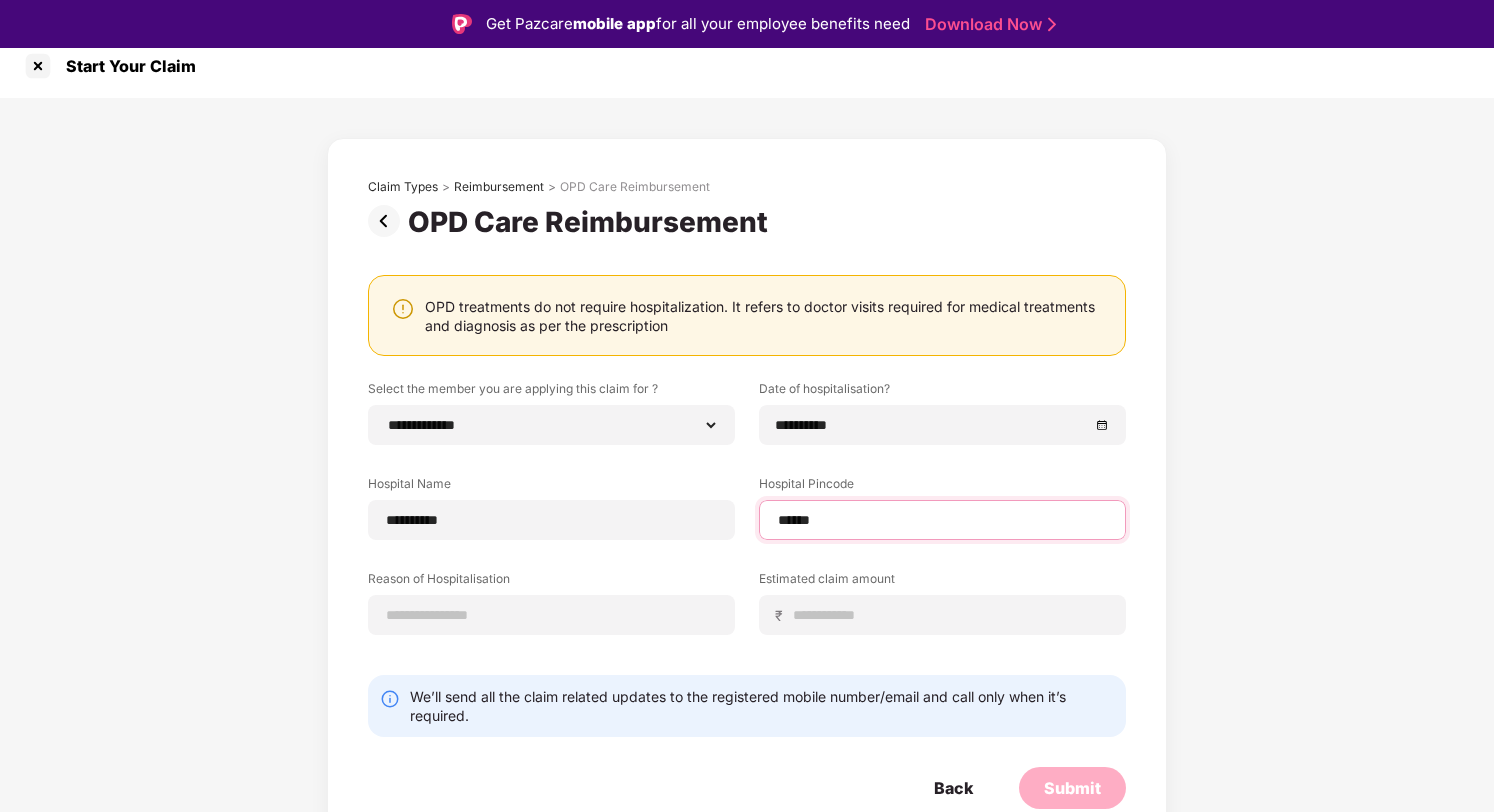 select on "**********" 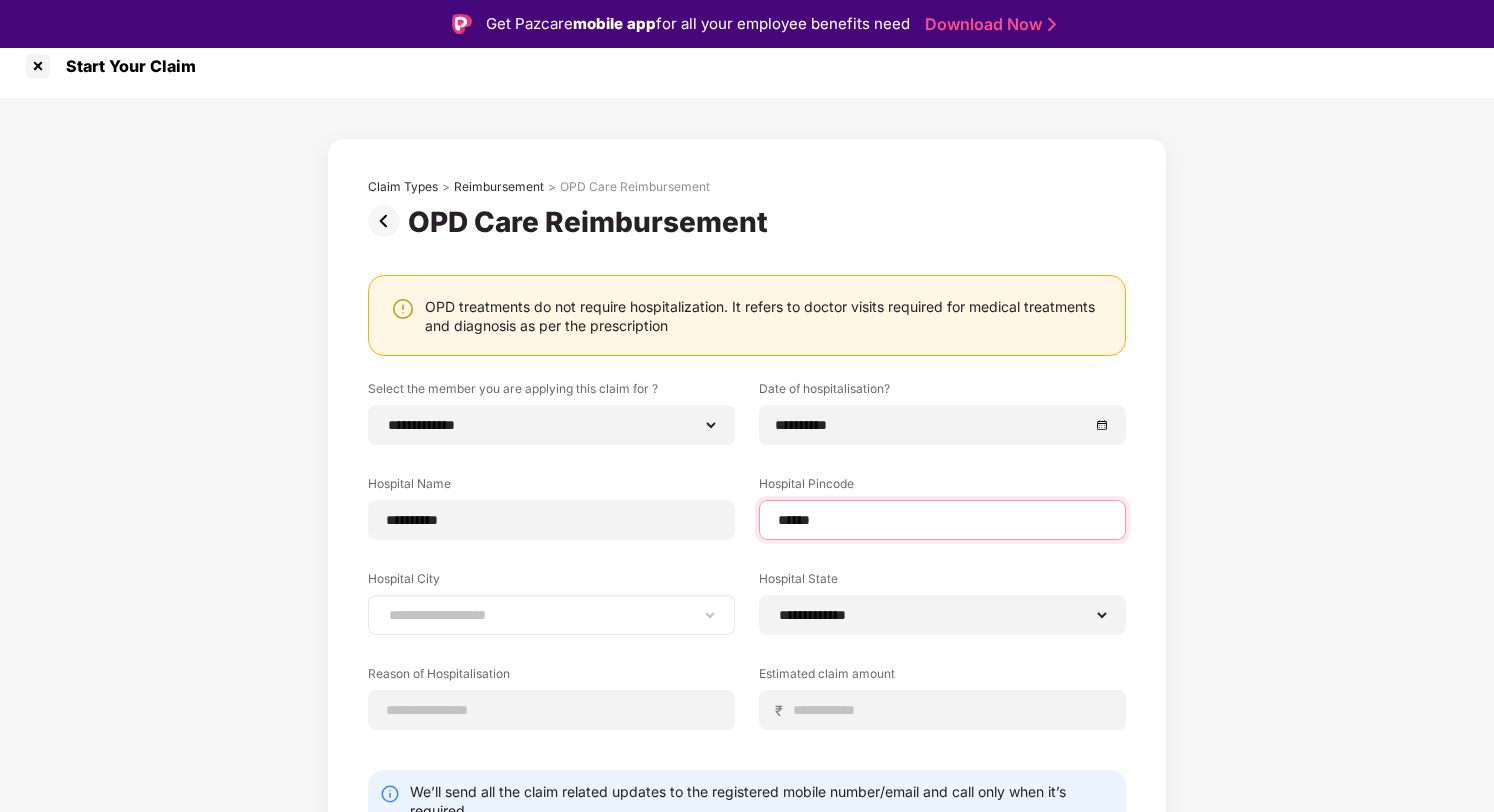 type on "******" 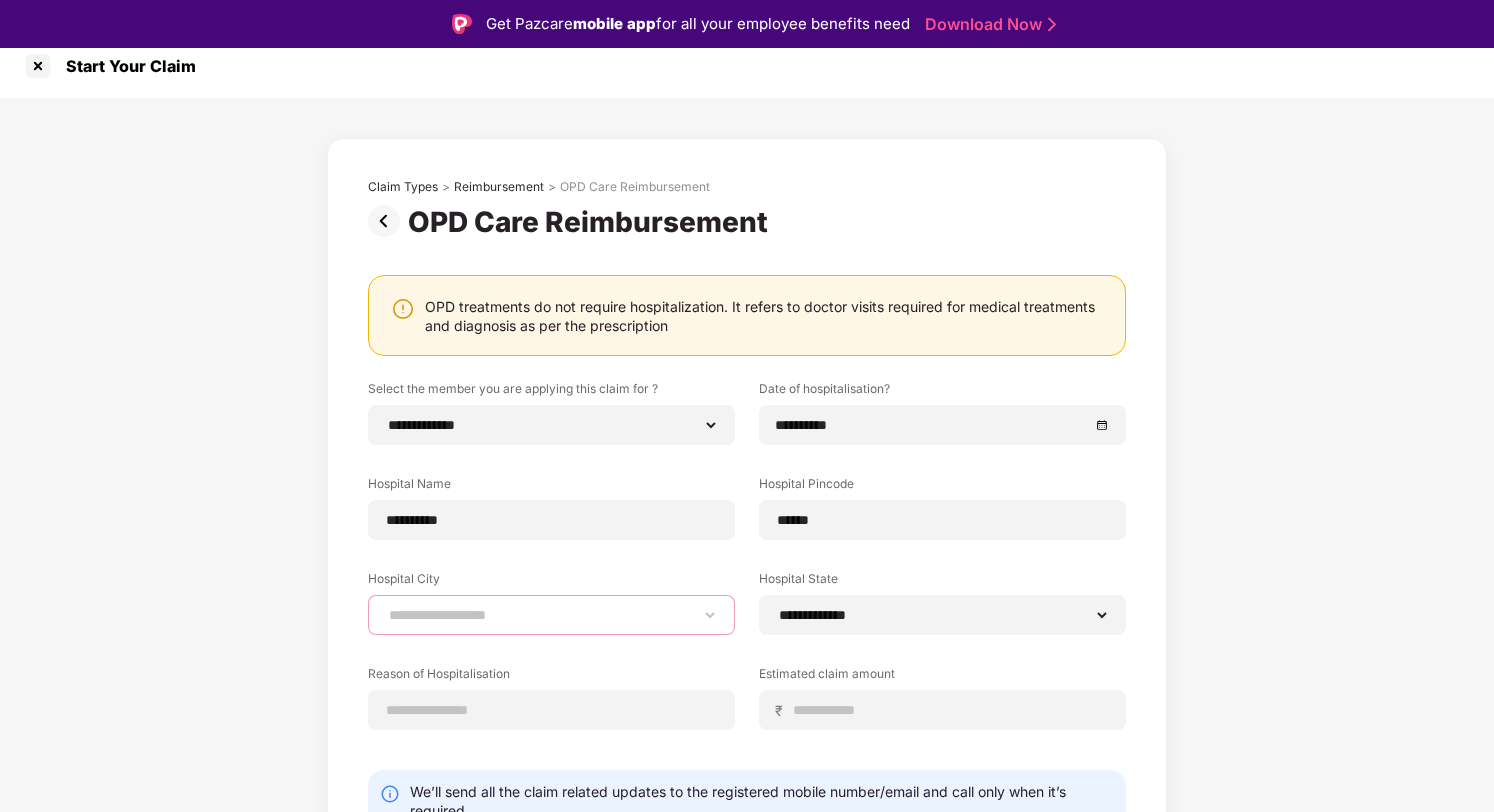 click on "**********" at bounding box center [551, 615] 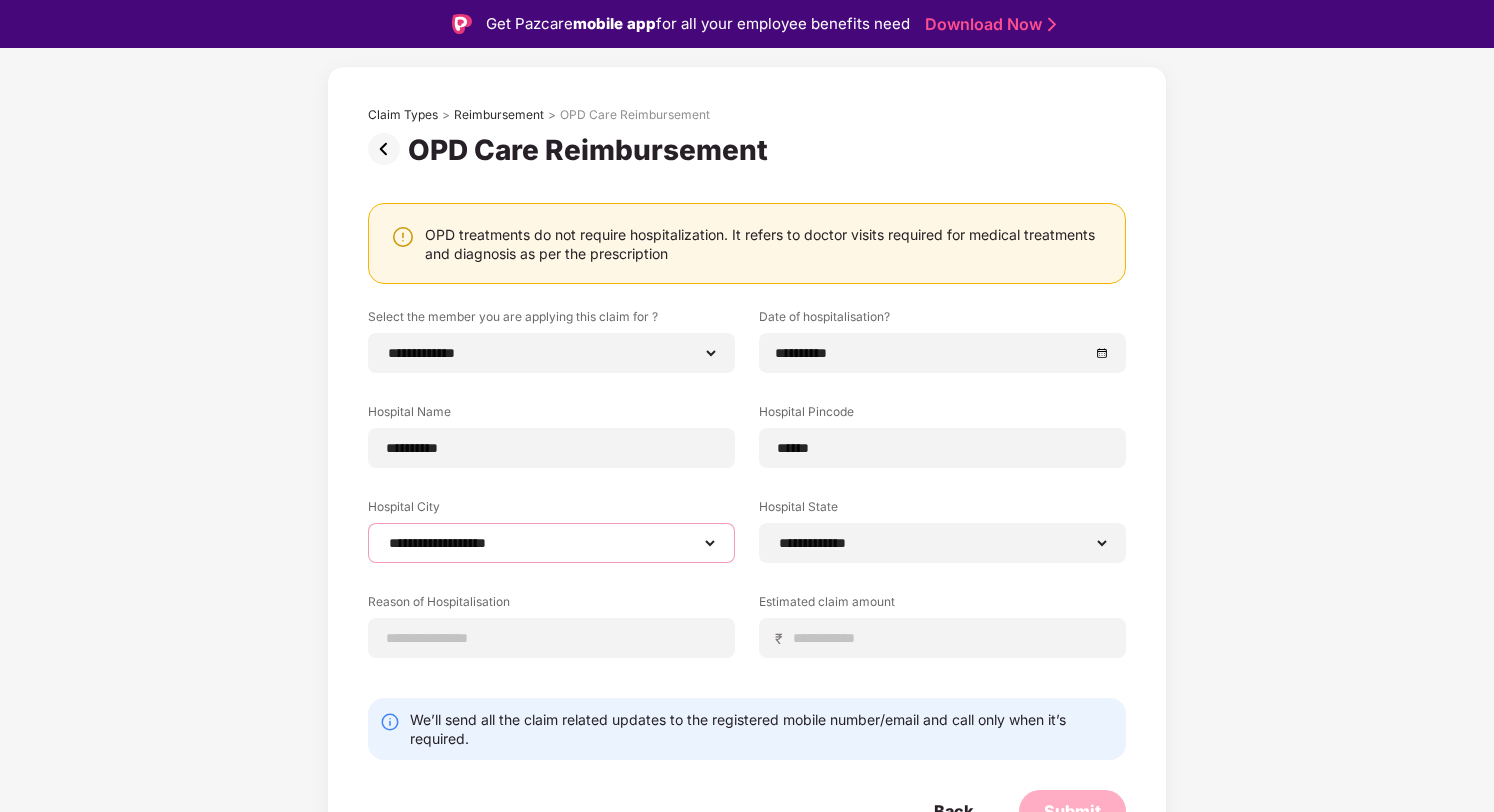 scroll, scrollTop: 109, scrollLeft: 0, axis: vertical 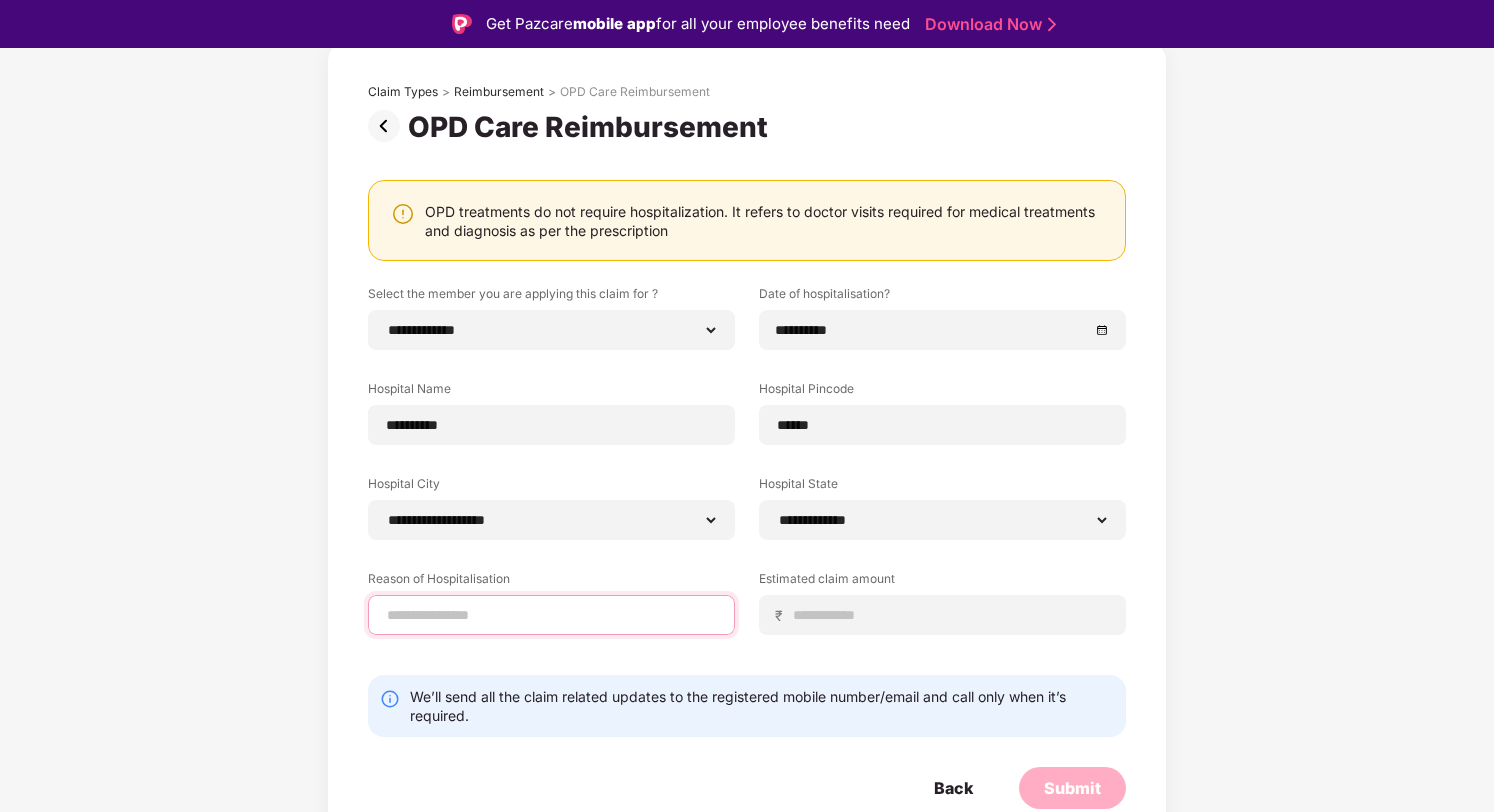 click at bounding box center (551, 615) 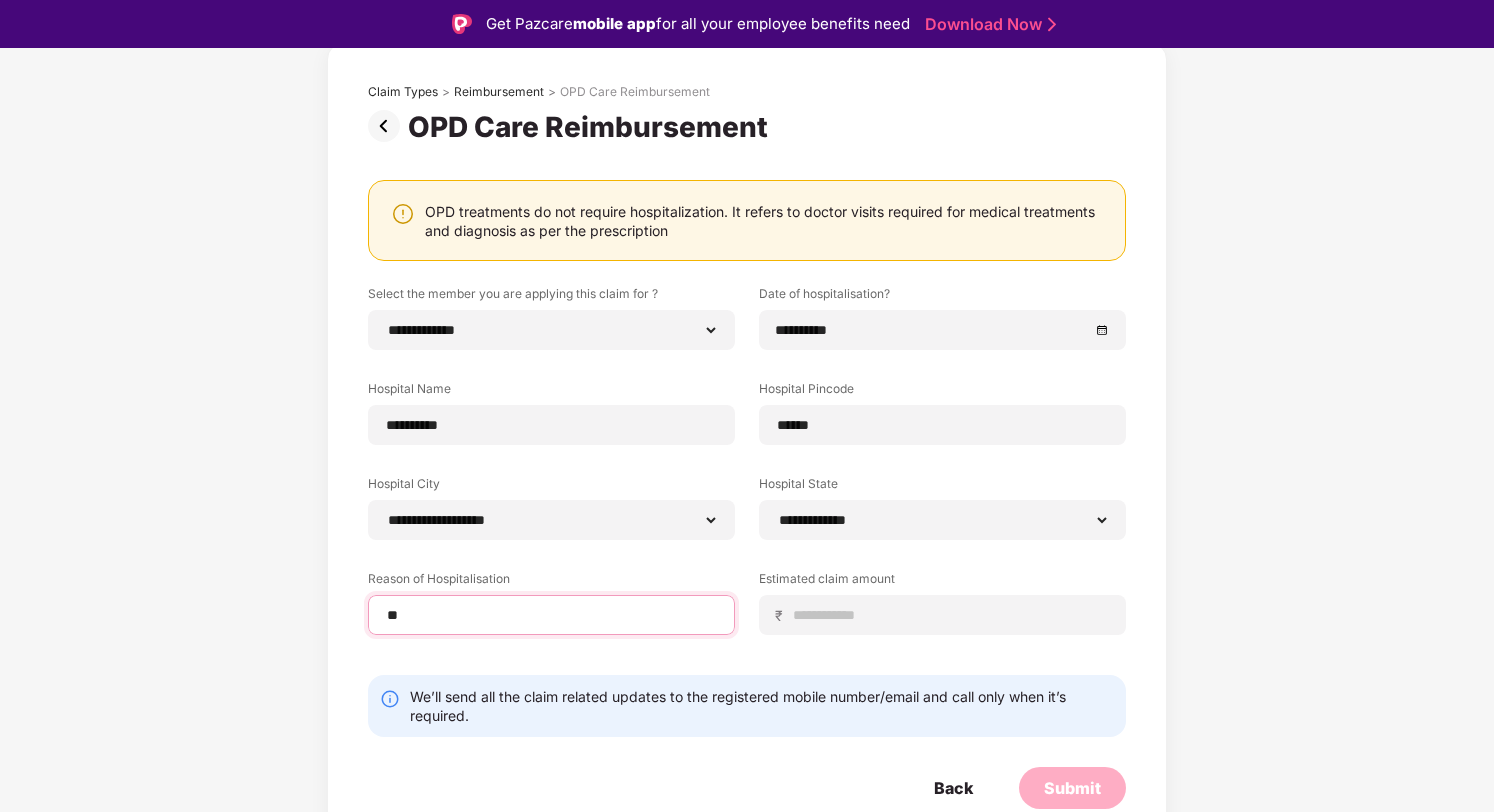 type on "*" 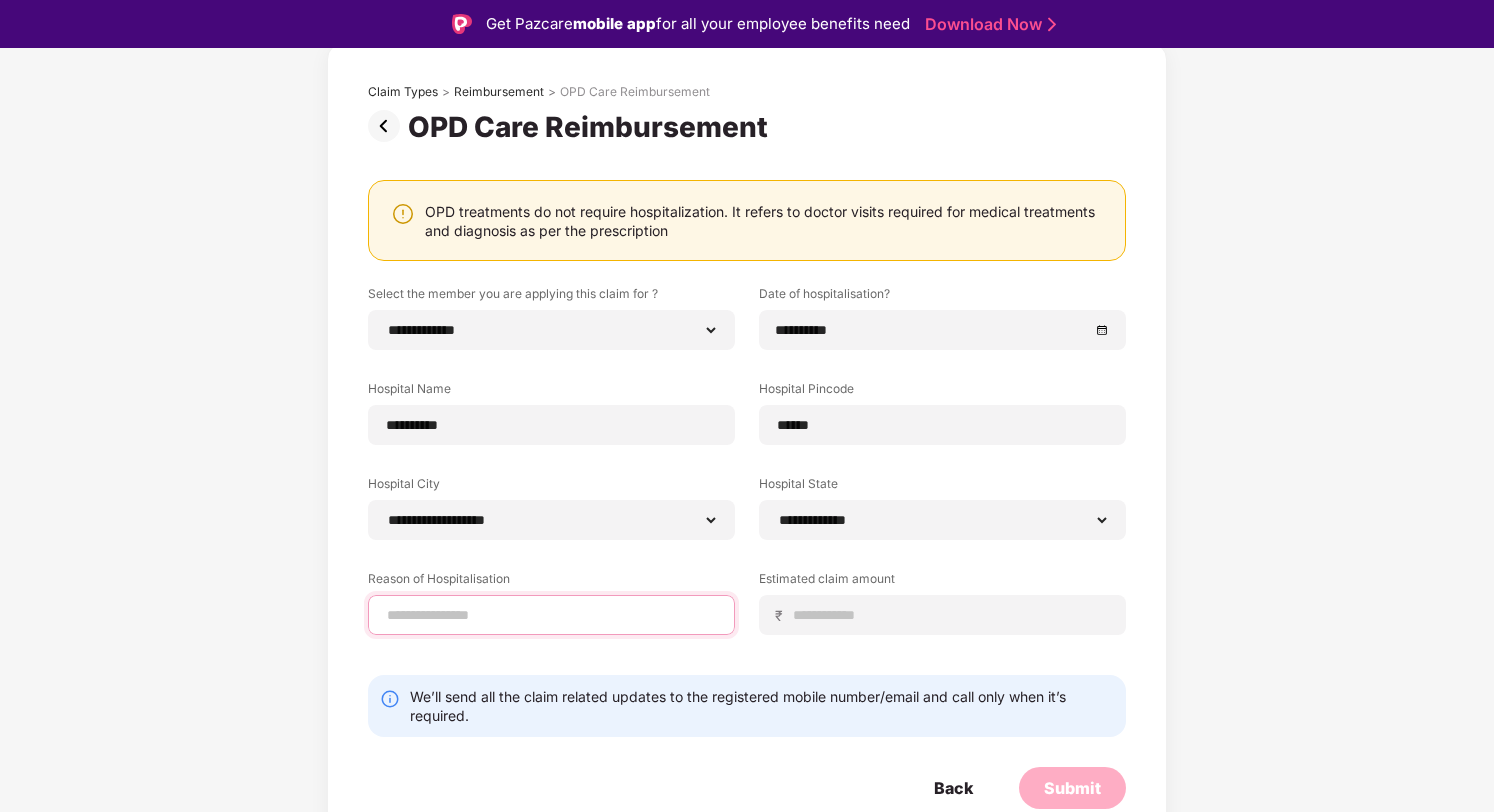 click at bounding box center [551, 615] 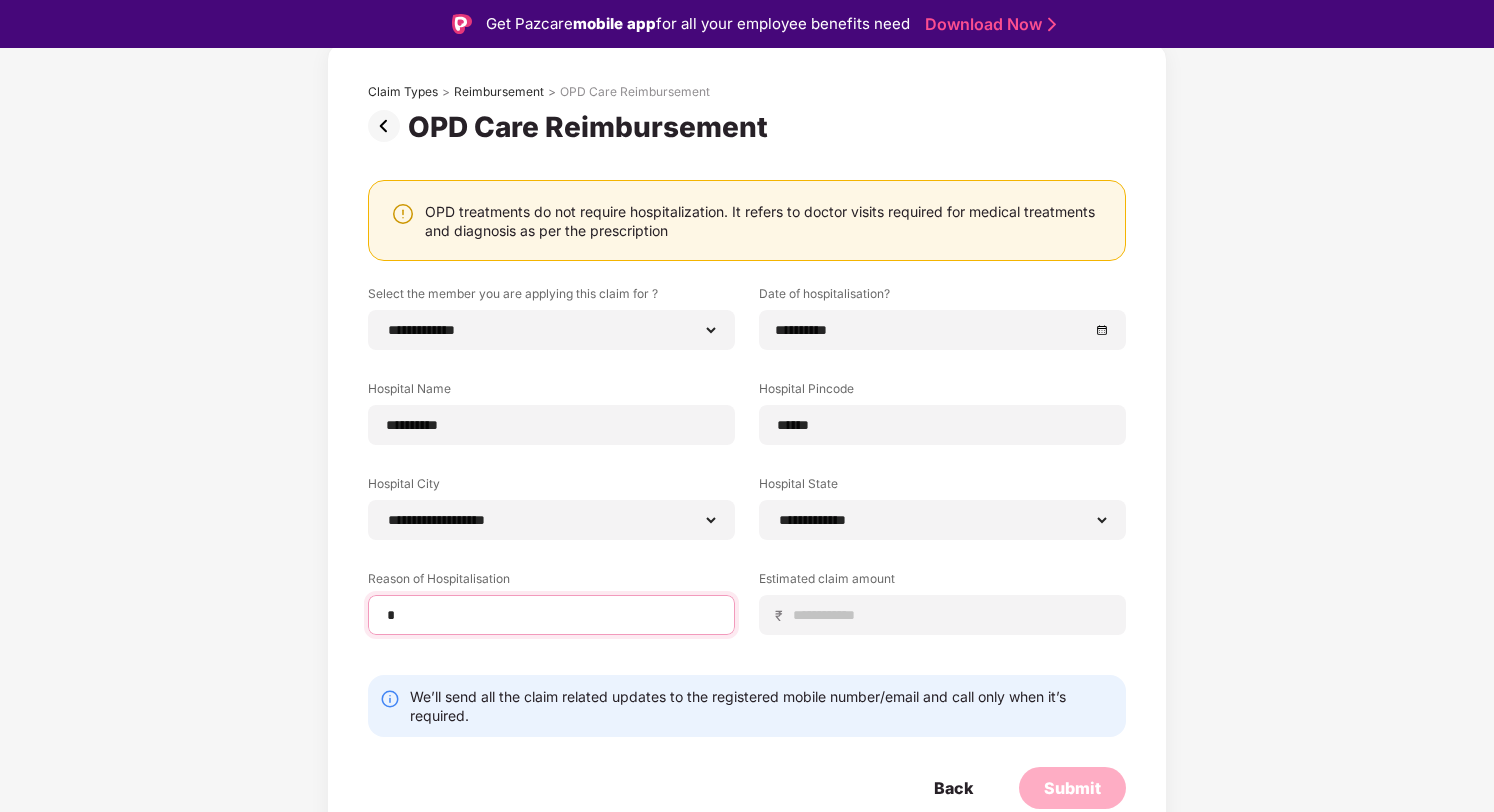 type on "*********" 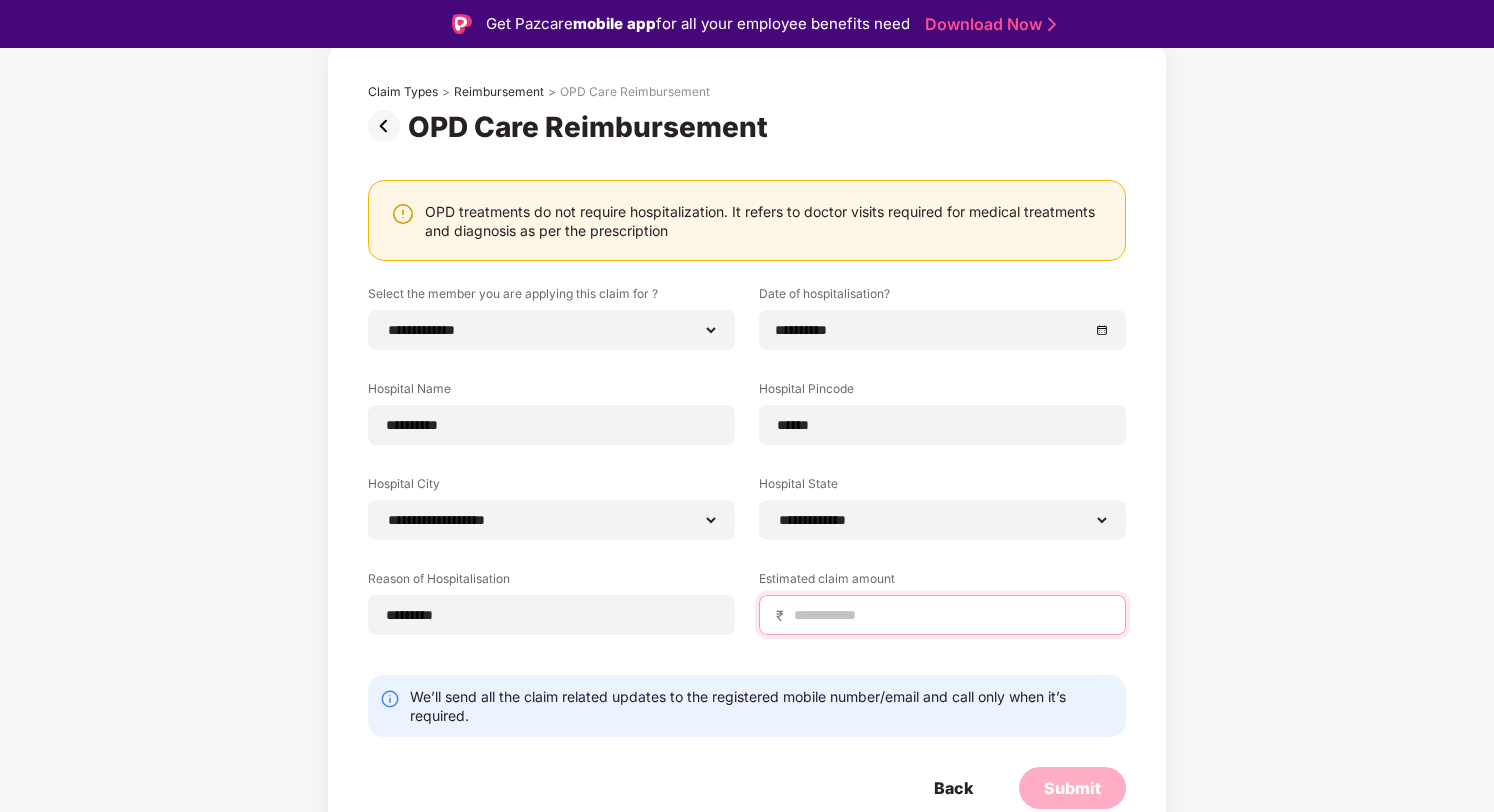 click at bounding box center (950, 615) 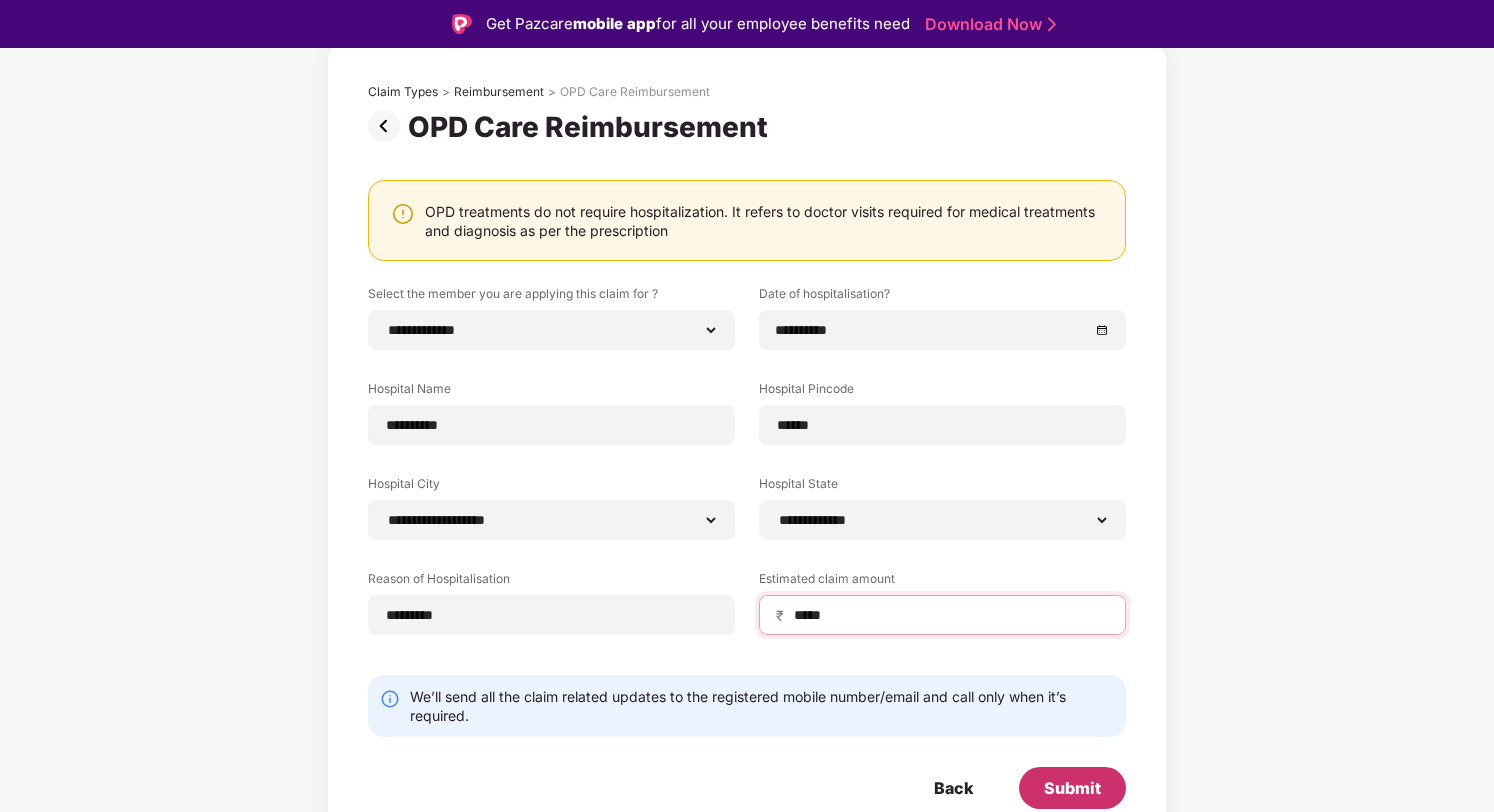type on "*****" 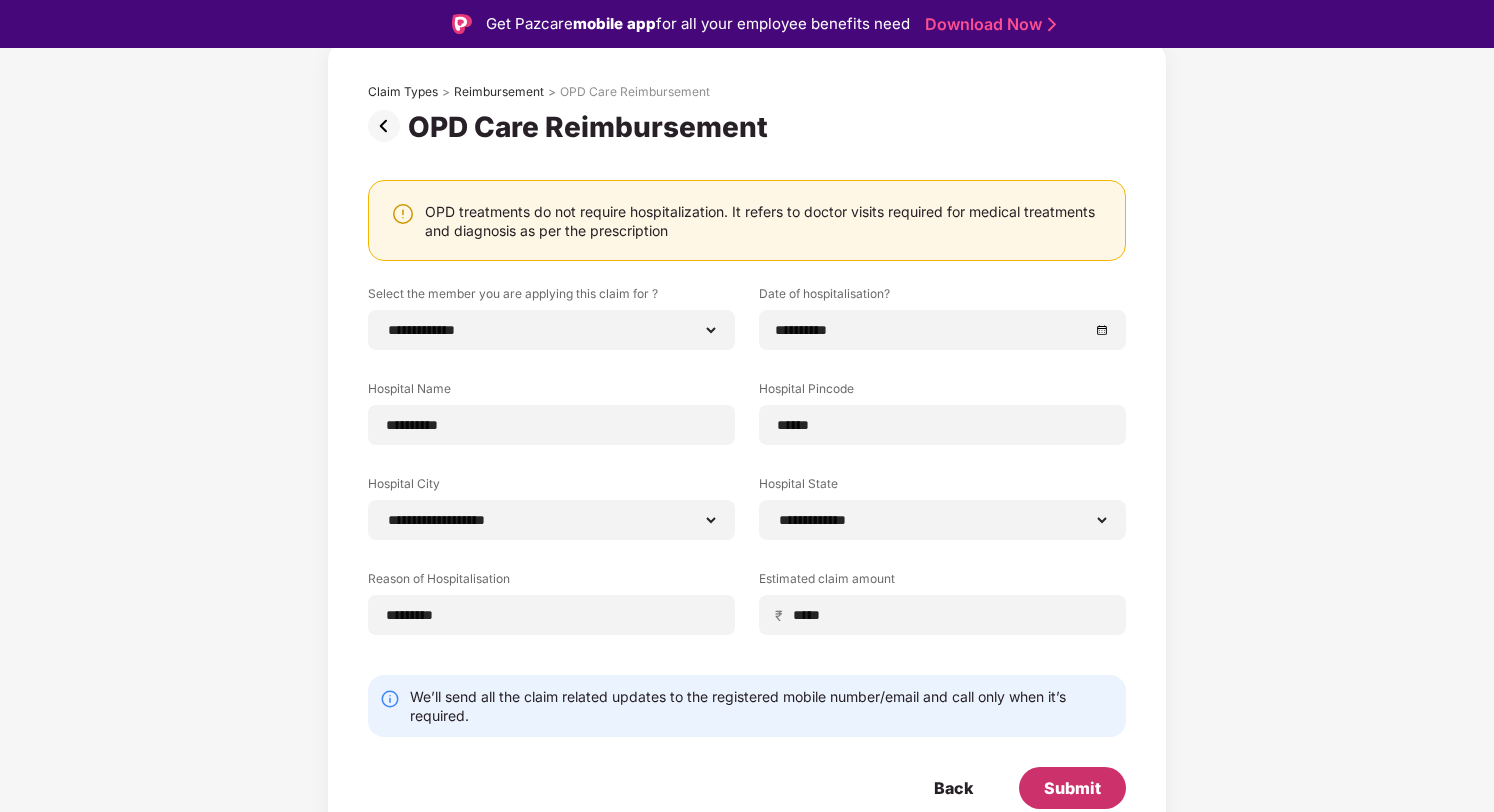 click on "Submit" at bounding box center (1072, 788) 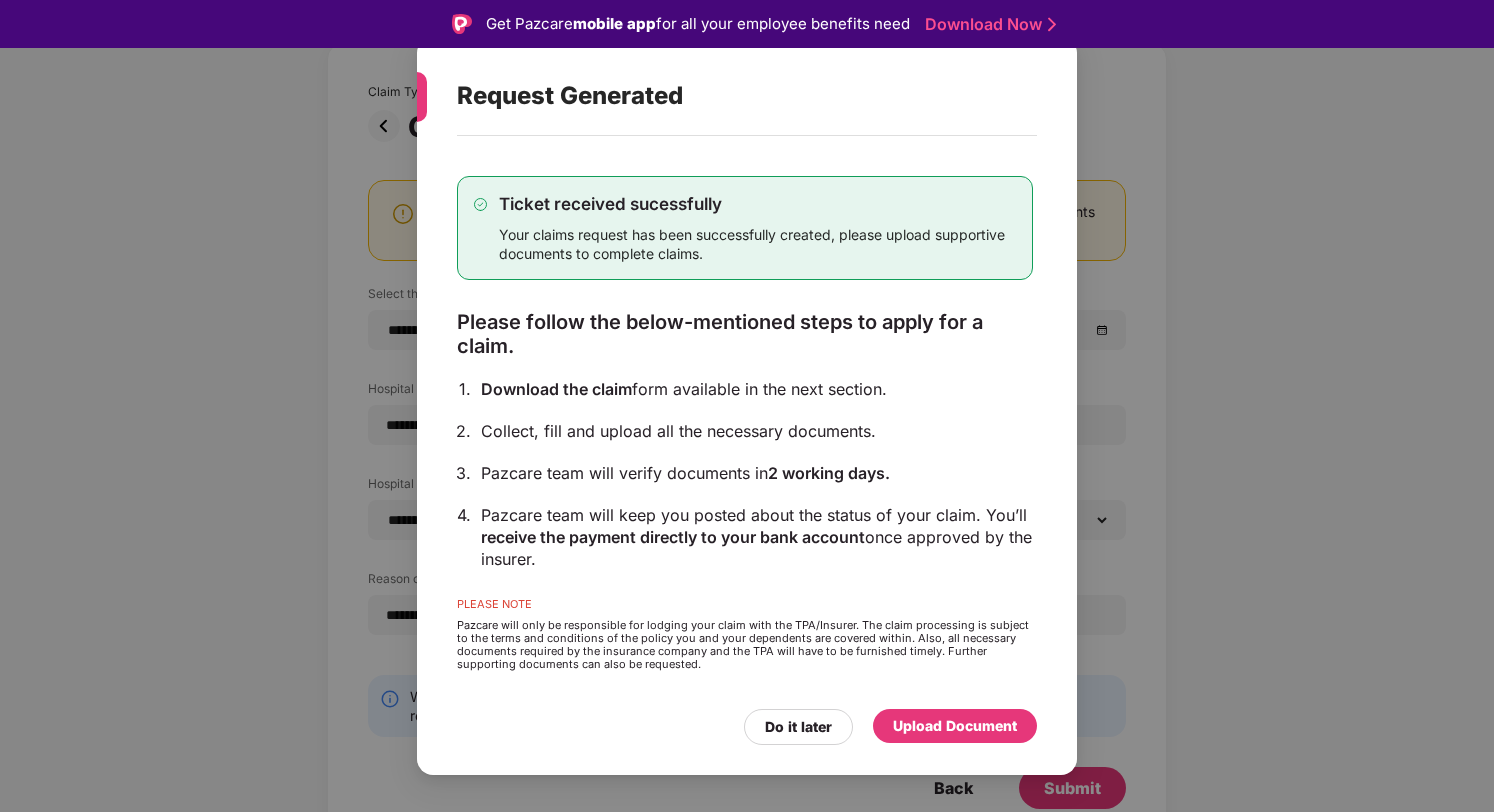 click on "Upload Document" at bounding box center [955, 726] 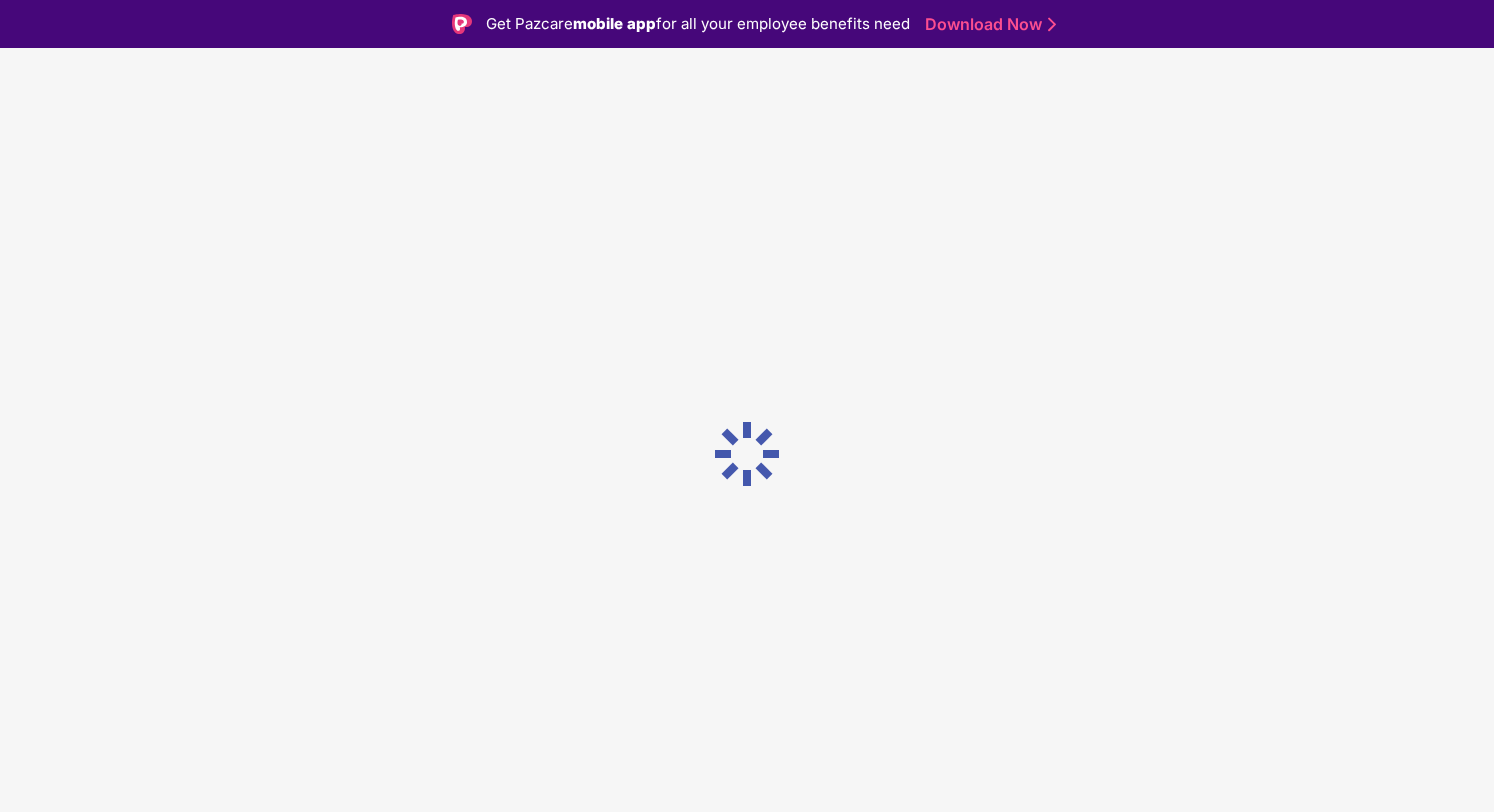 scroll, scrollTop: 0, scrollLeft: 0, axis: both 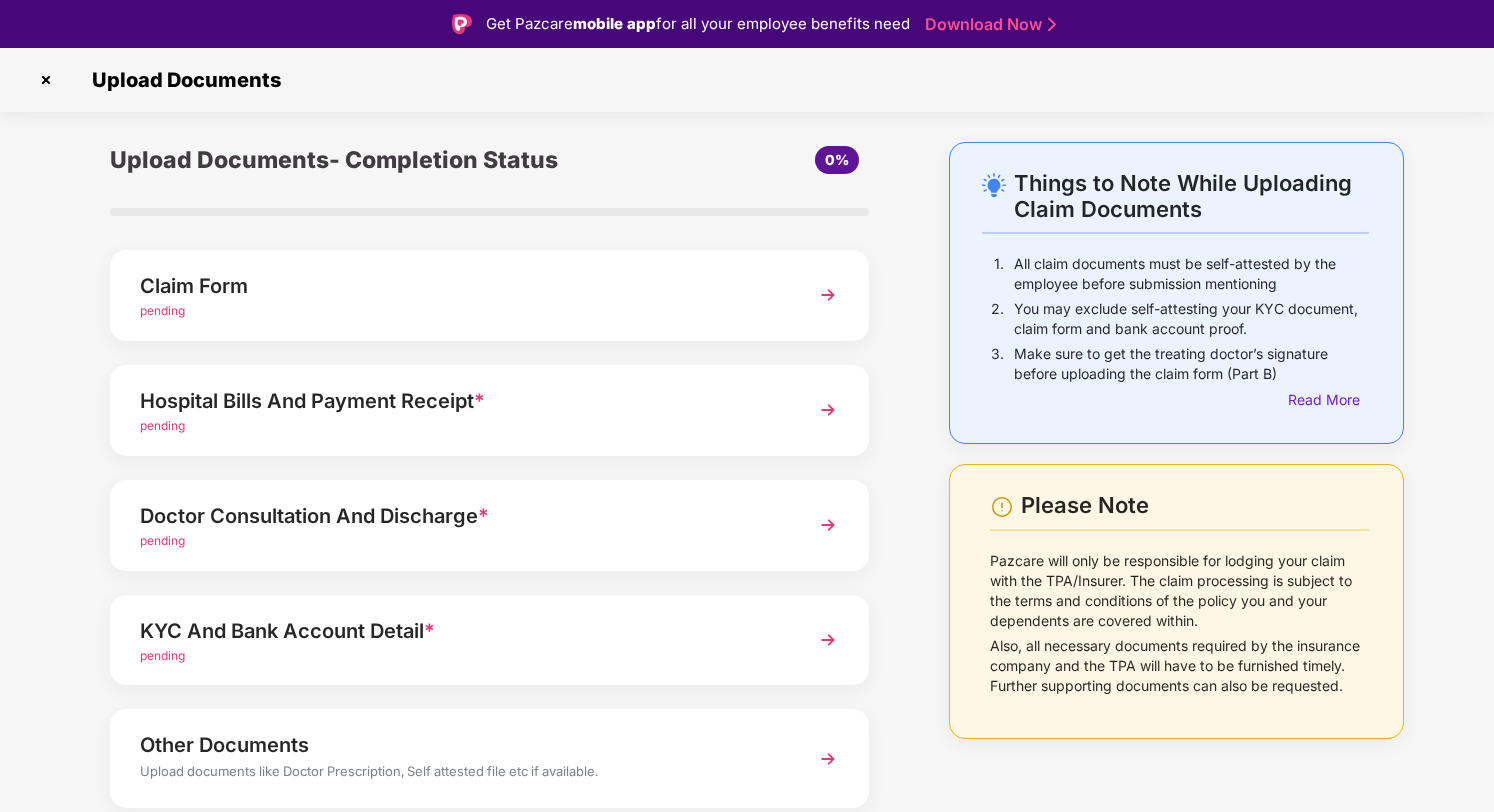 click at bounding box center (828, 410) 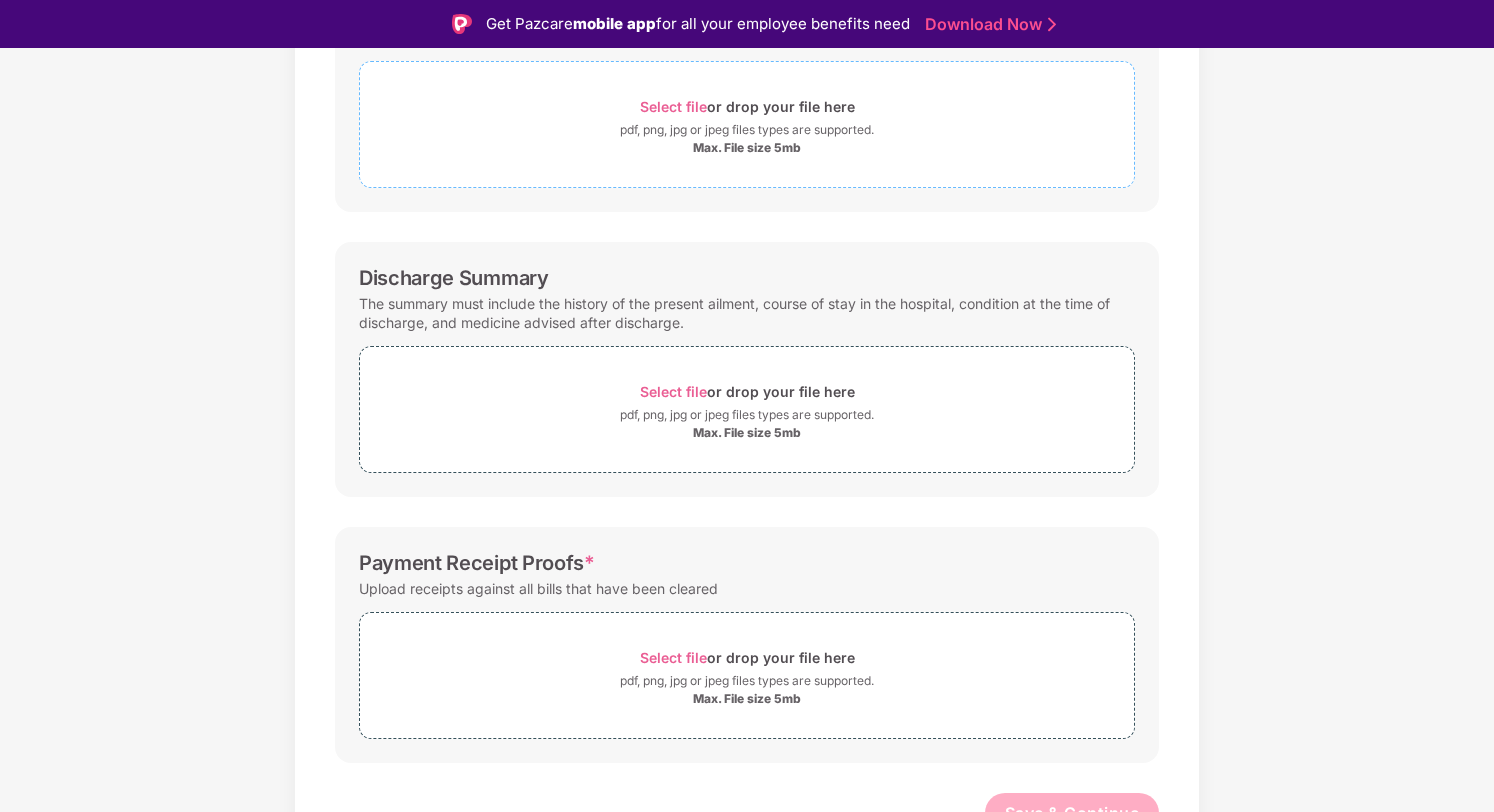 scroll, scrollTop: 403, scrollLeft: 0, axis: vertical 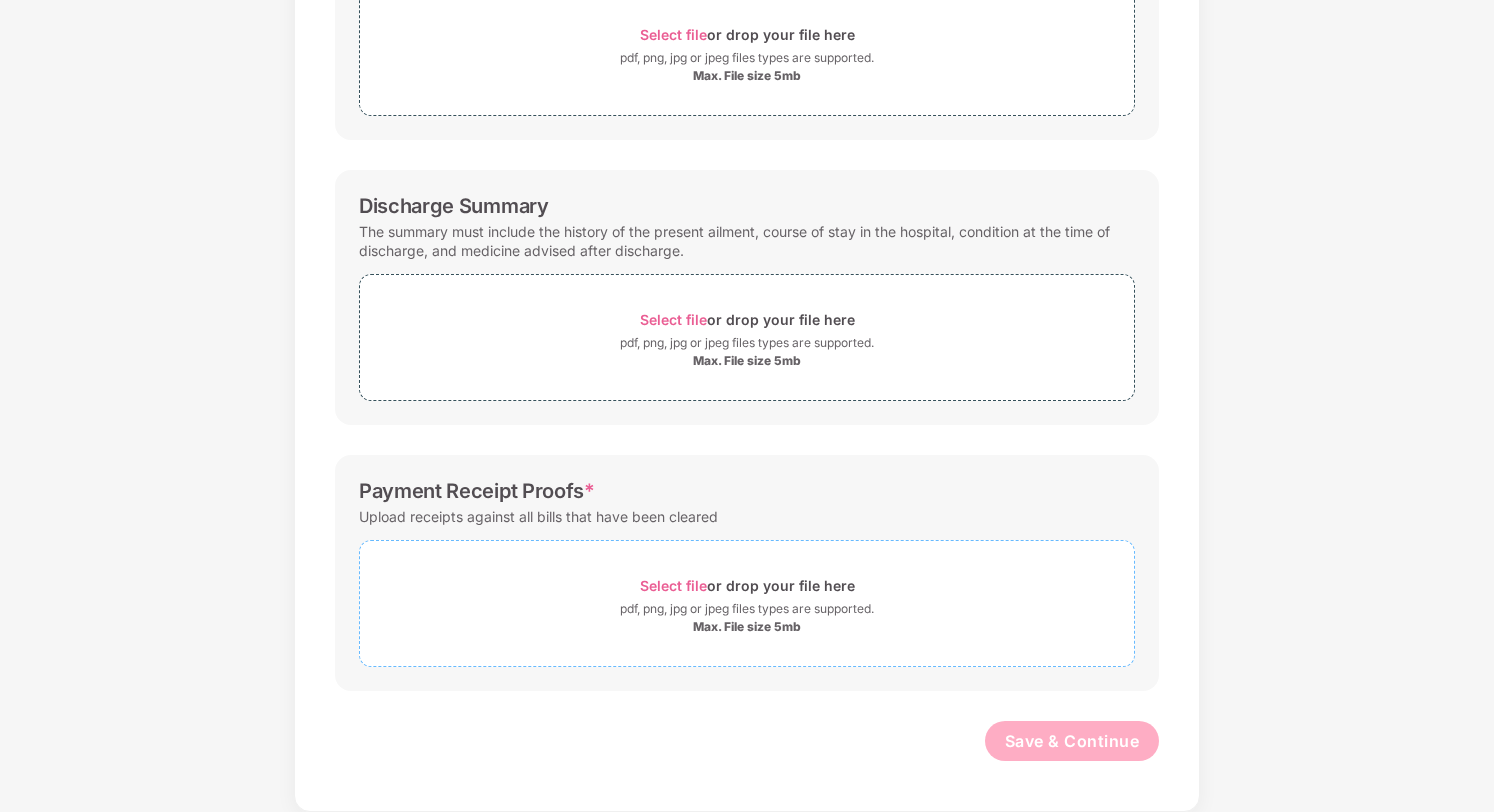 click on "Select file" at bounding box center [673, 585] 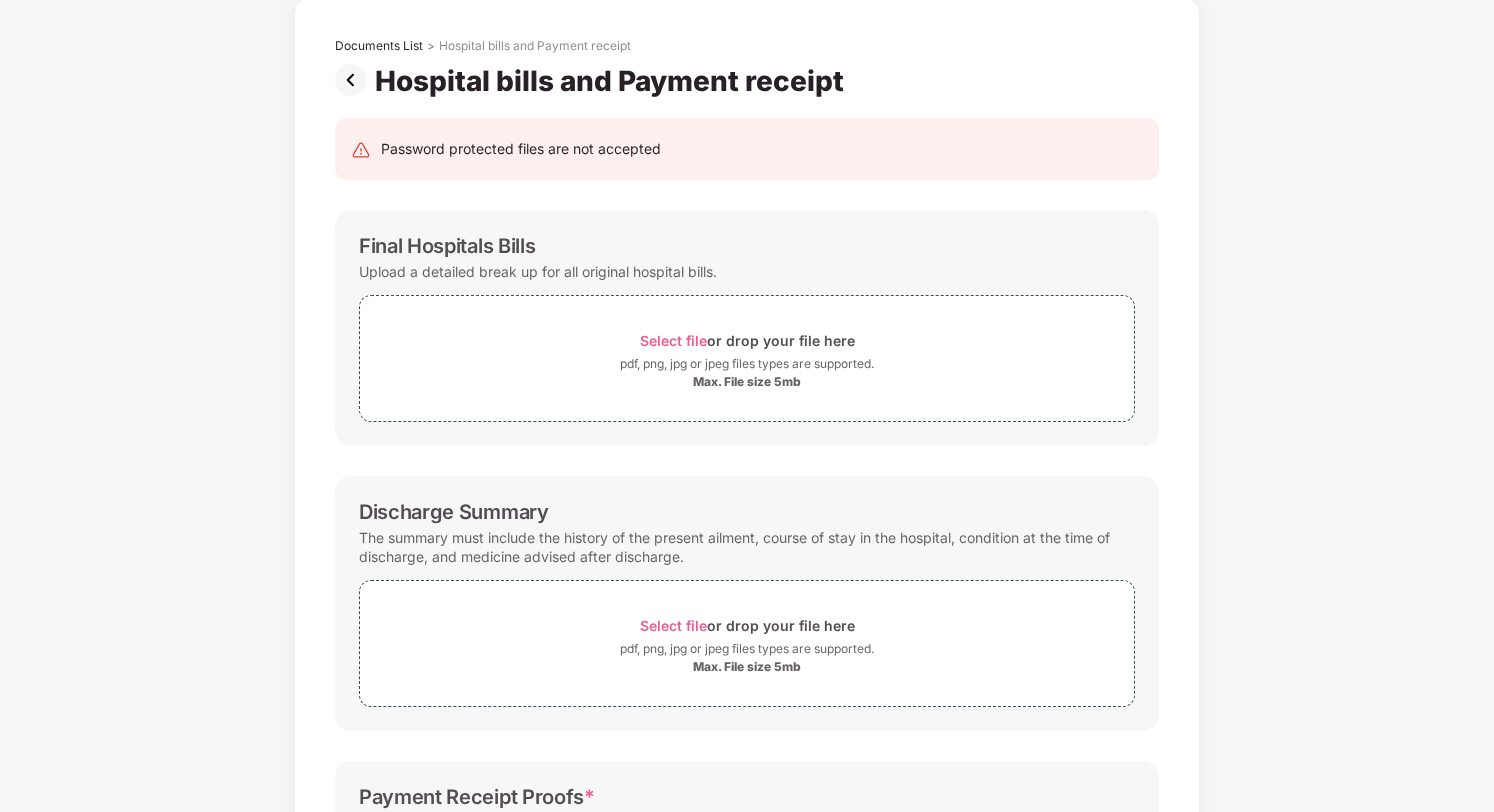 scroll, scrollTop: 0, scrollLeft: 0, axis: both 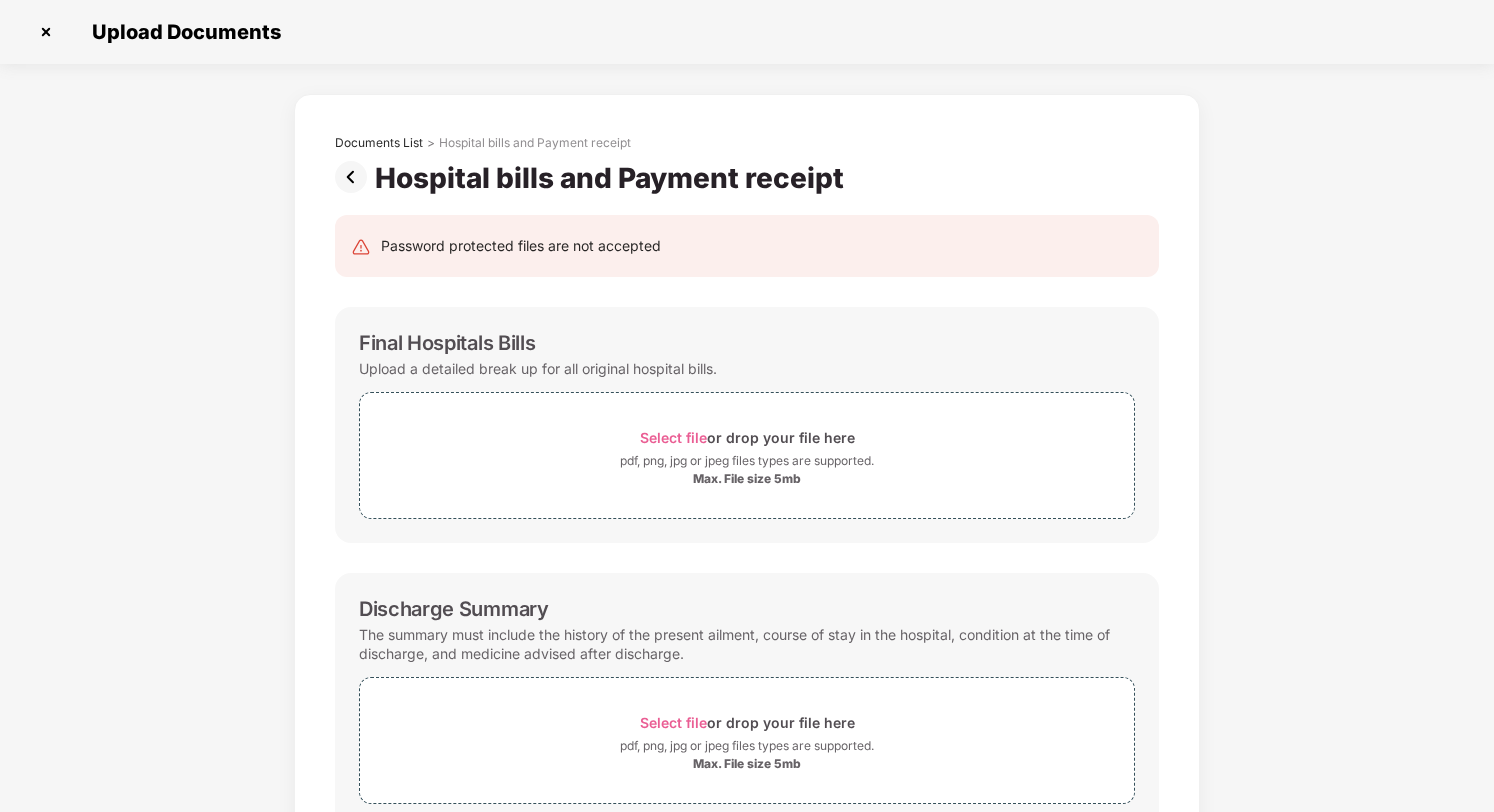 click at bounding box center [355, 177] 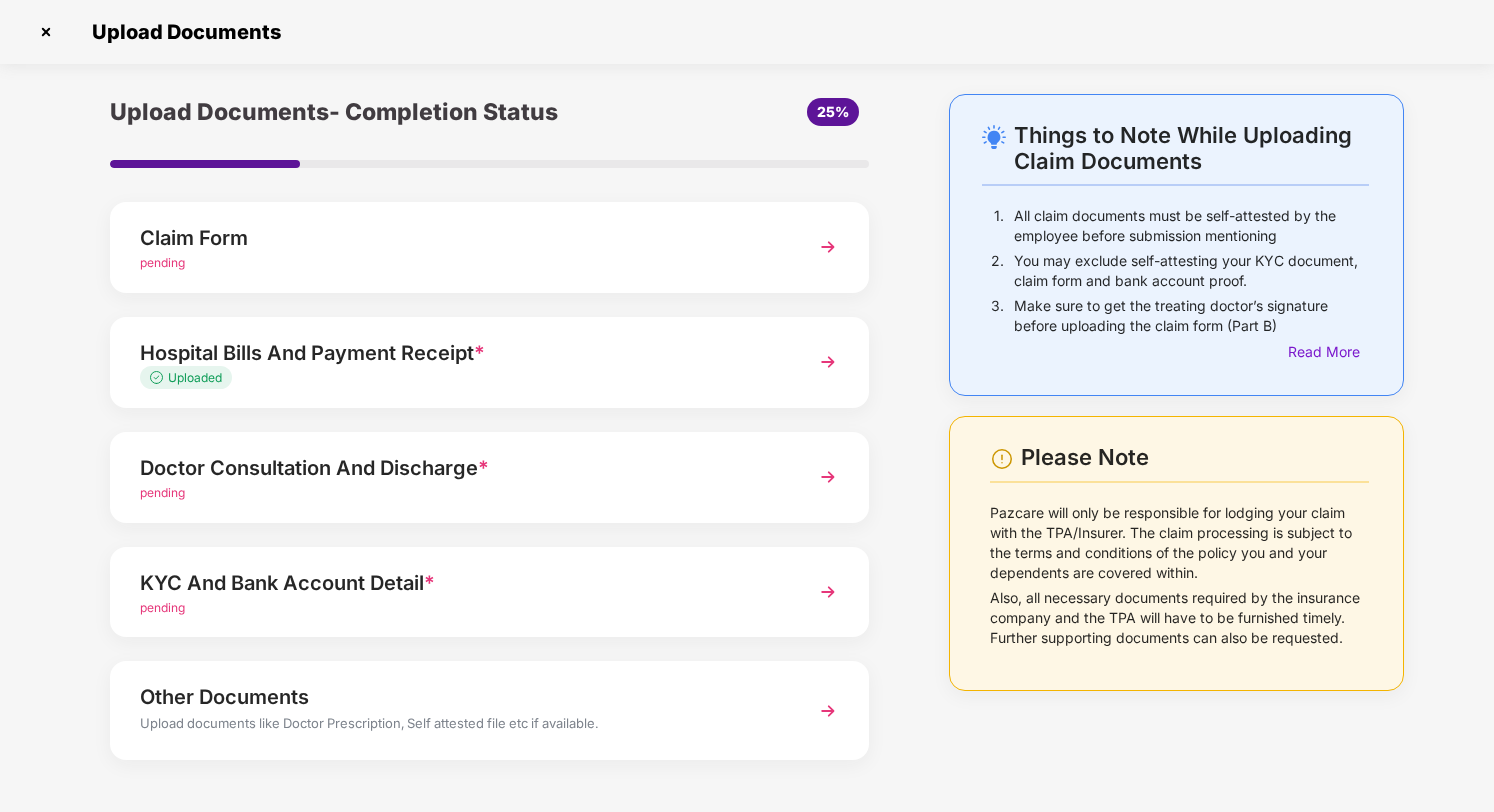 click on "Hospital Bills And Payment Receipt *" at bounding box center (460, 353) 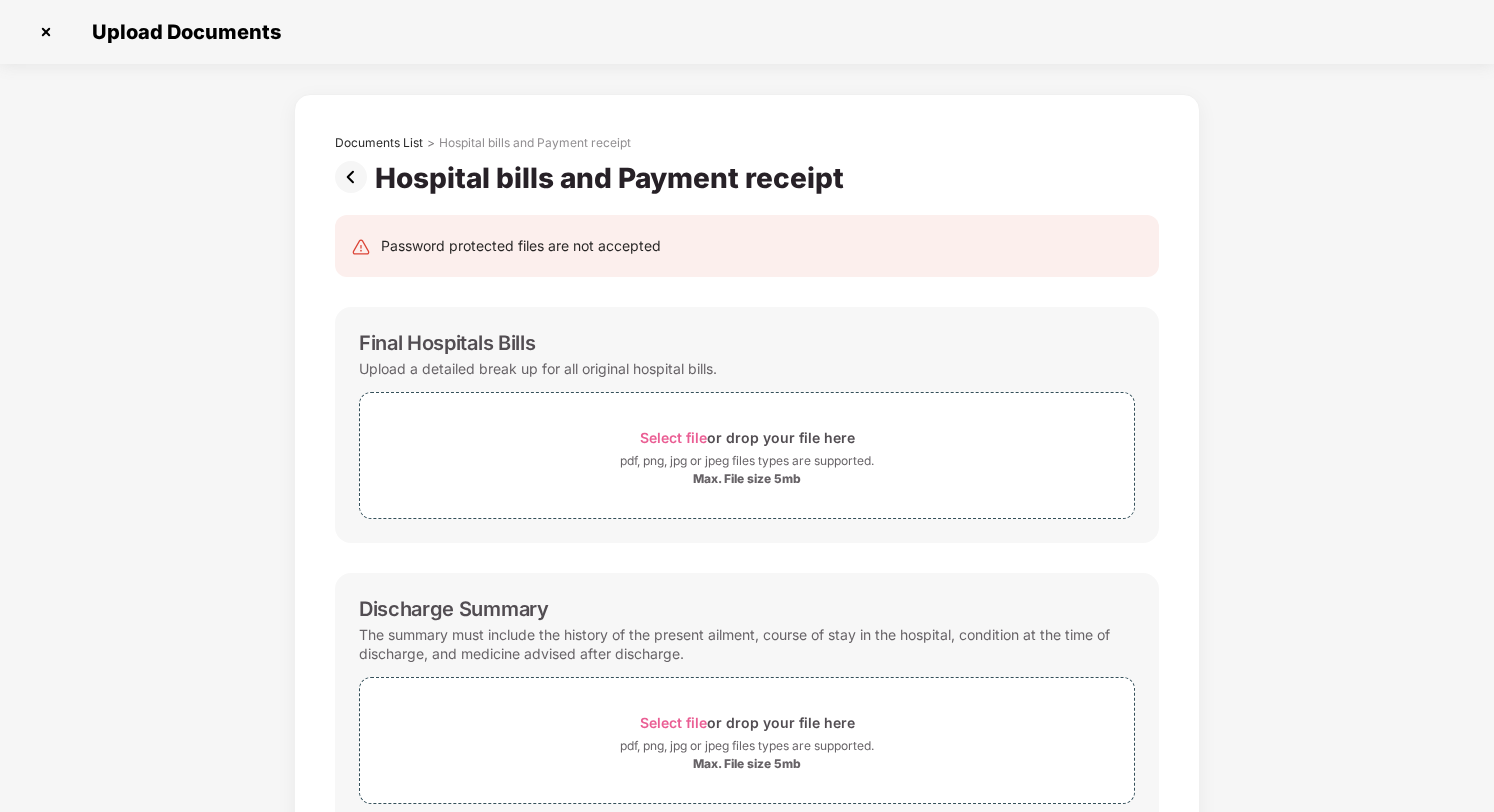 scroll, scrollTop: 0, scrollLeft: 0, axis: both 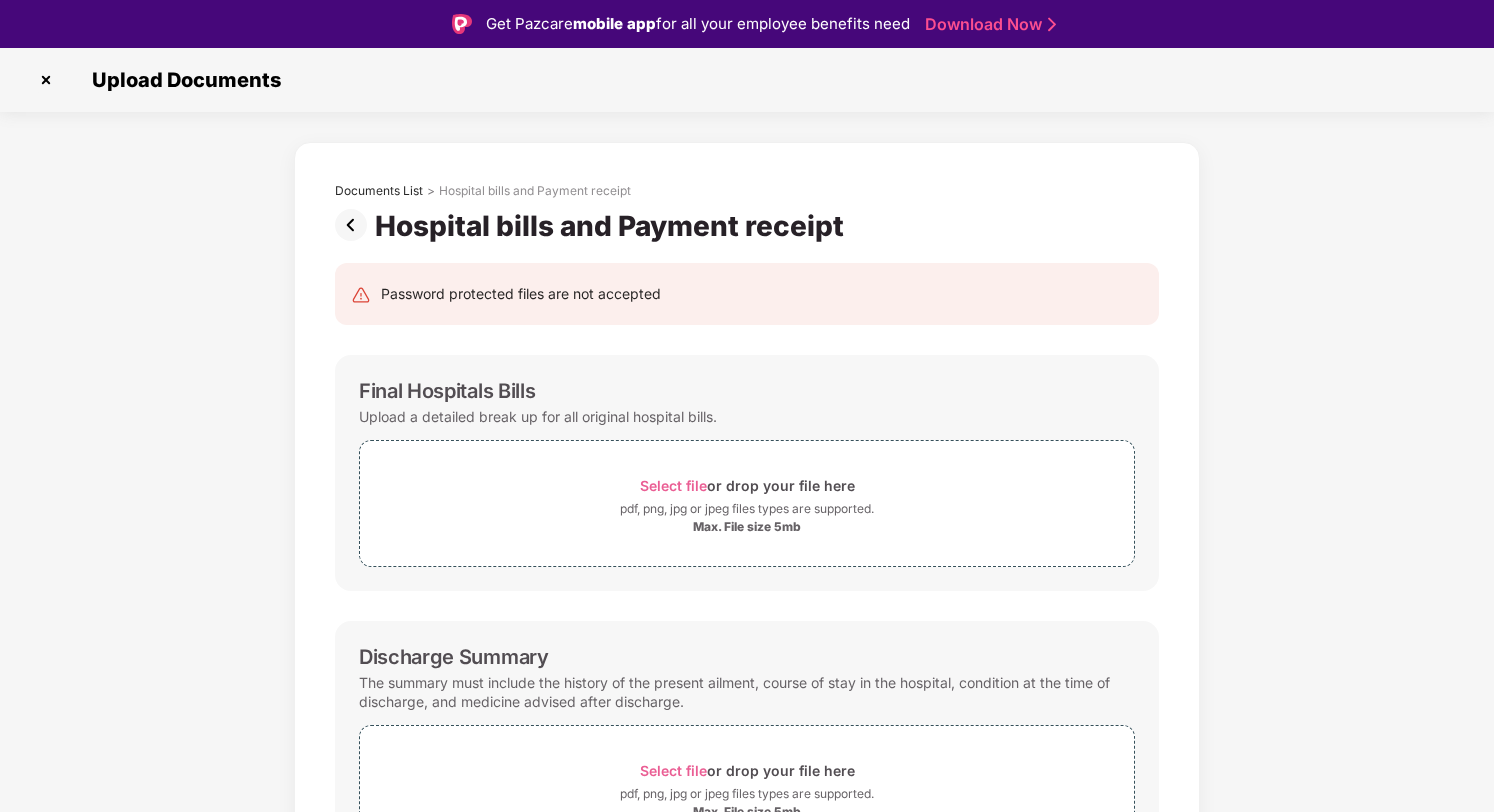 click at bounding box center [355, 225] 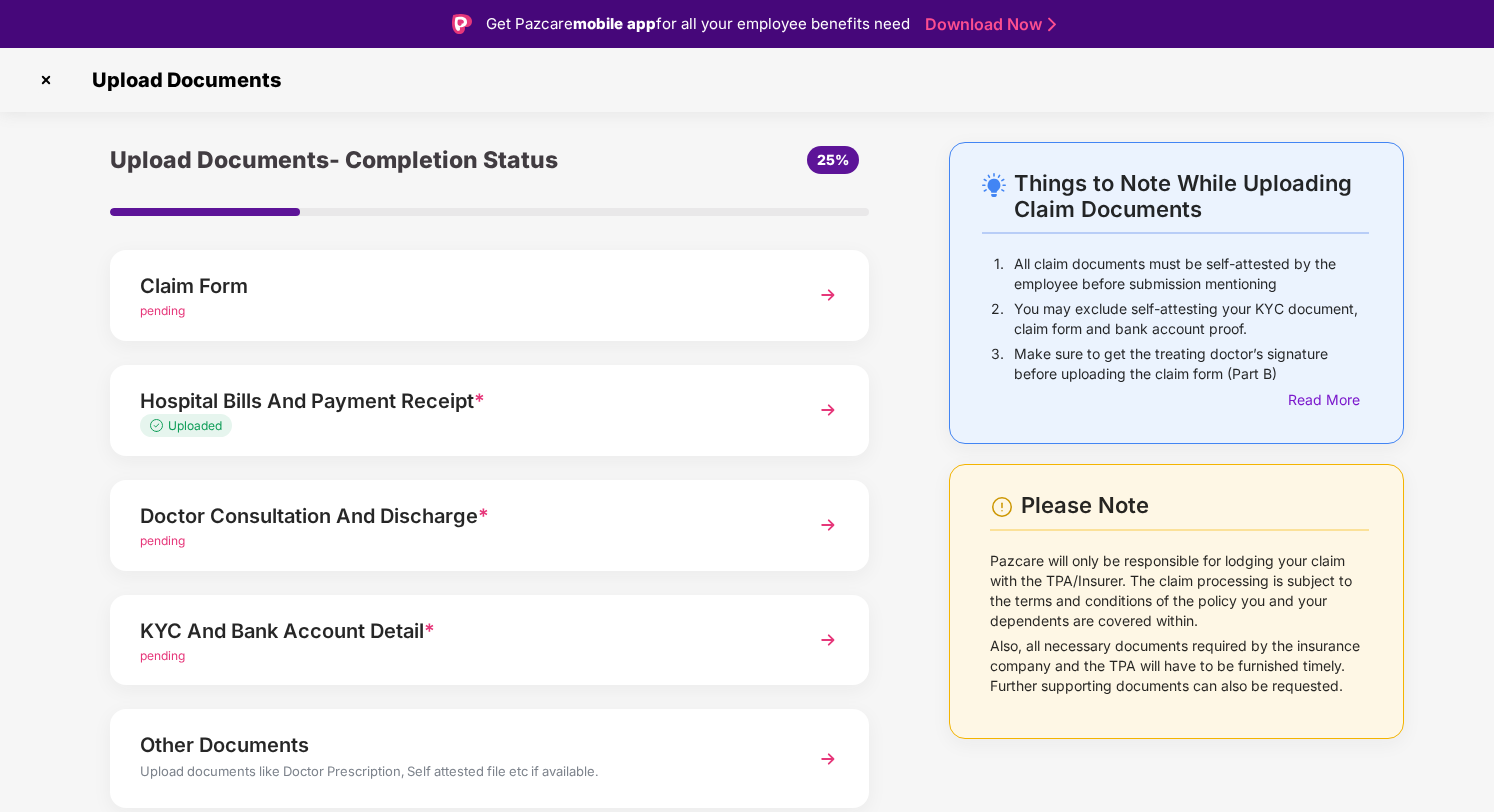 click on "Doctor Consultation And Discharge *" at bounding box center (460, 516) 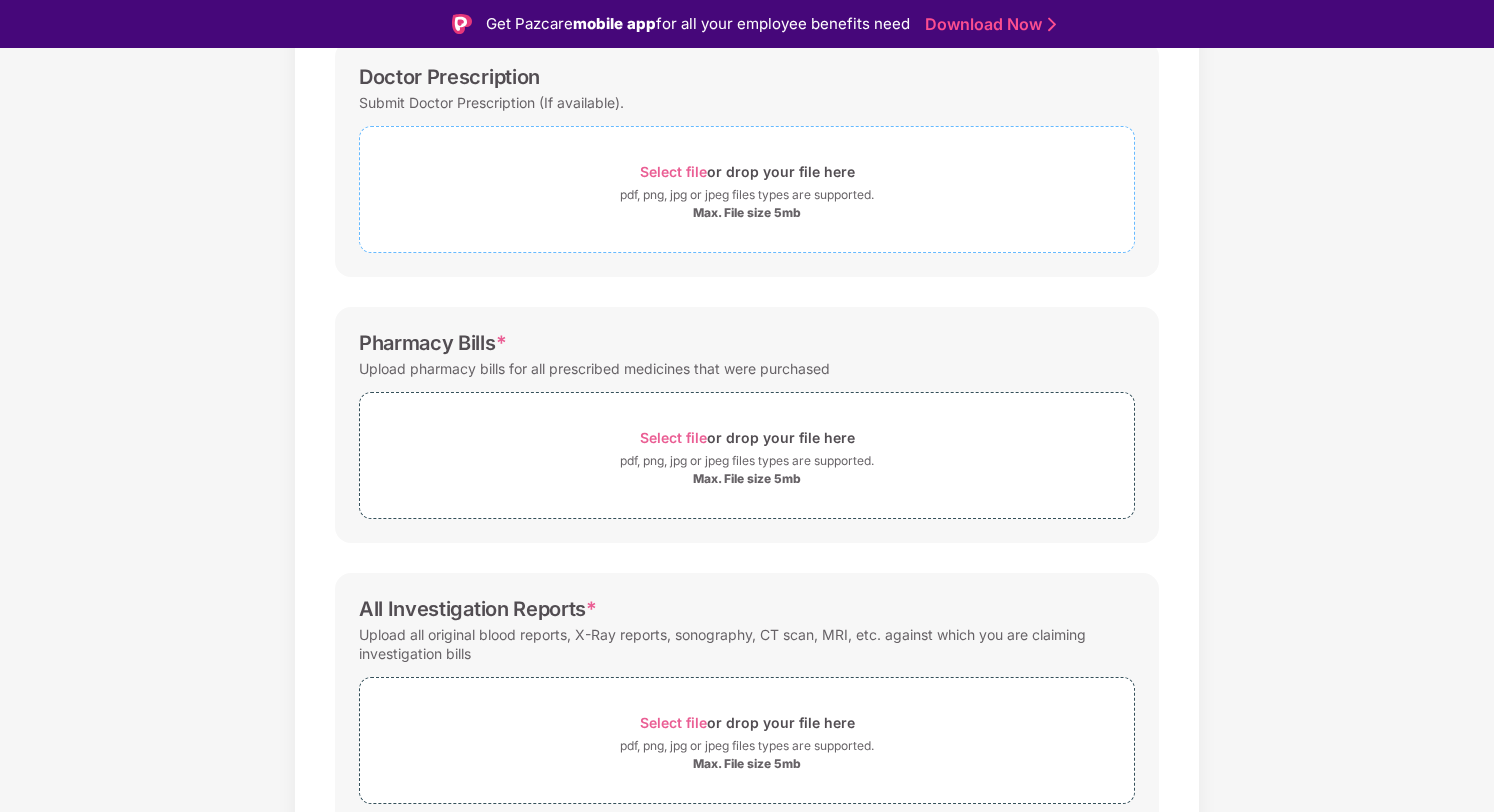 scroll, scrollTop: 317, scrollLeft: 0, axis: vertical 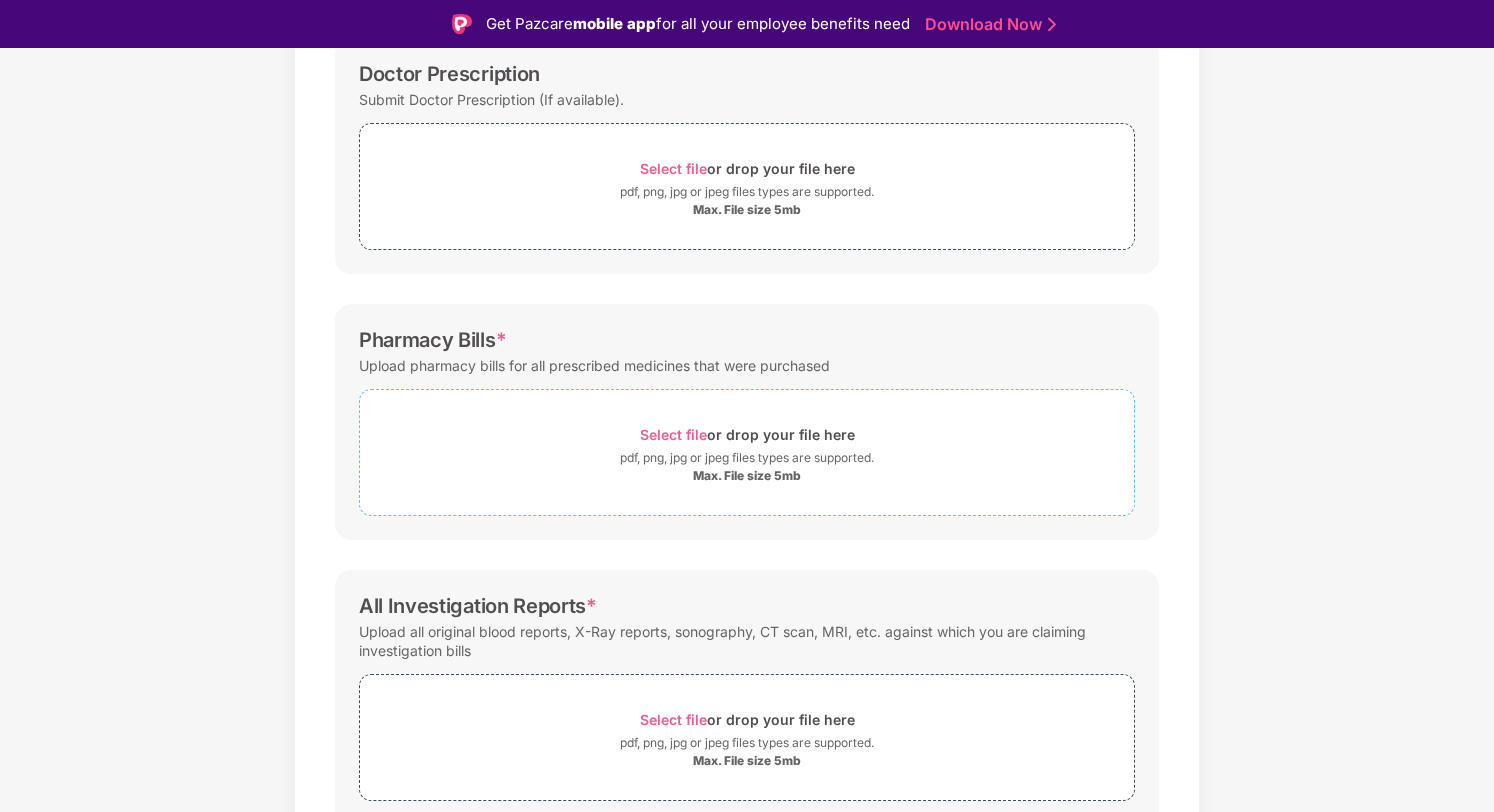 click on "Select file" at bounding box center [673, 434] 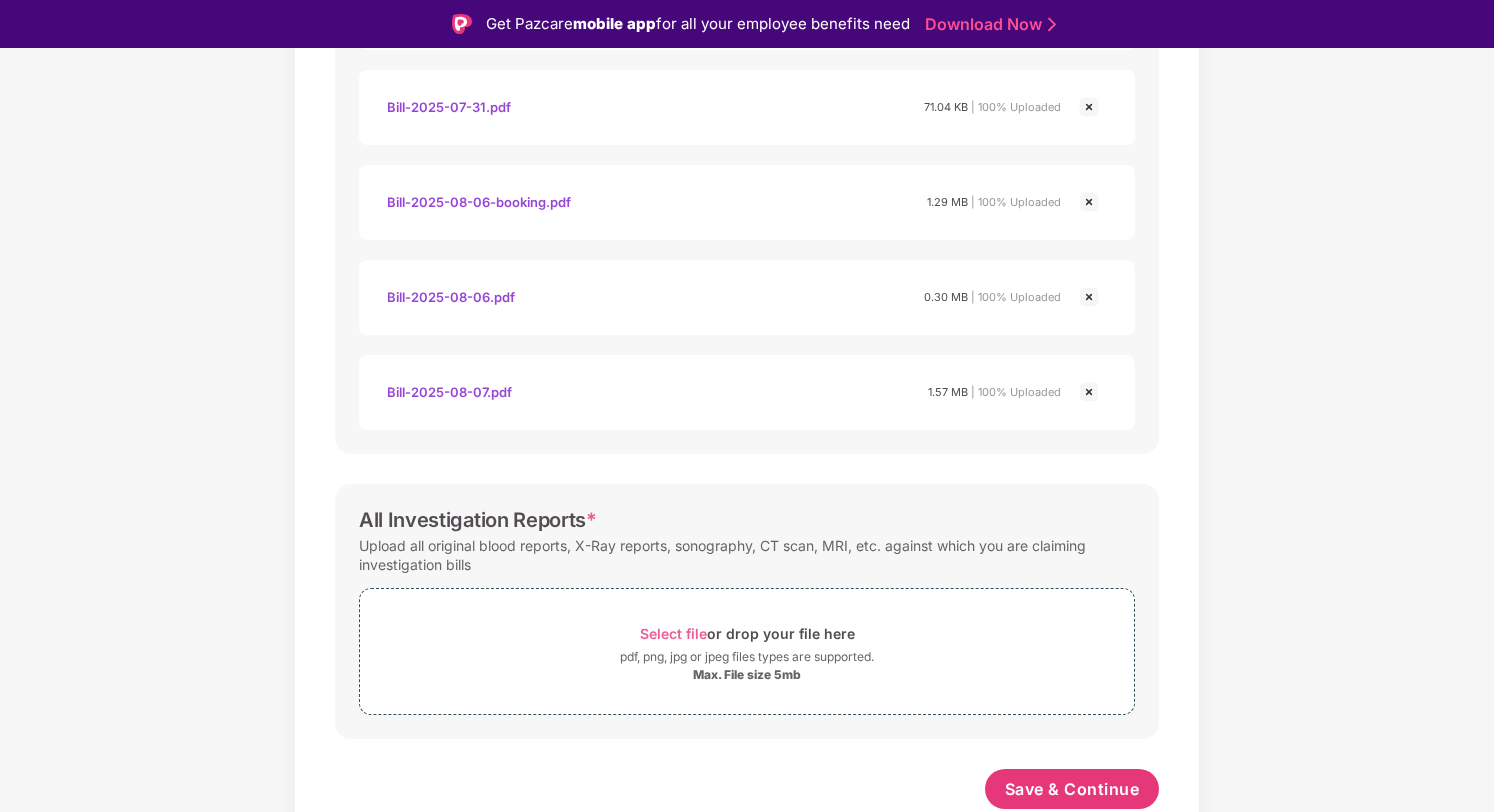 scroll, scrollTop: 1448, scrollLeft: 0, axis: vertical 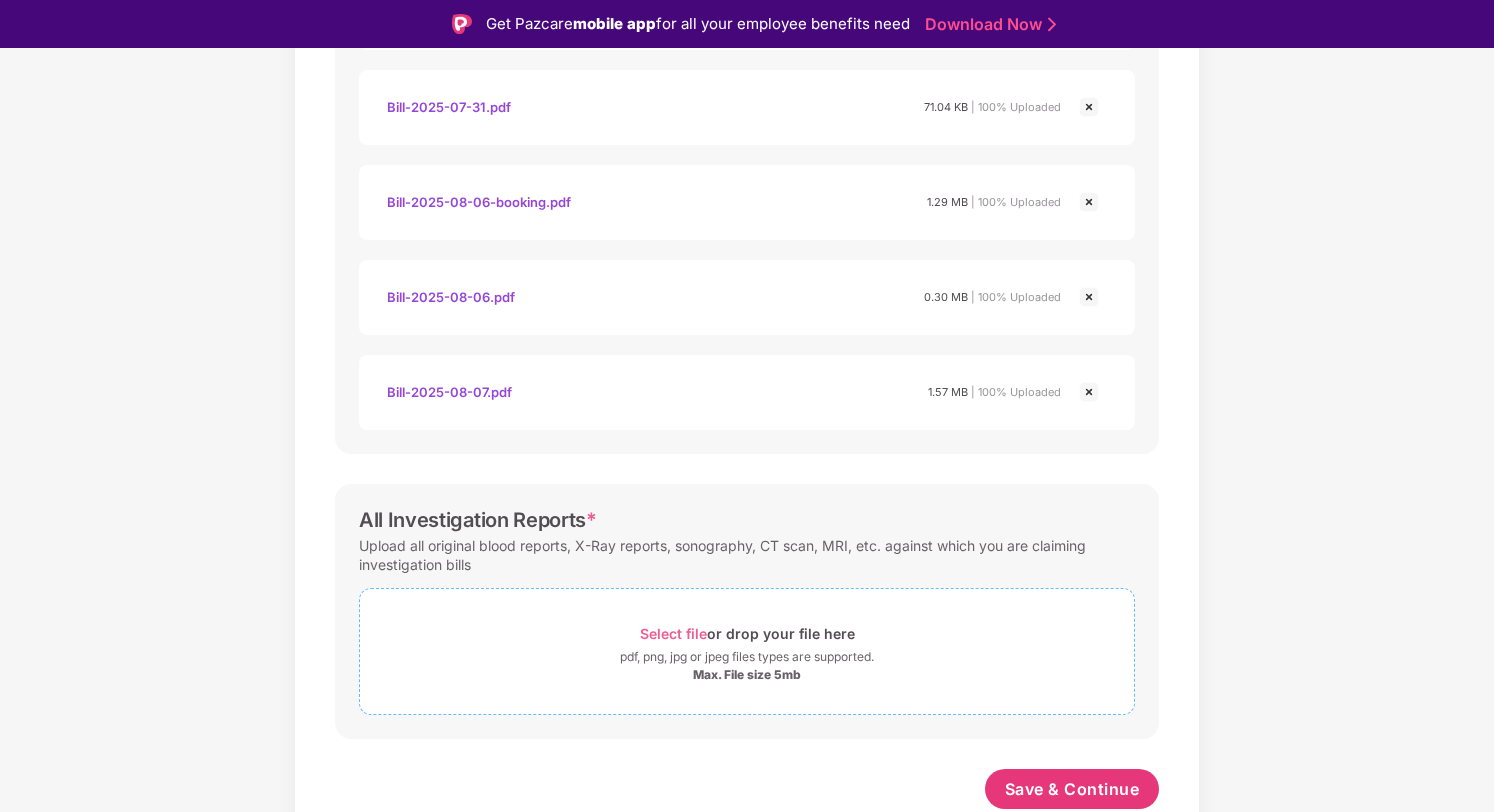 click on "Select file" at bounding box center (673, 633) 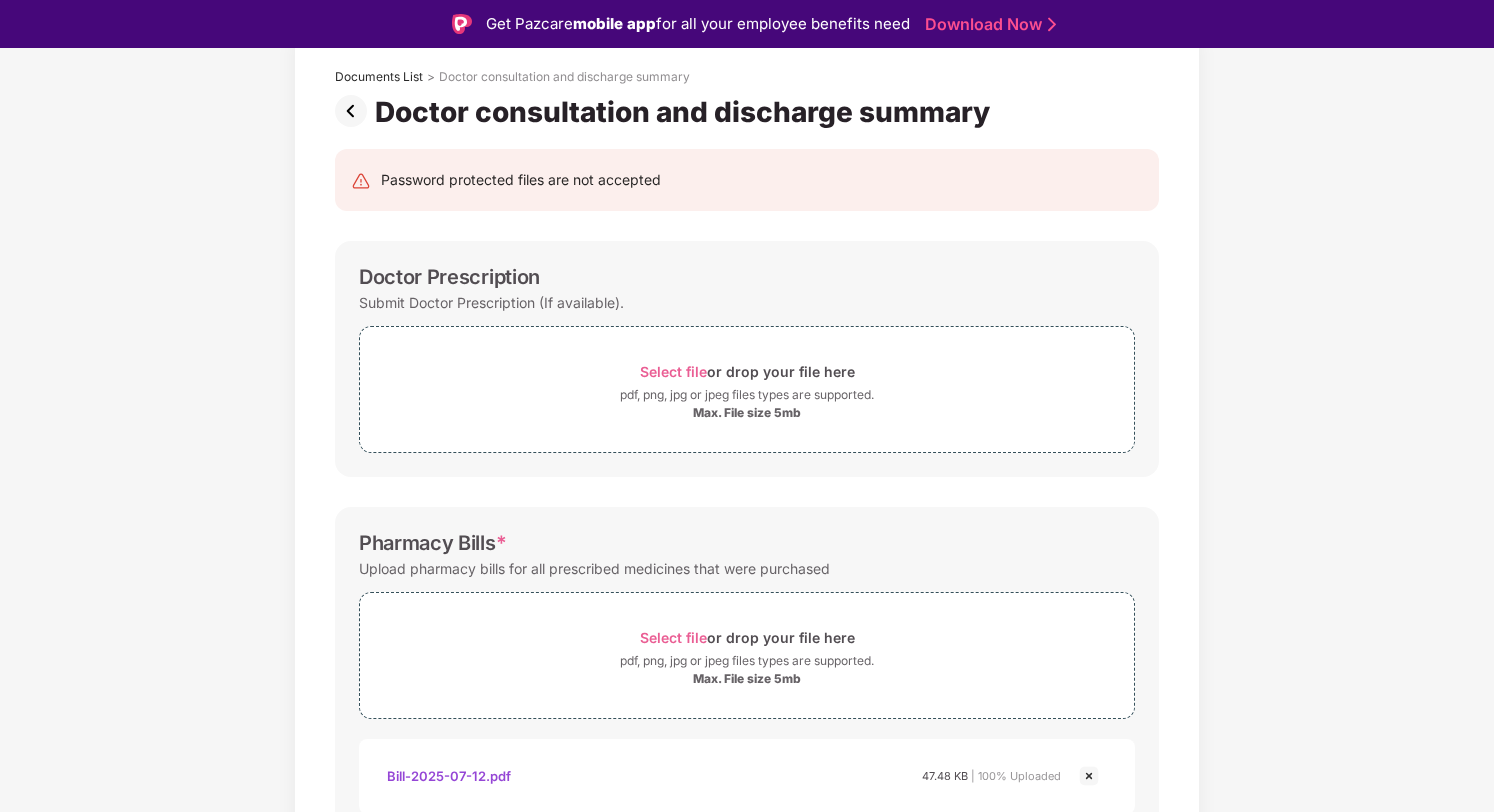 scroll, scrollTop: 108, scrollLeft: 0, axis: vertical 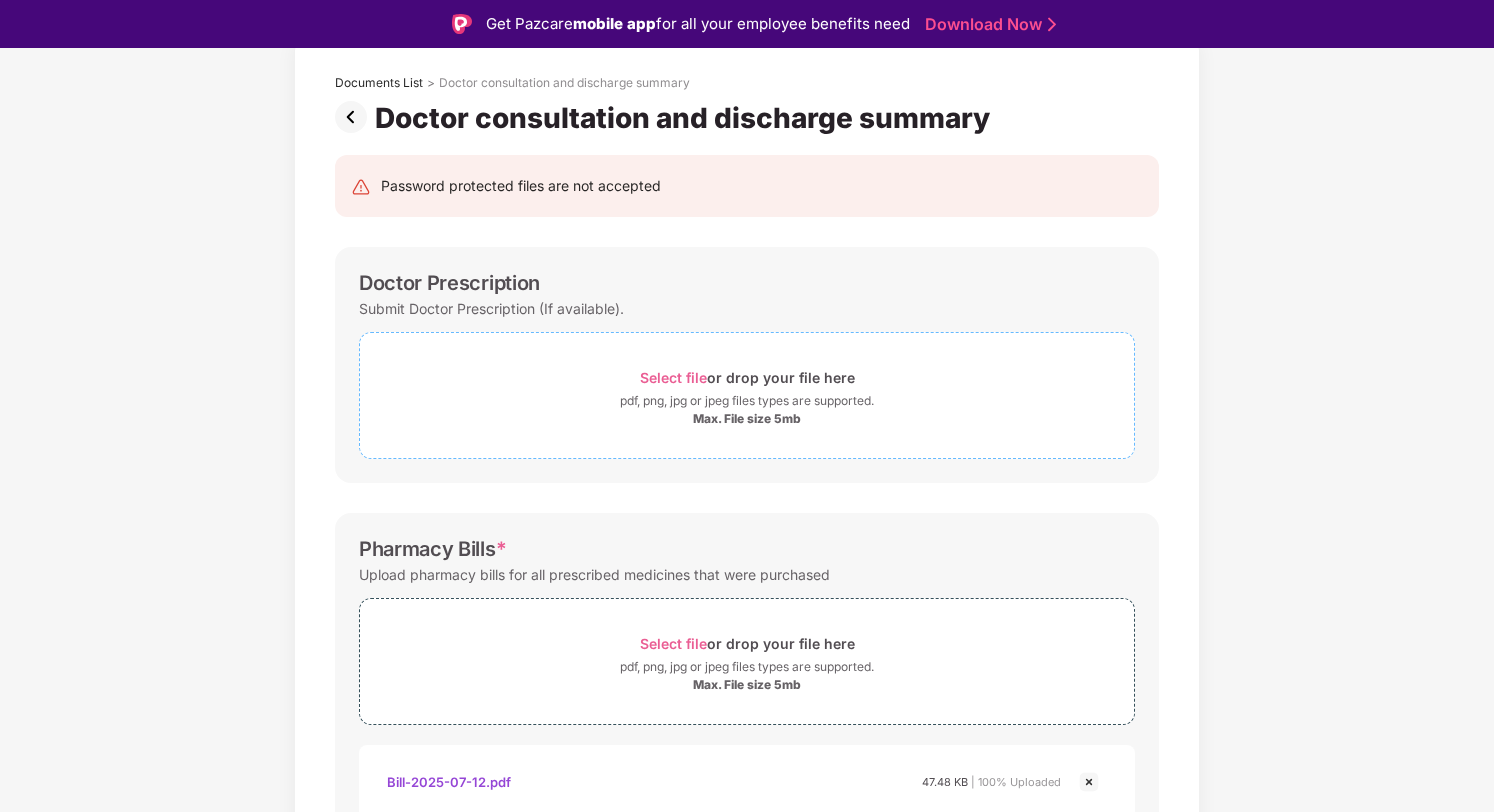 click on "Select file" at bounding box center [673, 377] 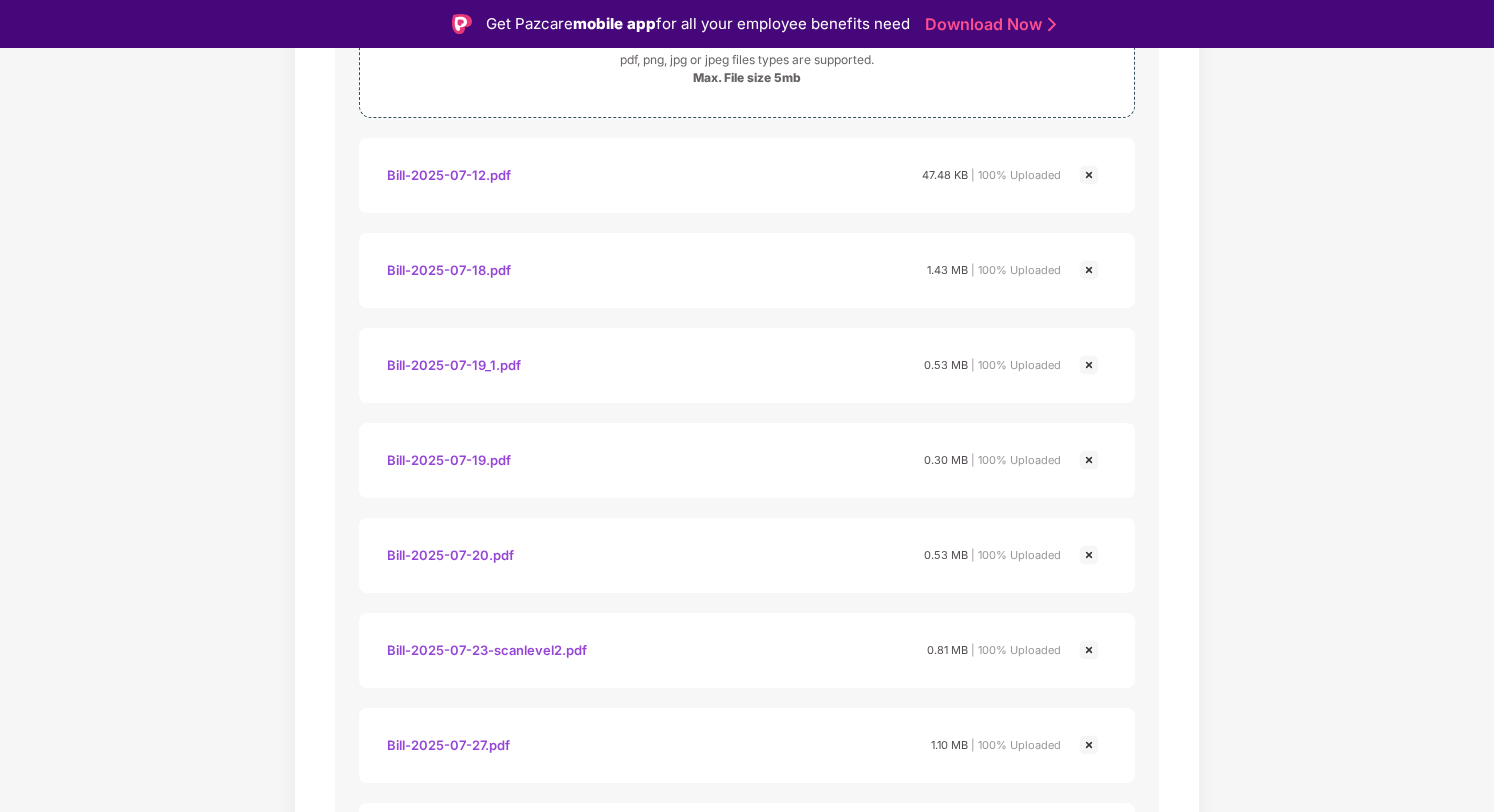 scroll, scrollTop: 1922, scrollLeft: 0, axis: vertical 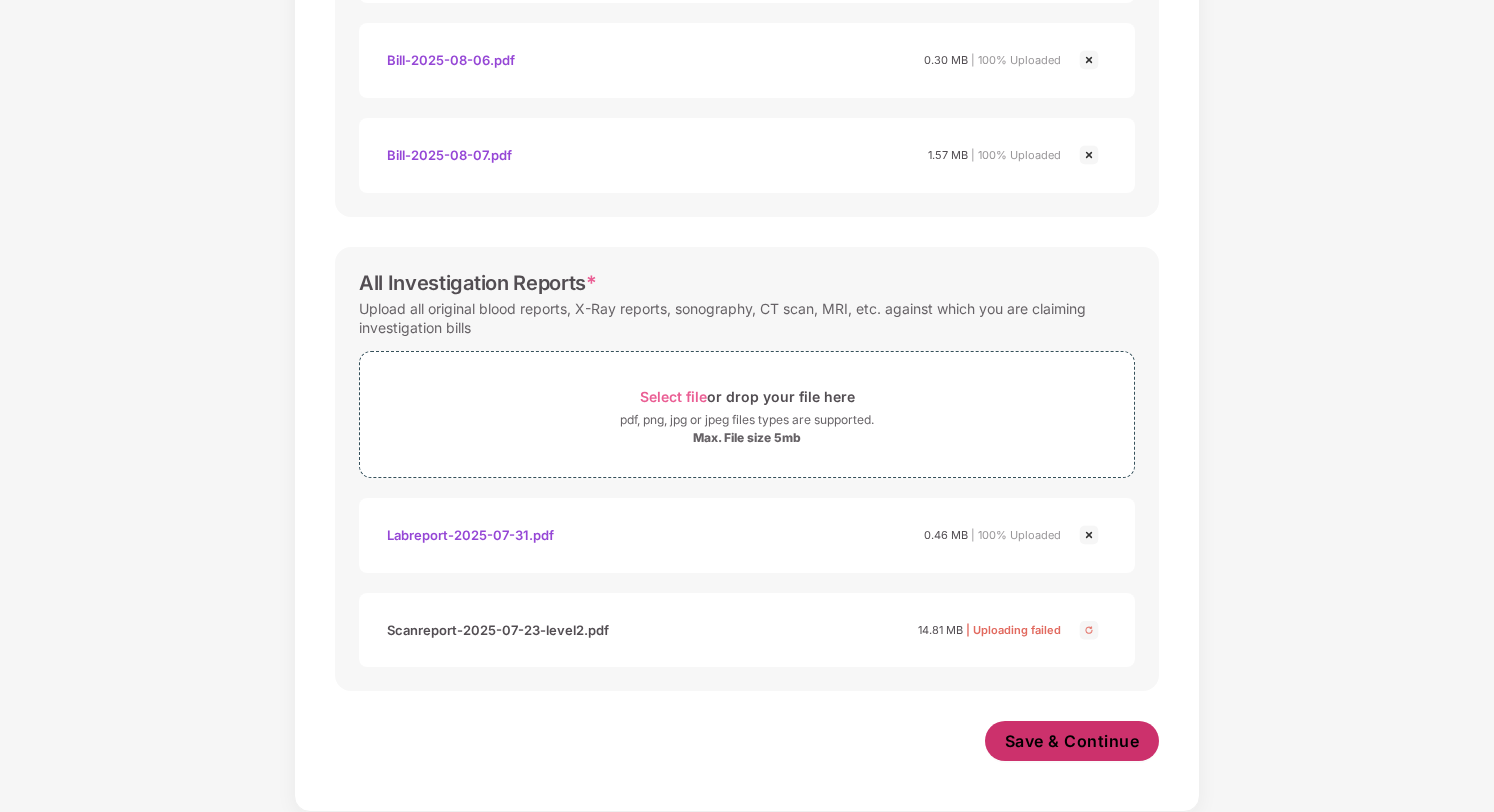click on "Save & Continue" at bounding box center [1072, 741] 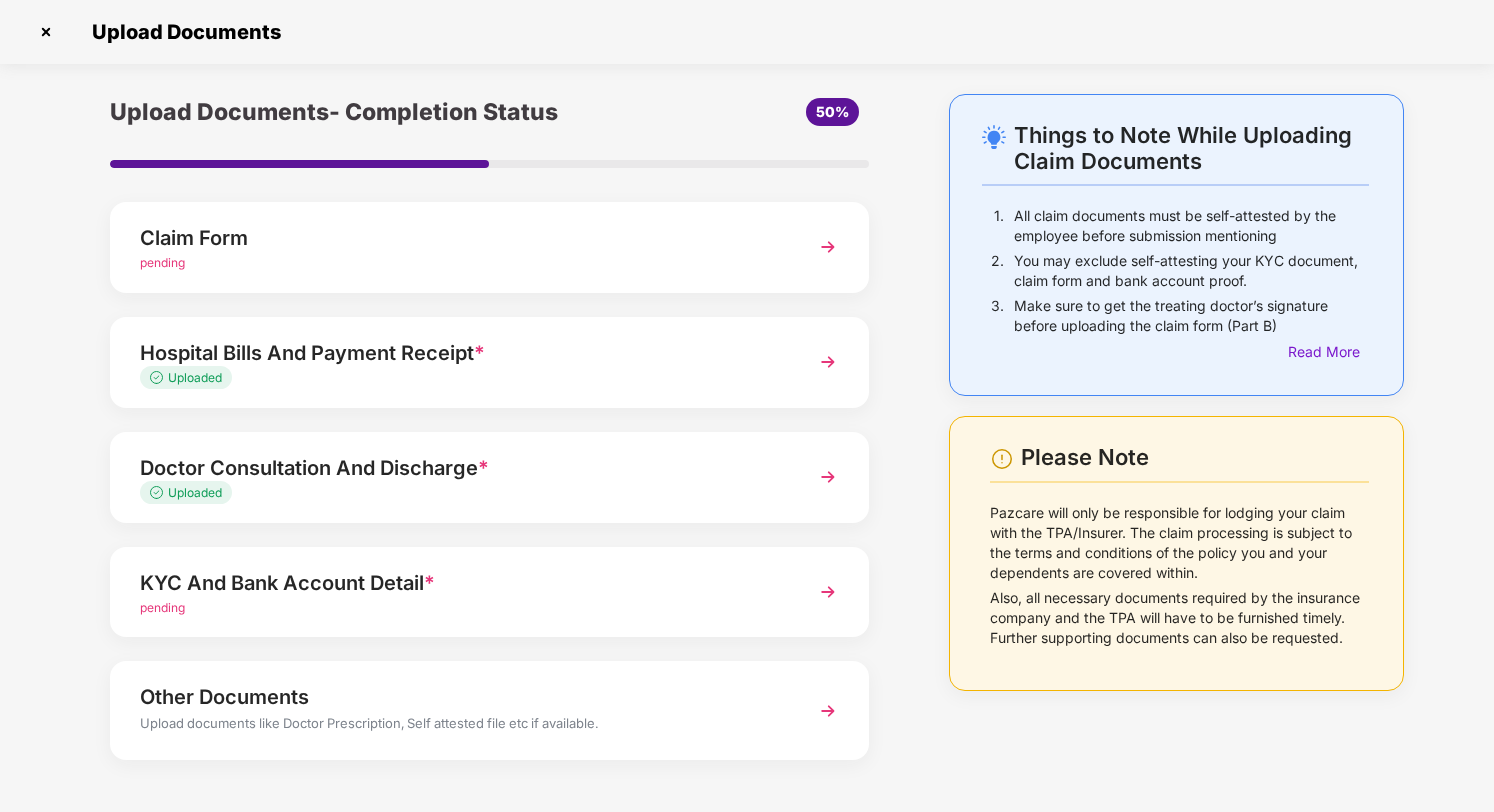 scroll, scrollTop: 72, scrollLeft: 0, axis: vertical 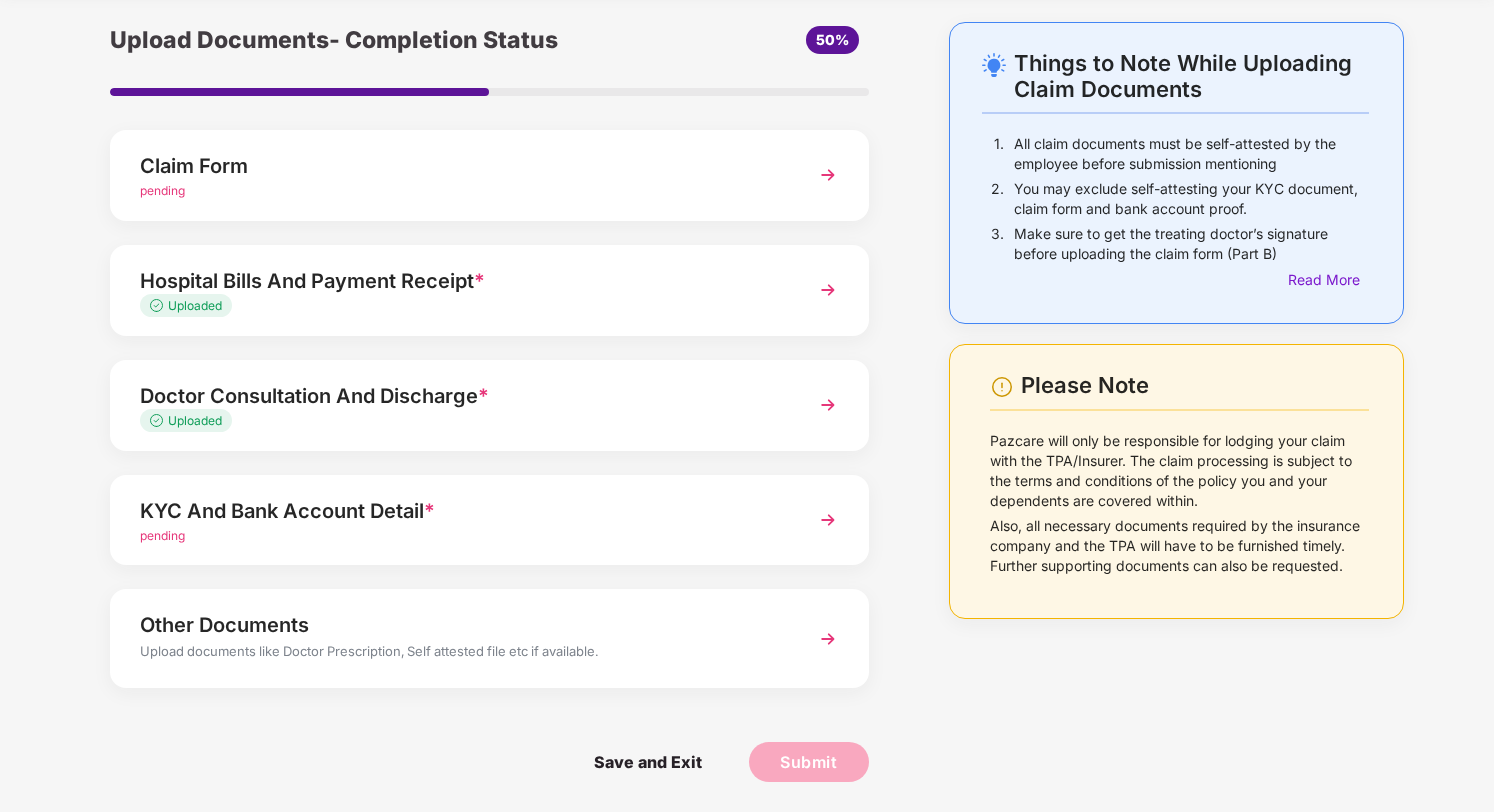 click on "KYC And Bank Account Detail *" at bounding box center (460, 511) 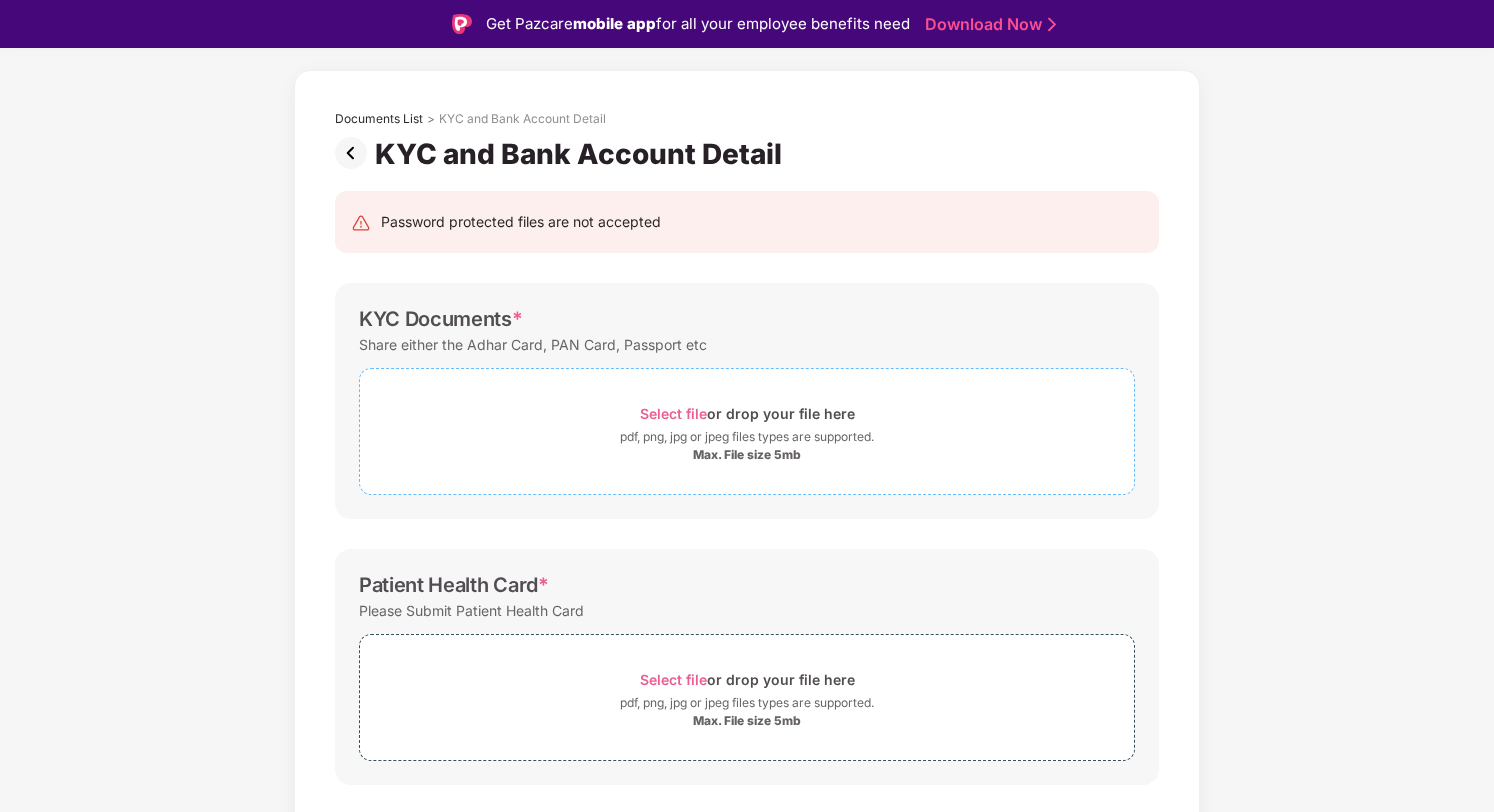 click on "Select file" at bounding box center [673, 413] 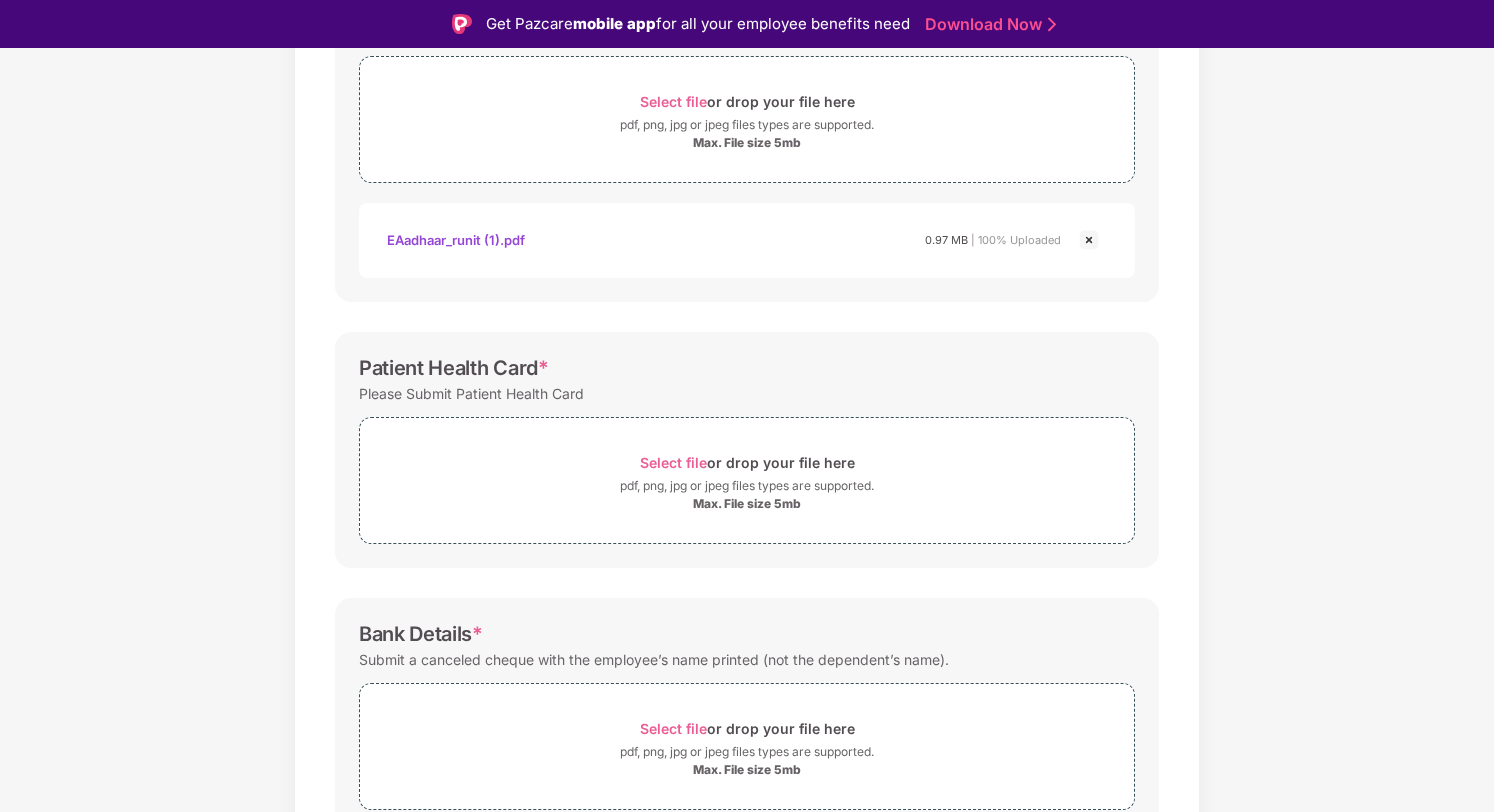 scroll, scrollTop: 409, scrollLeft: 0, axis: vertical 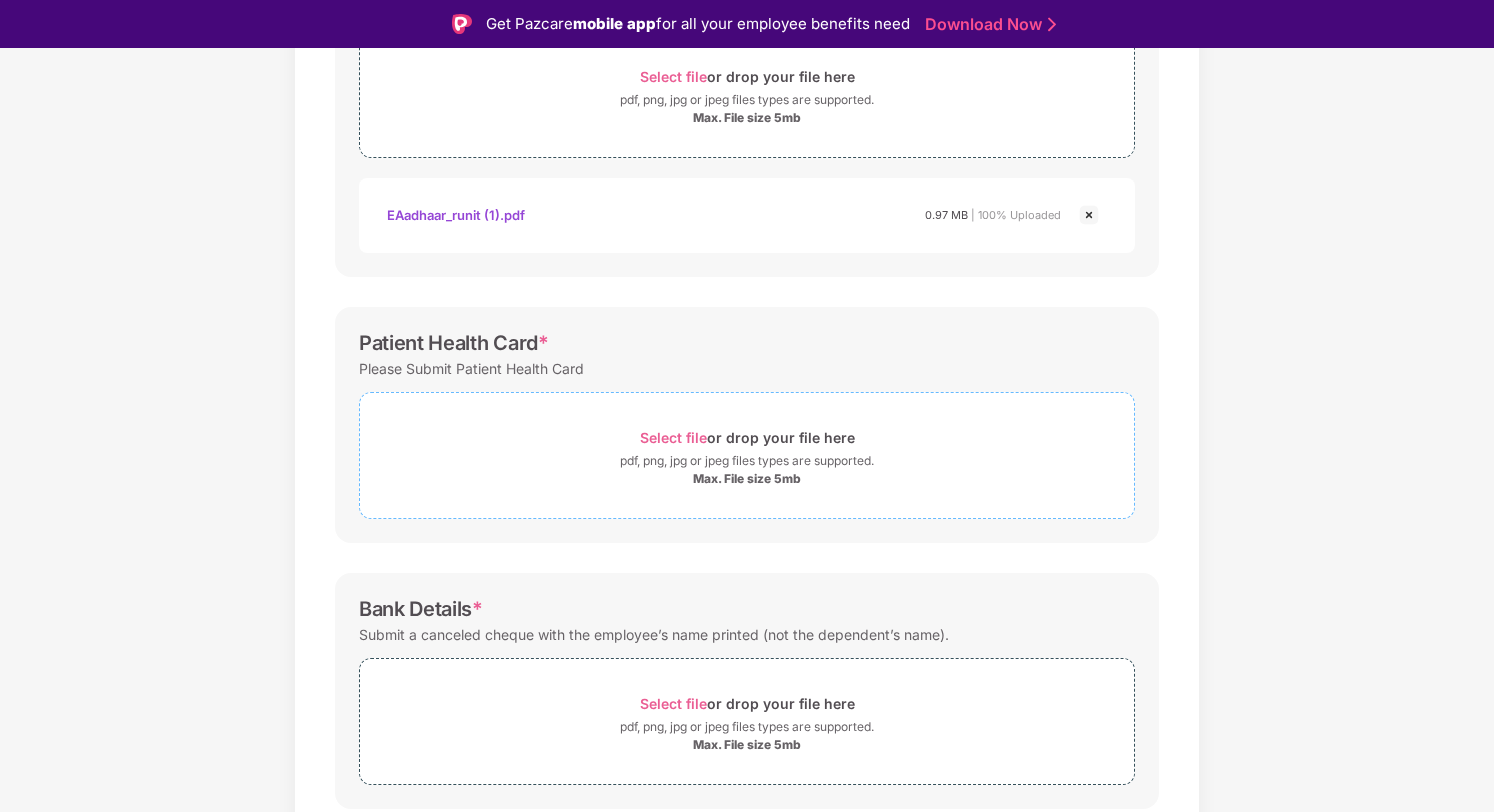 click on "Select file" at bounding box center (673, 437) 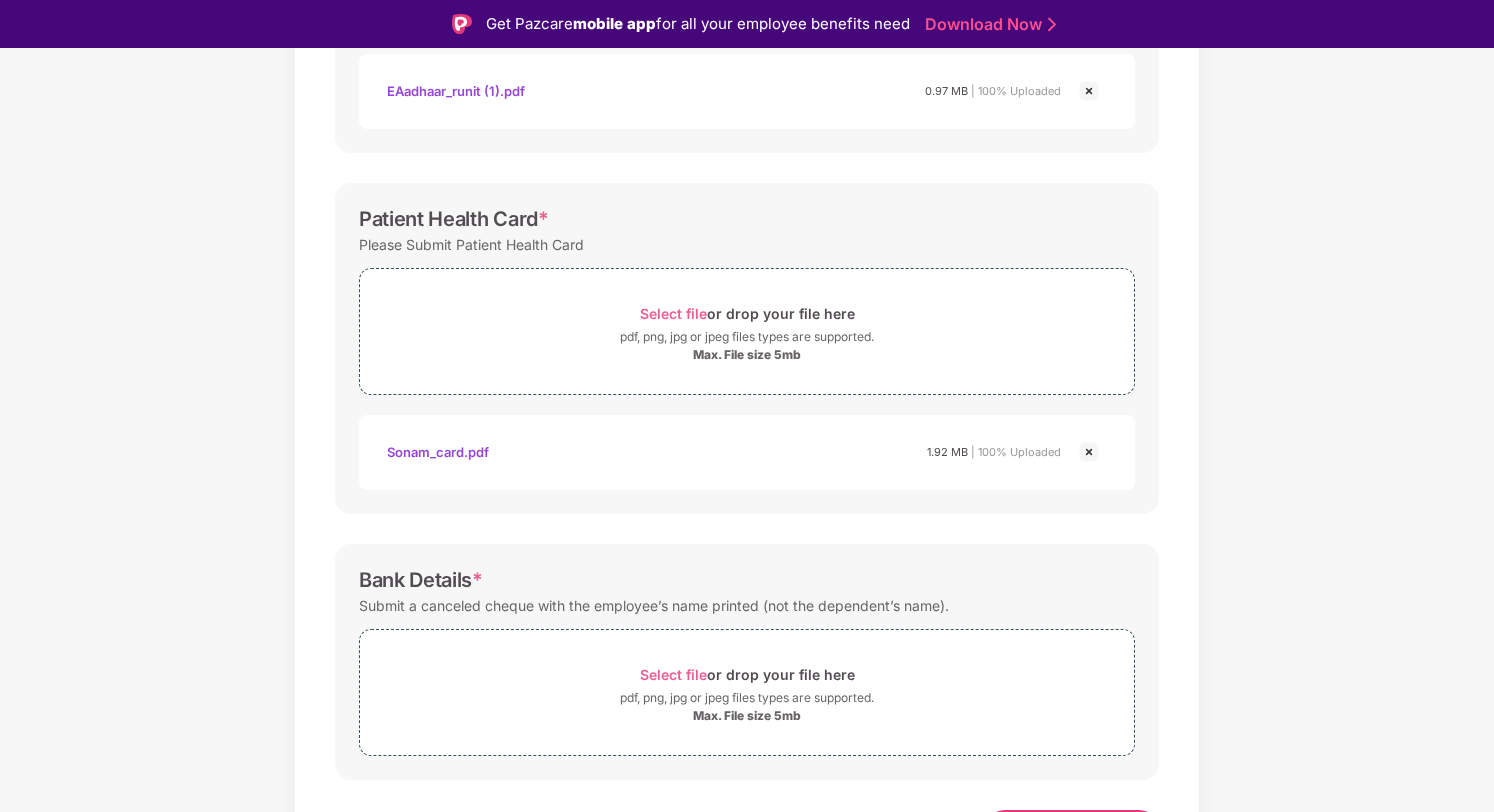 scroll, scrollTop: 574, scrollLeft: 0, axis: vertical 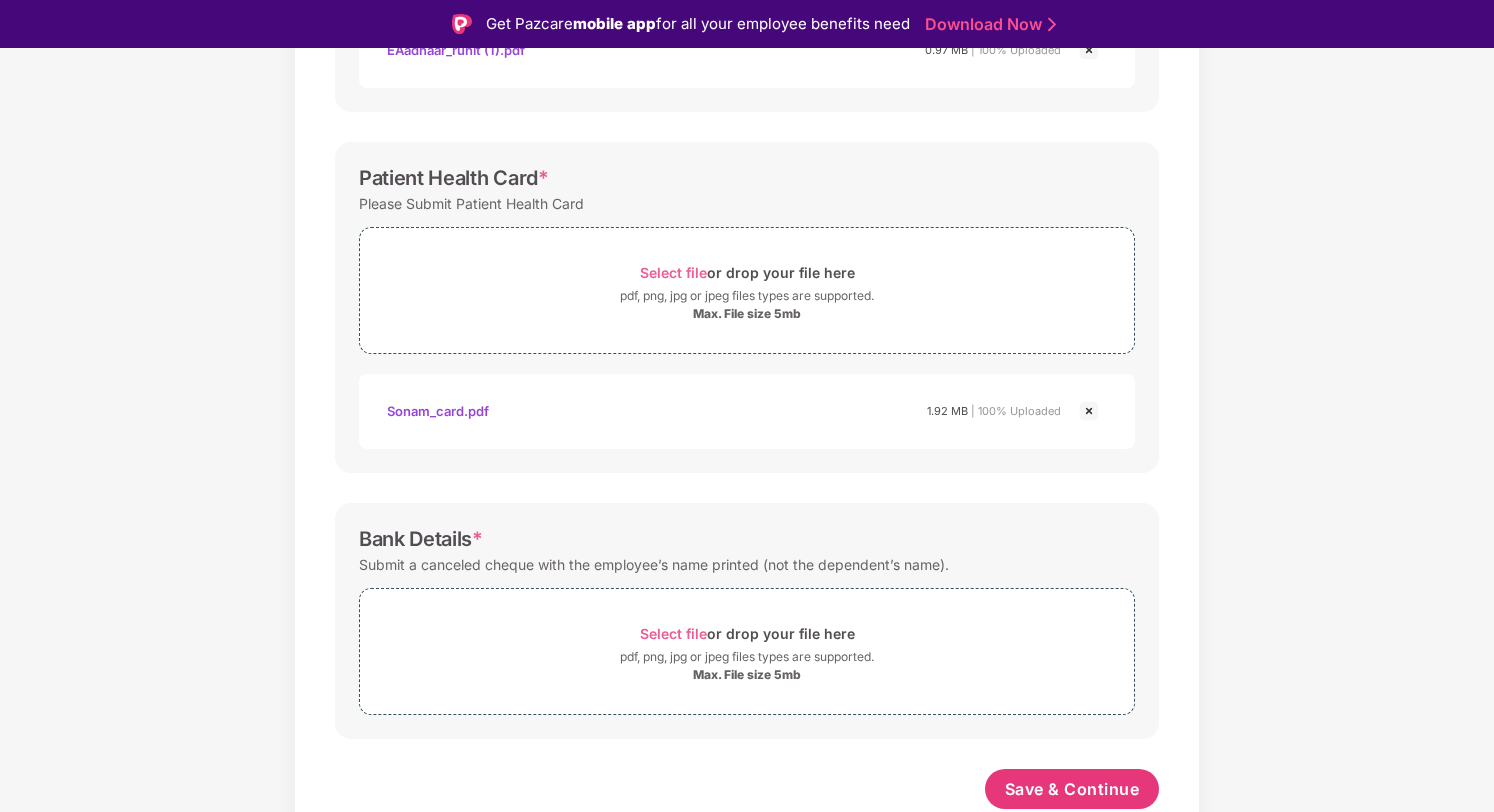 click at bounding box center [1089, 411] 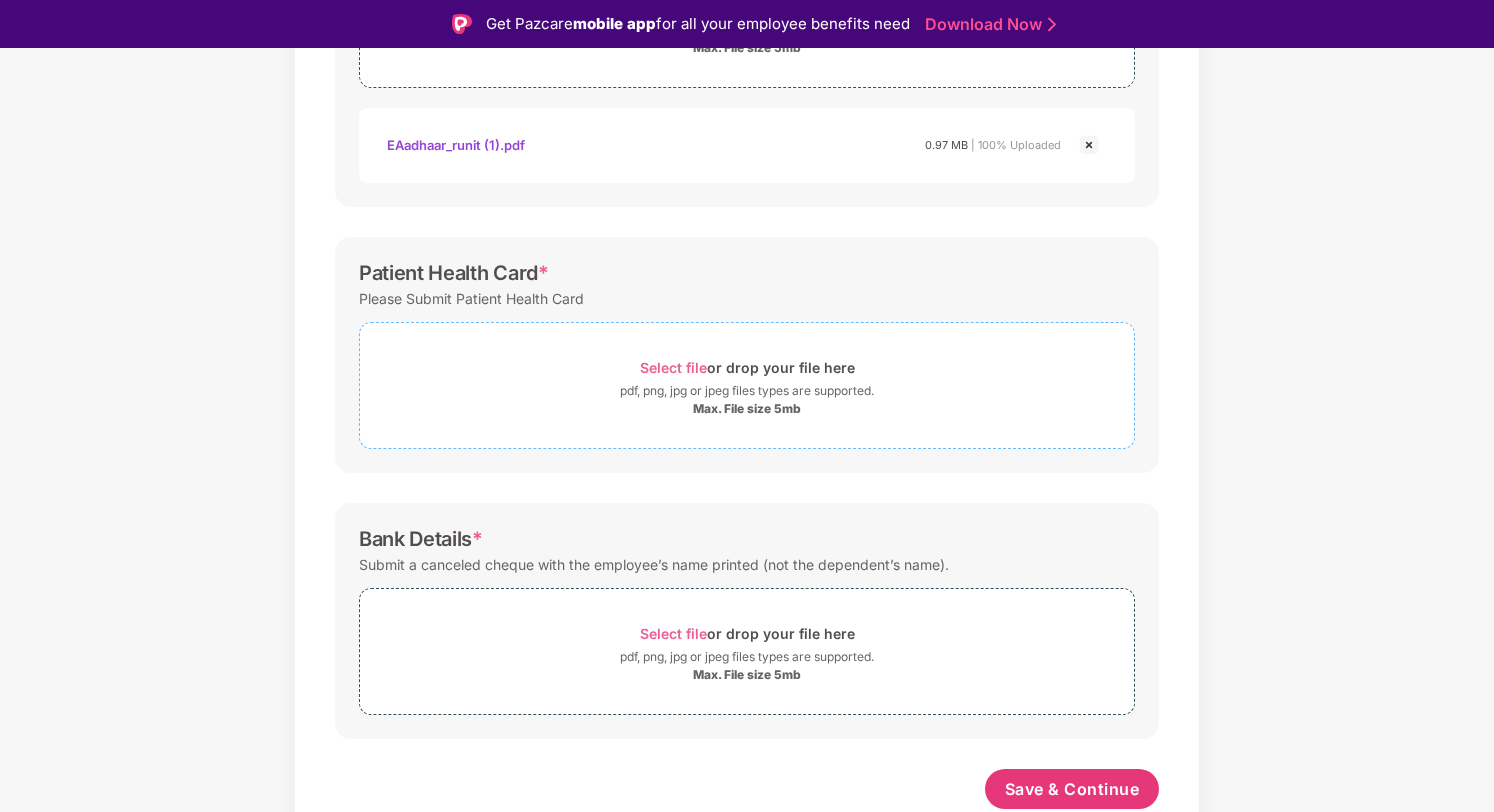 click on "Select file" at bounding box center (673, 367) 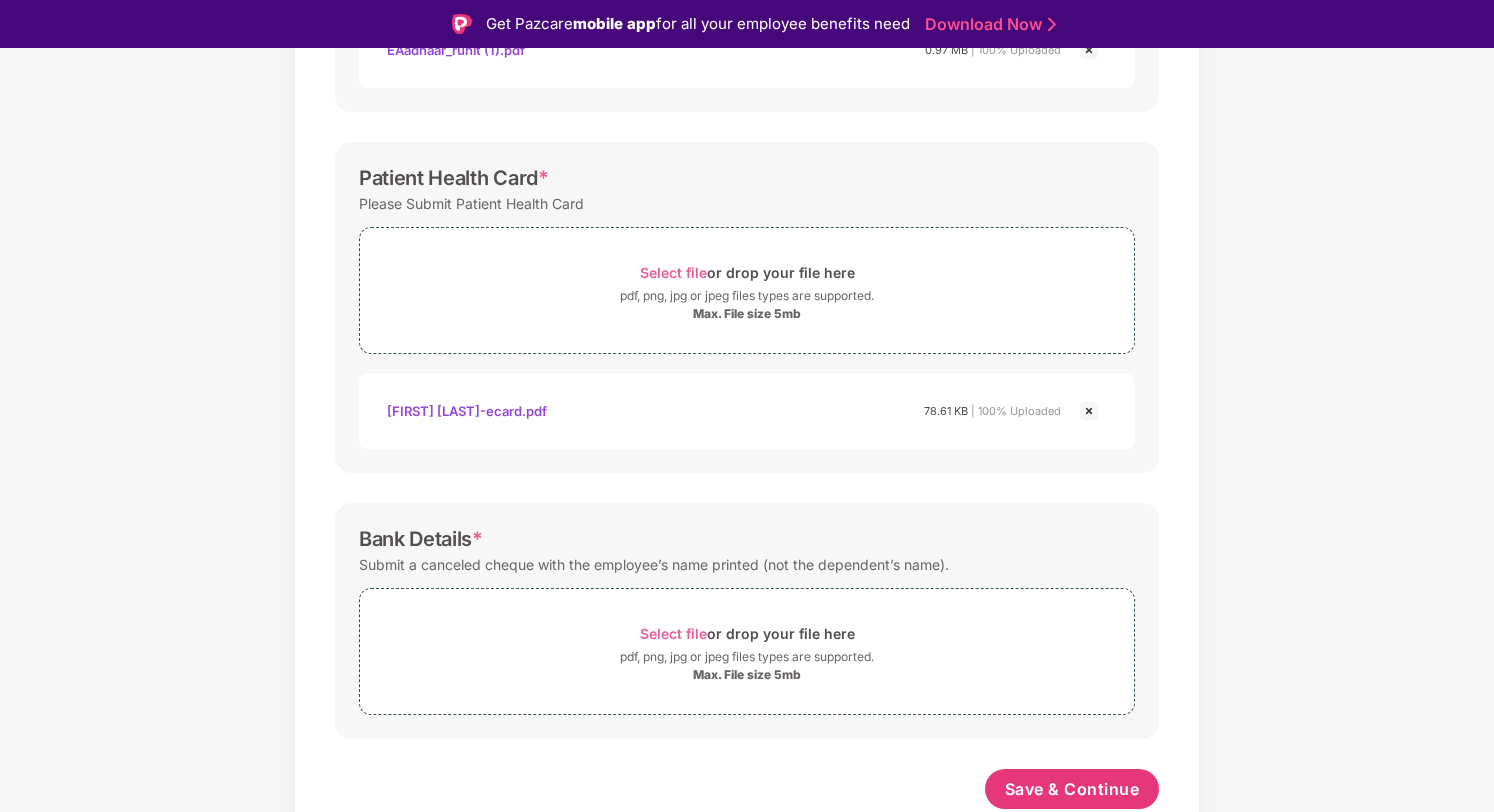 scroll, scrollTop: 574, scrollLeft: 0, axis: vertical 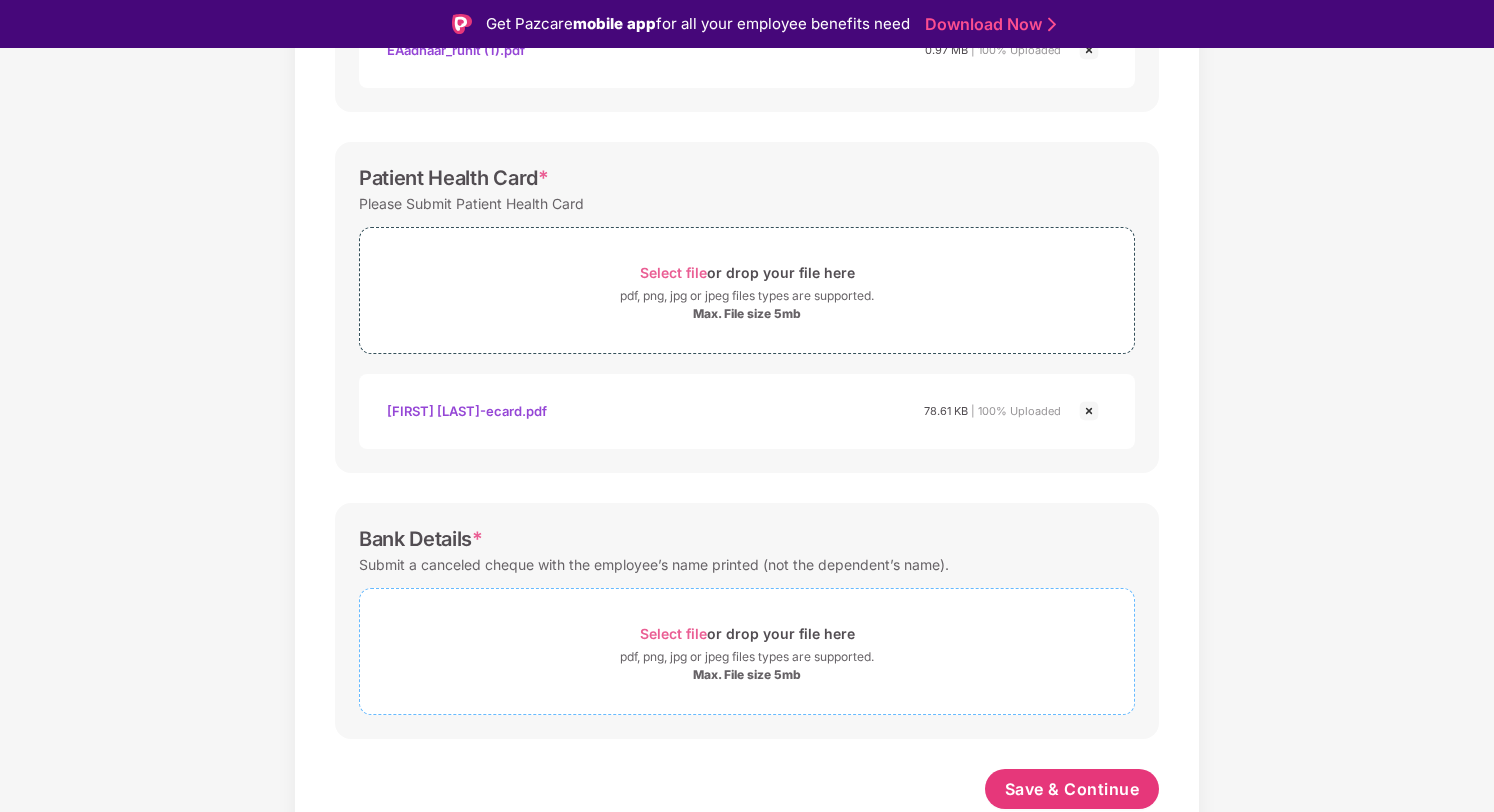 click on "Select file" at bounding box center [673, 633] 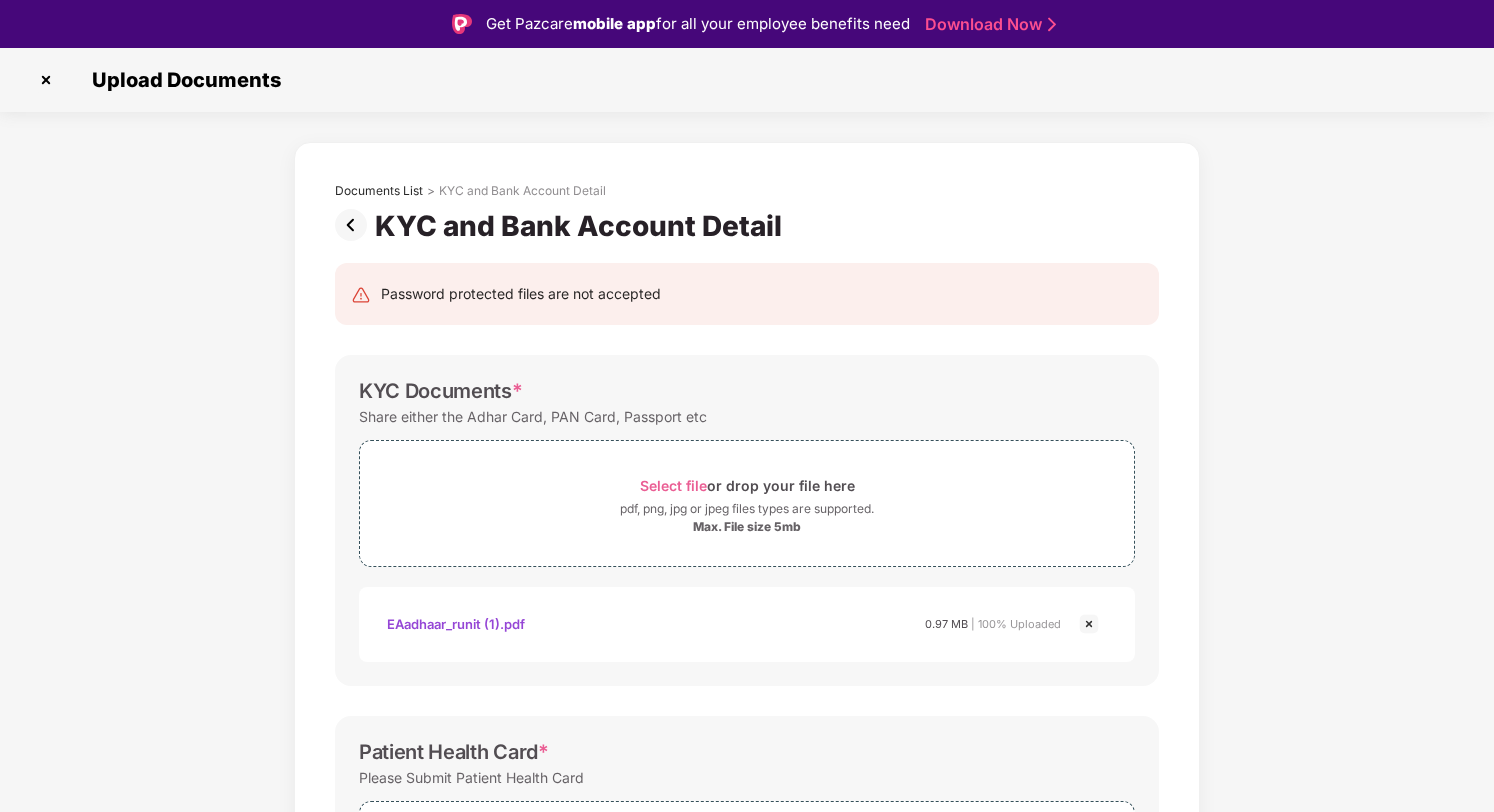 scroll, scrollTop: 669, scrollLeft: 0, axis: vertical 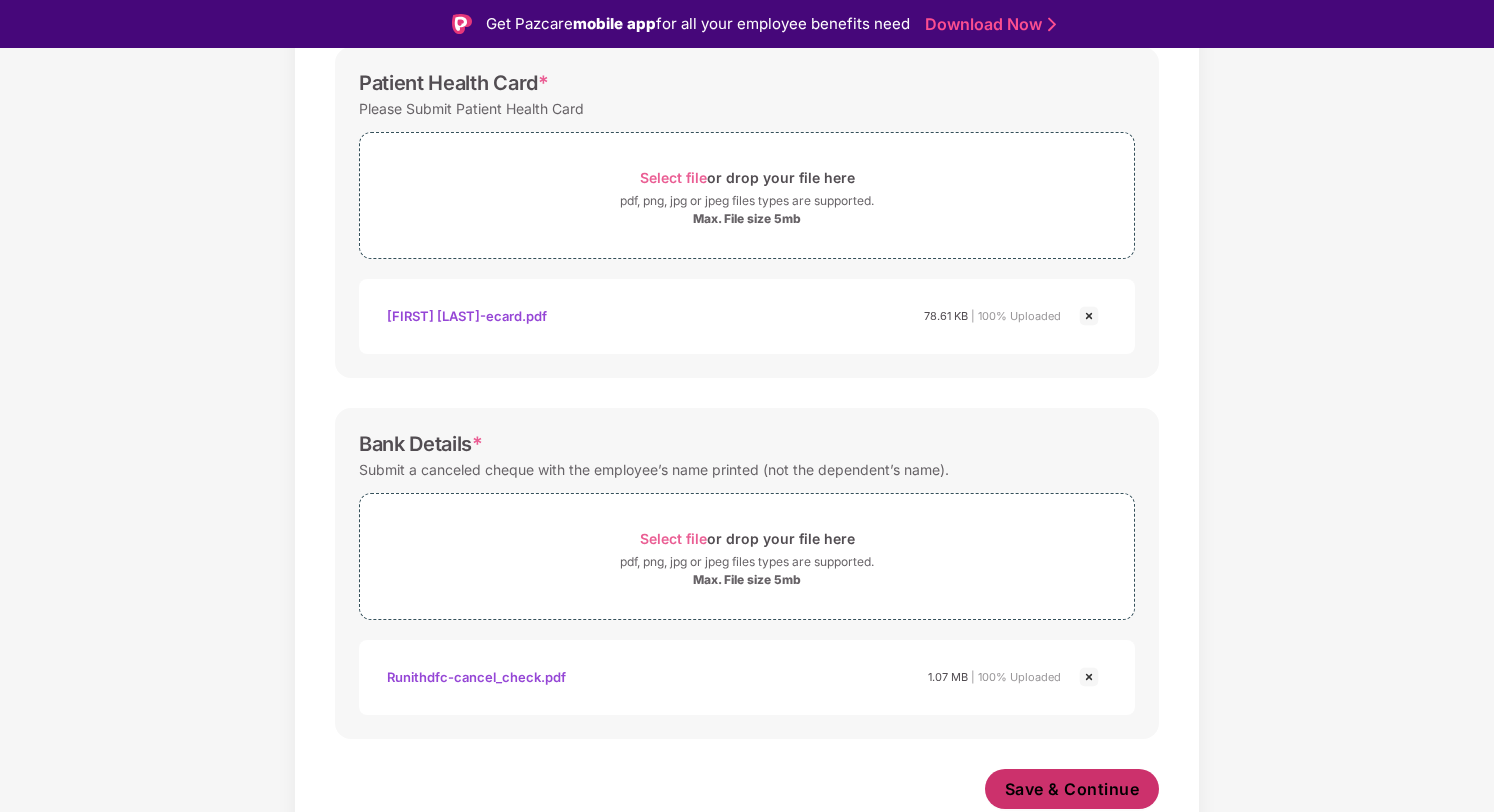 click on "Save & Continue" at bounding box center [1072, 789] 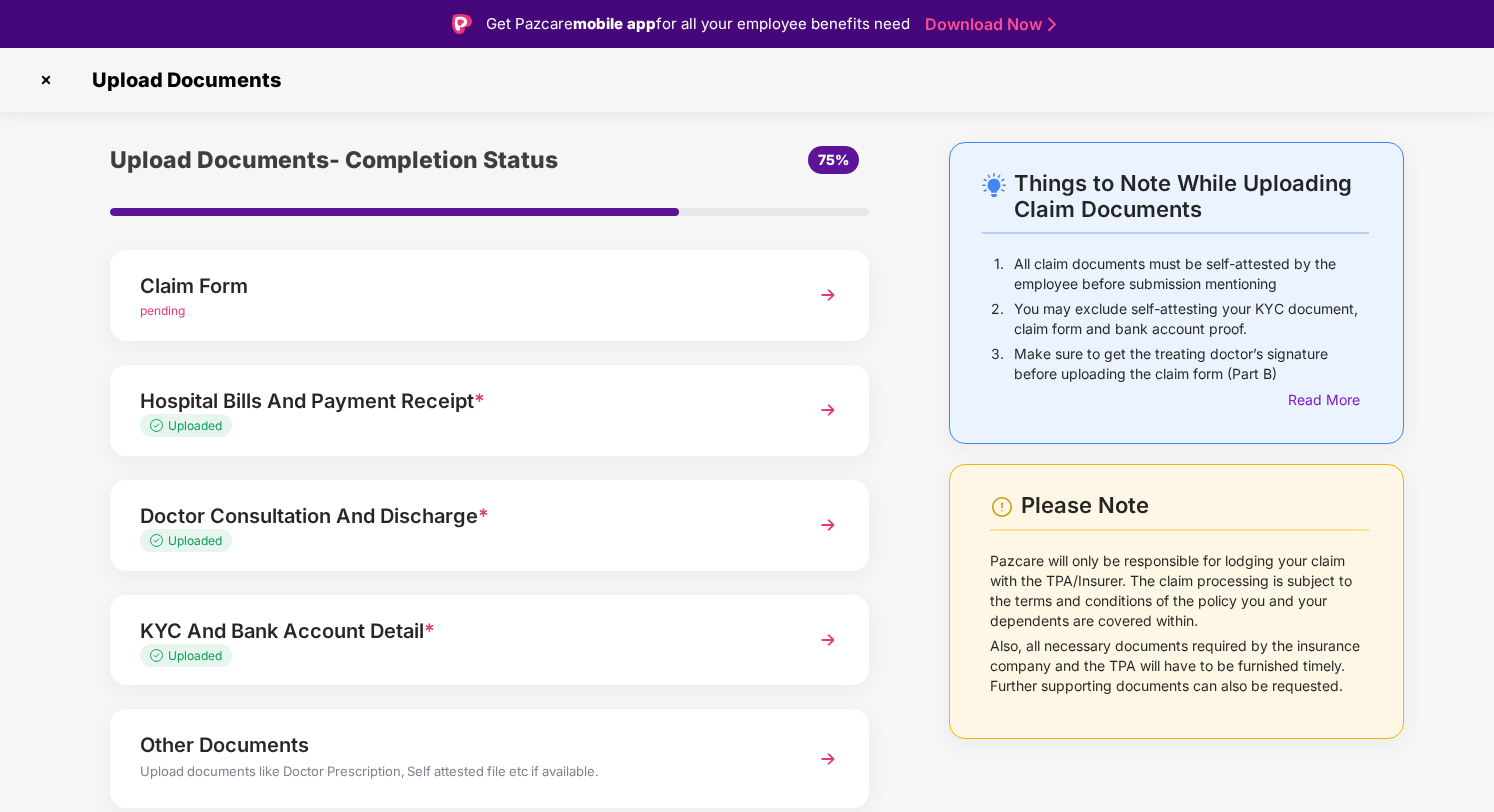 scroll, scrollTop: 72, scrollLeft: 0, axis: vertical 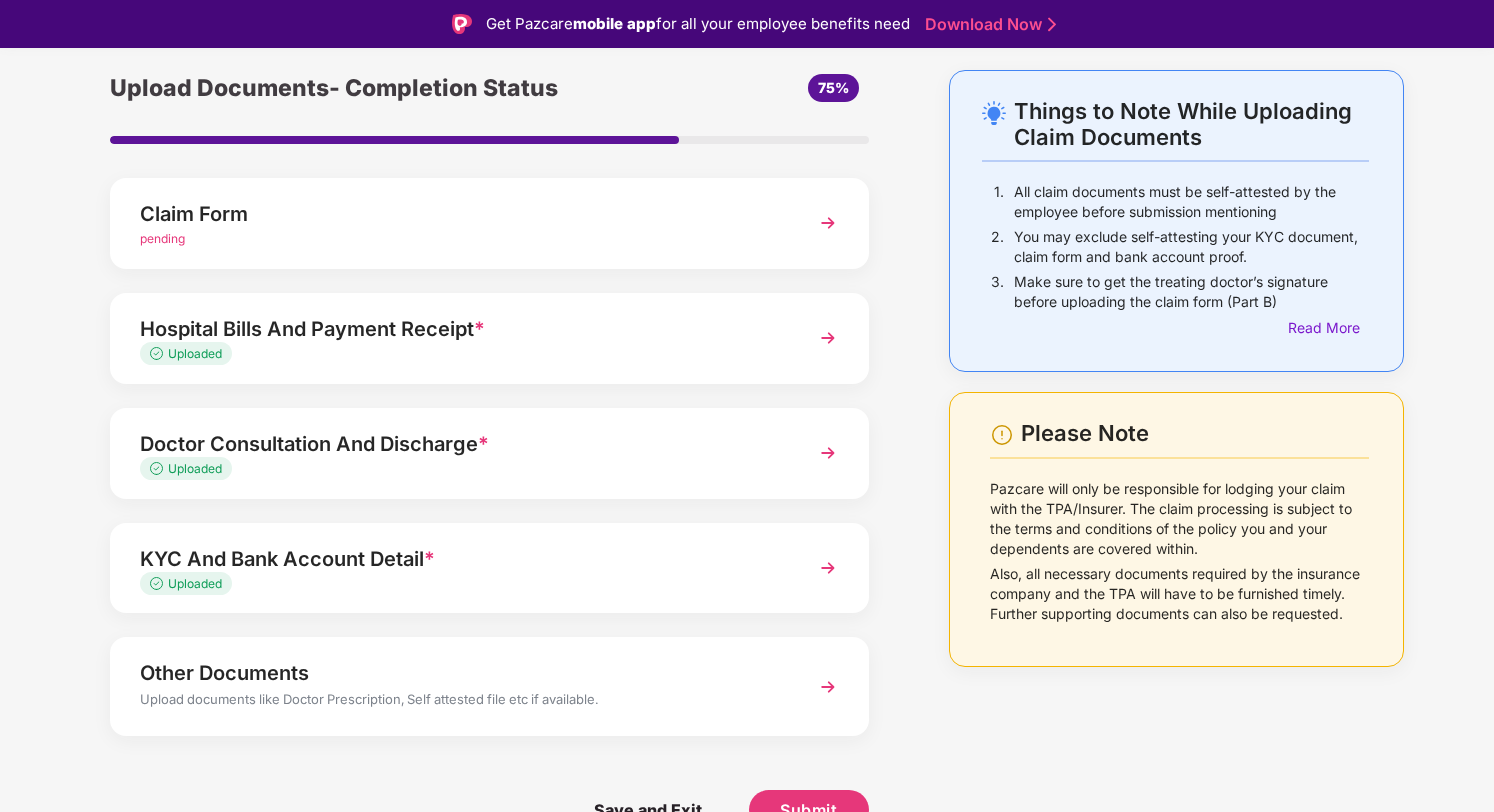 click on "Hospital Bills And Payment Receipt * Uploaded" at bounding box center [489, 338] 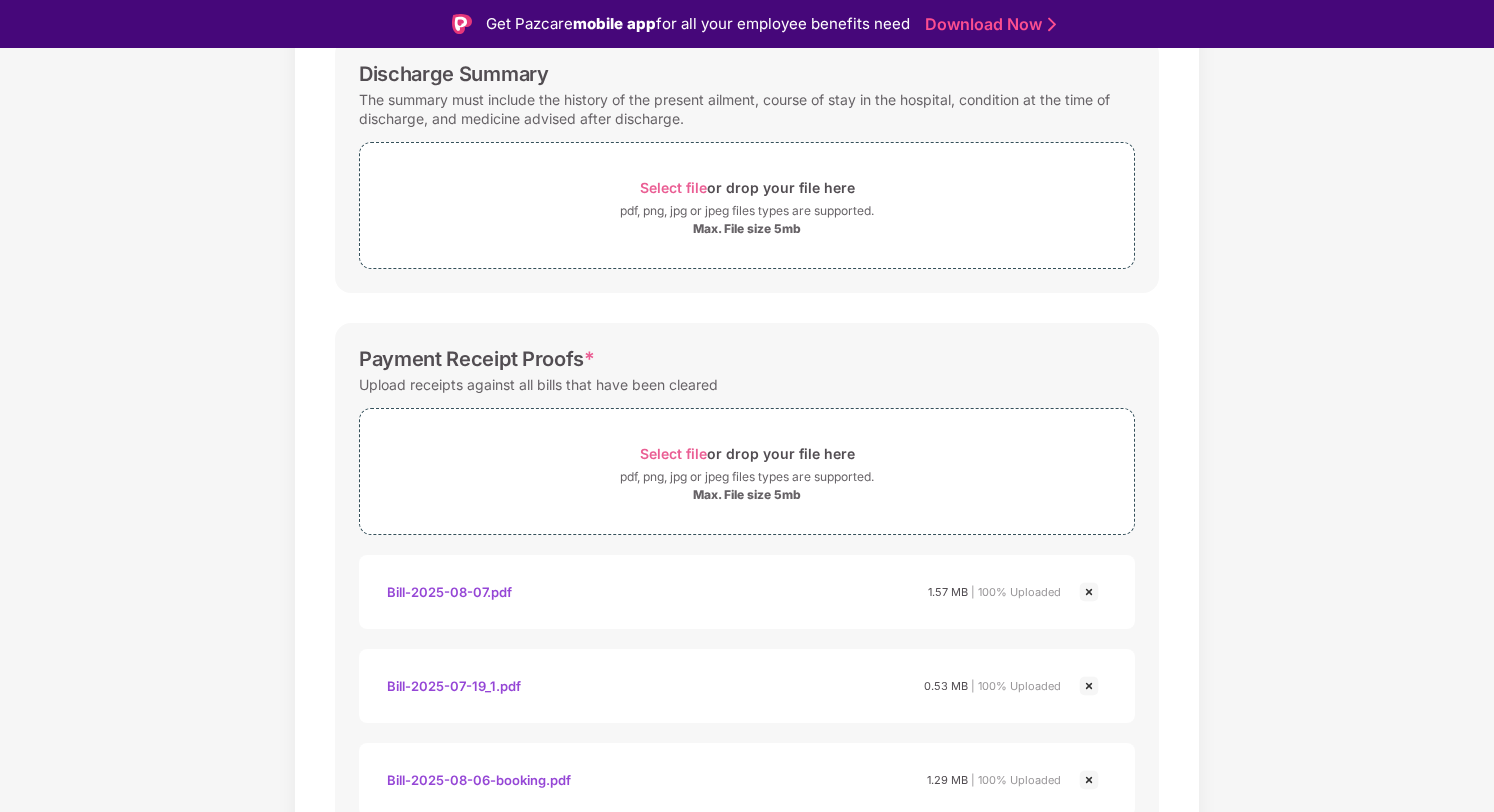 scroll, scrollTop: 0, scrollLeft: 0, axis: both 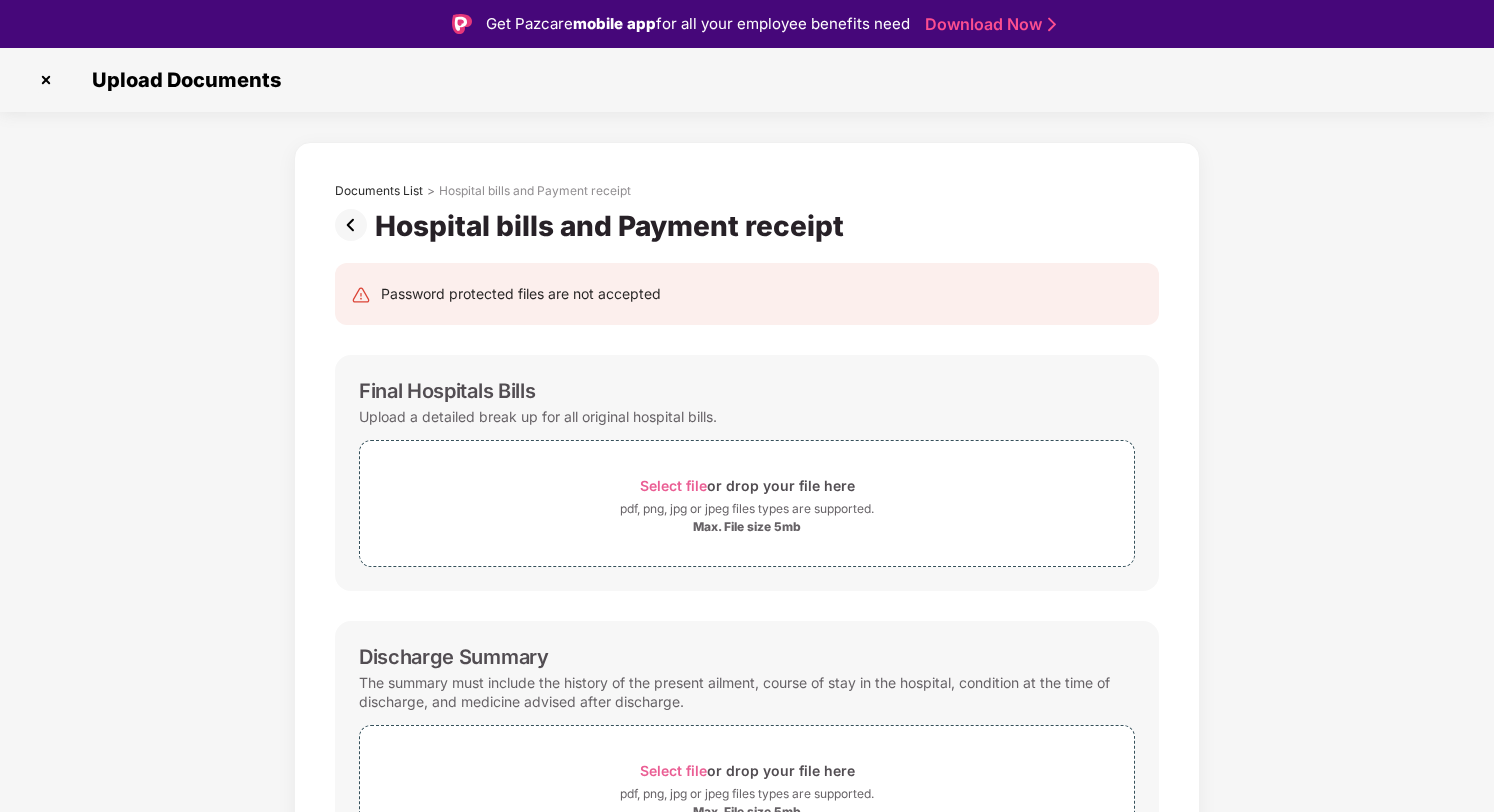 click at bounding box center [355, 225] 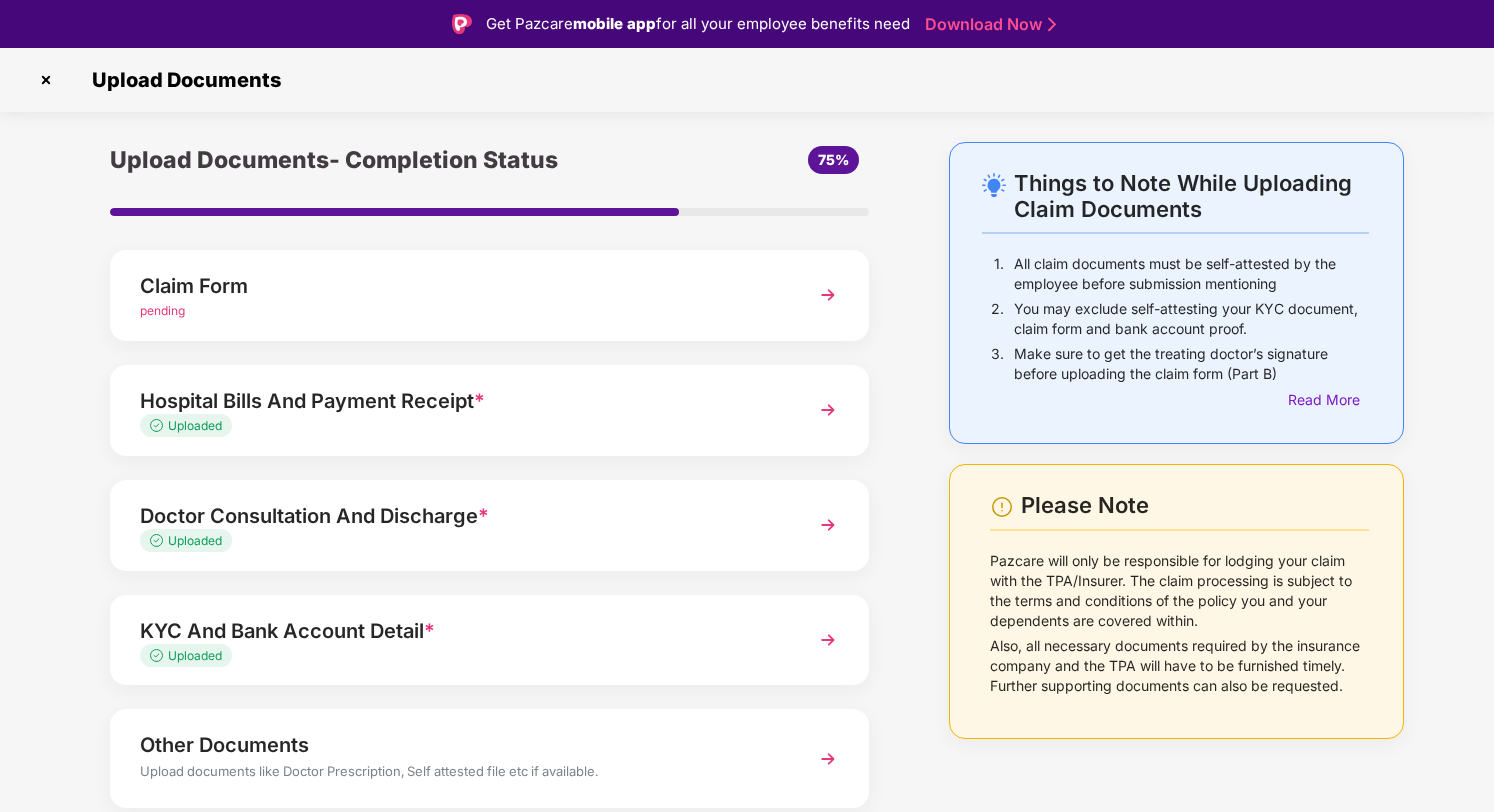 click at bounding box center (828, 295) 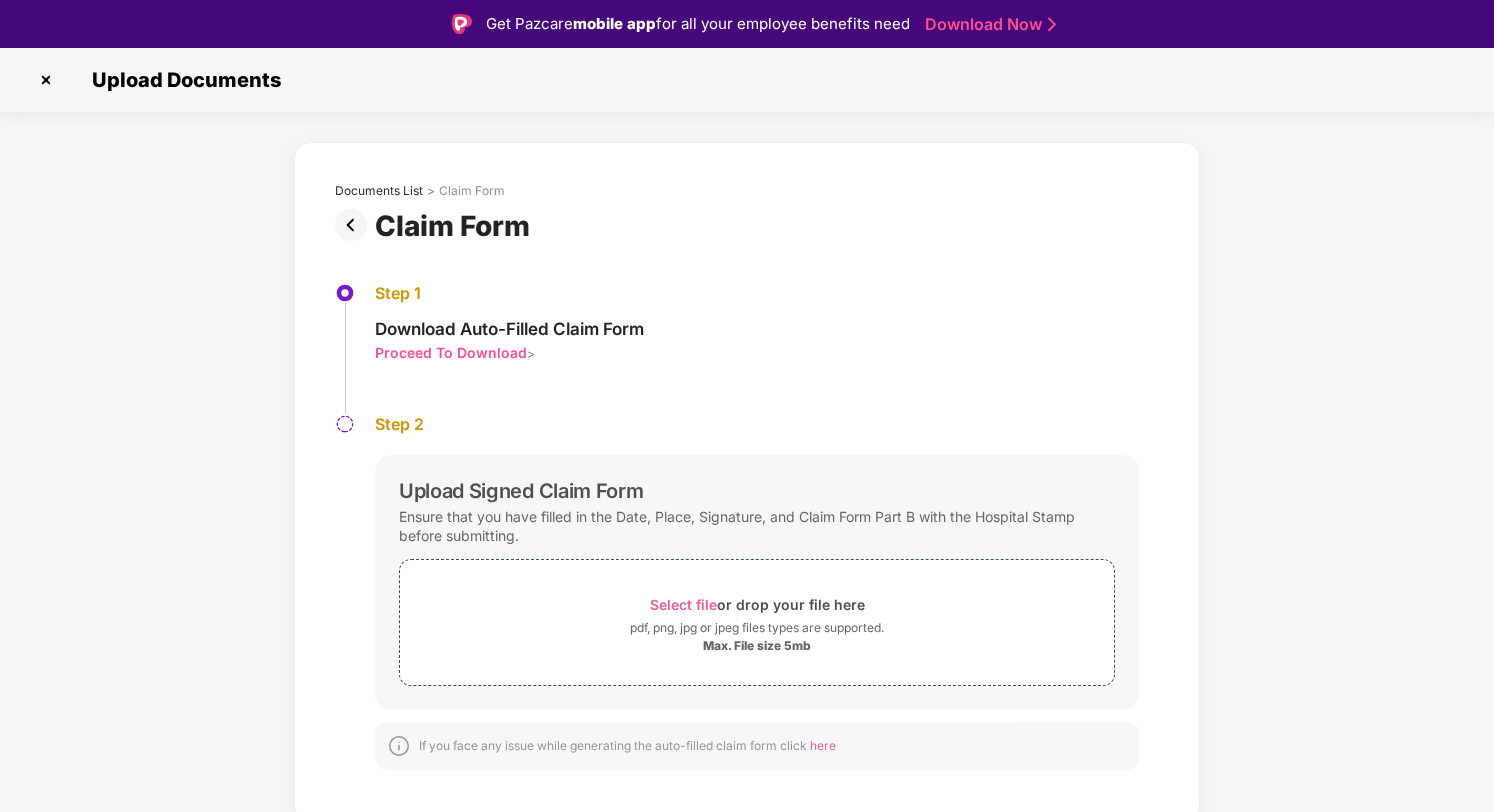 click on "Proceed To Download" at bounding box center (451, 352) 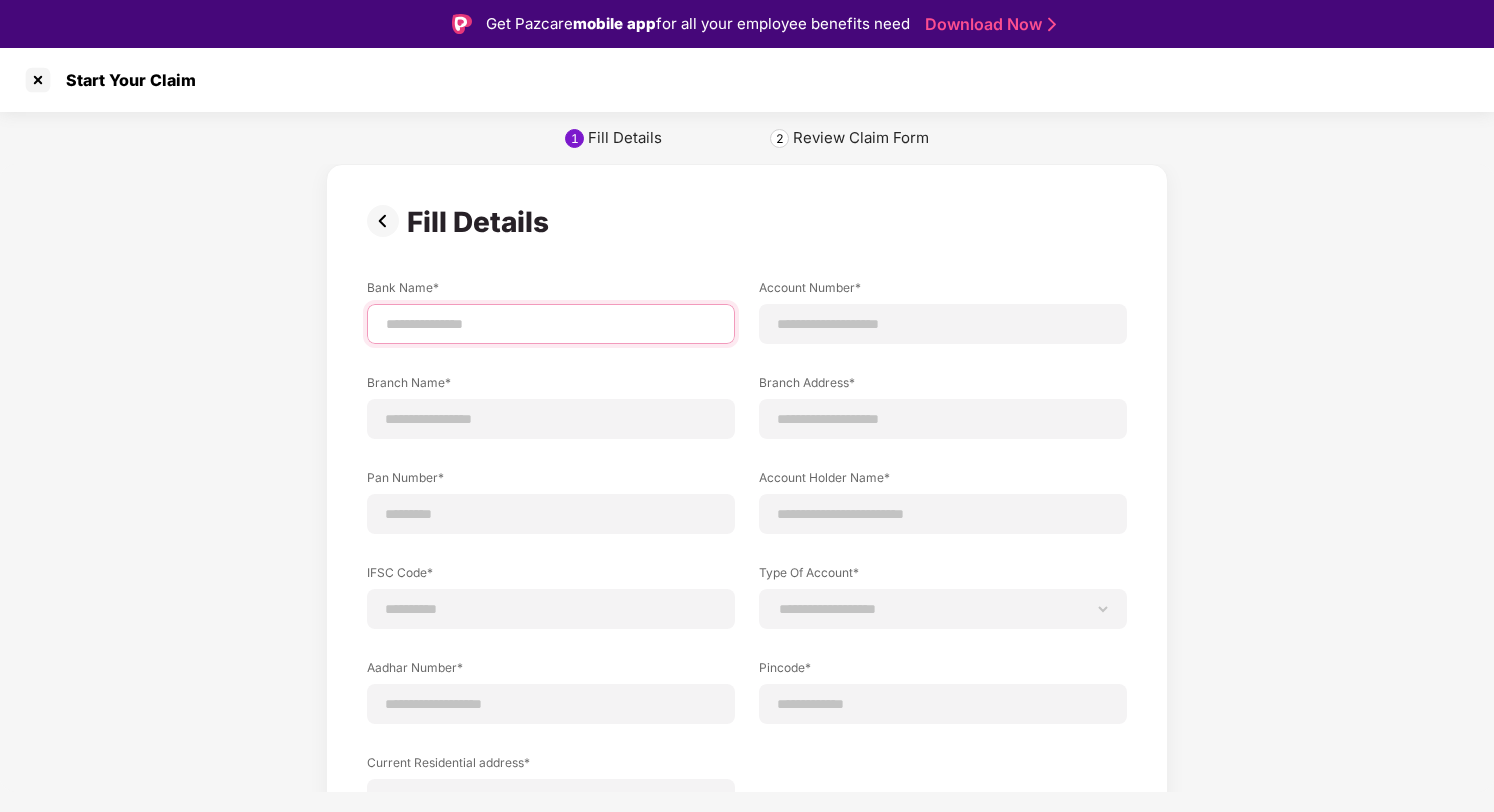 click at bounding box center [551, 324] 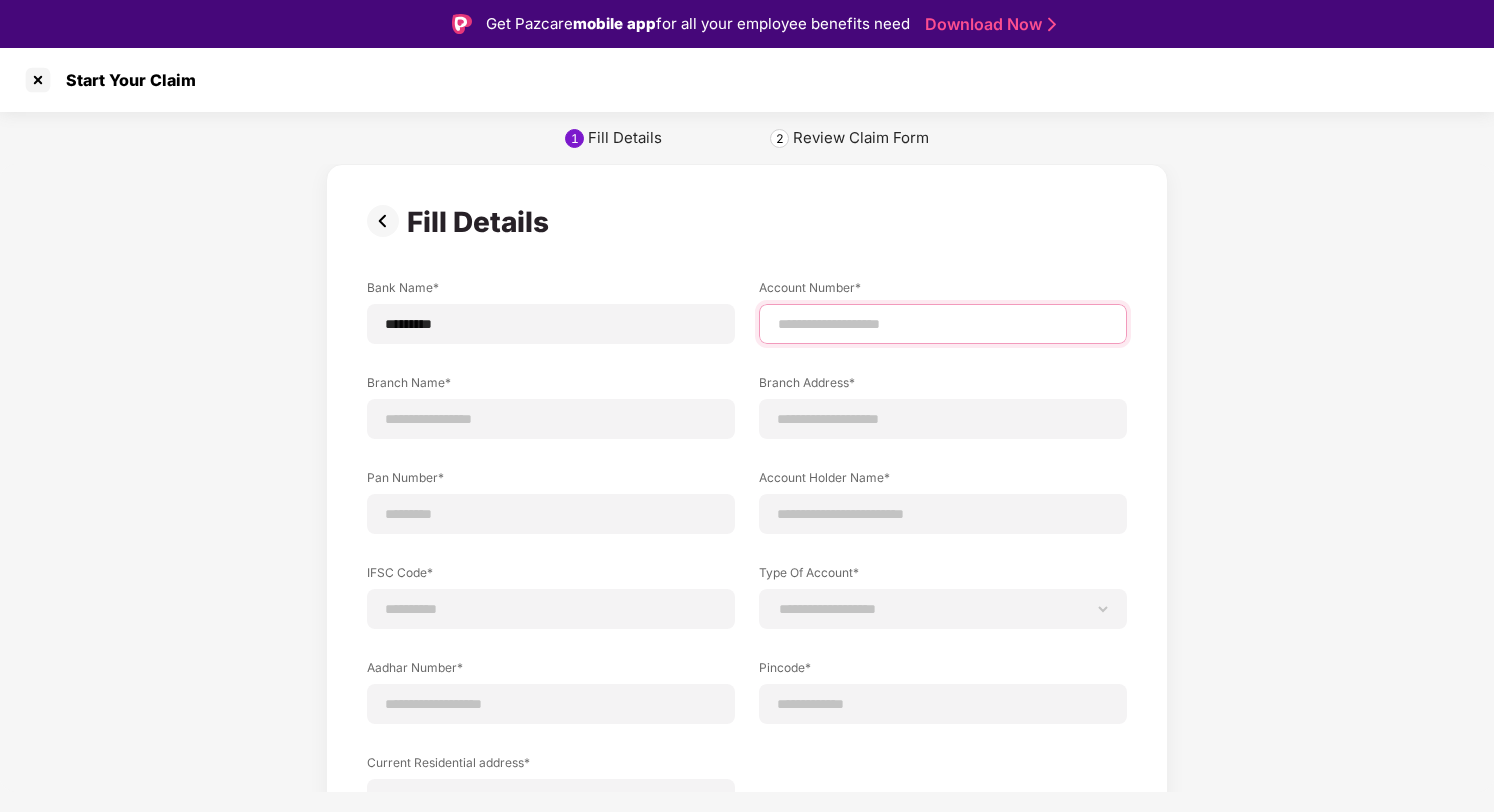 click at bounding box center [943, 324] 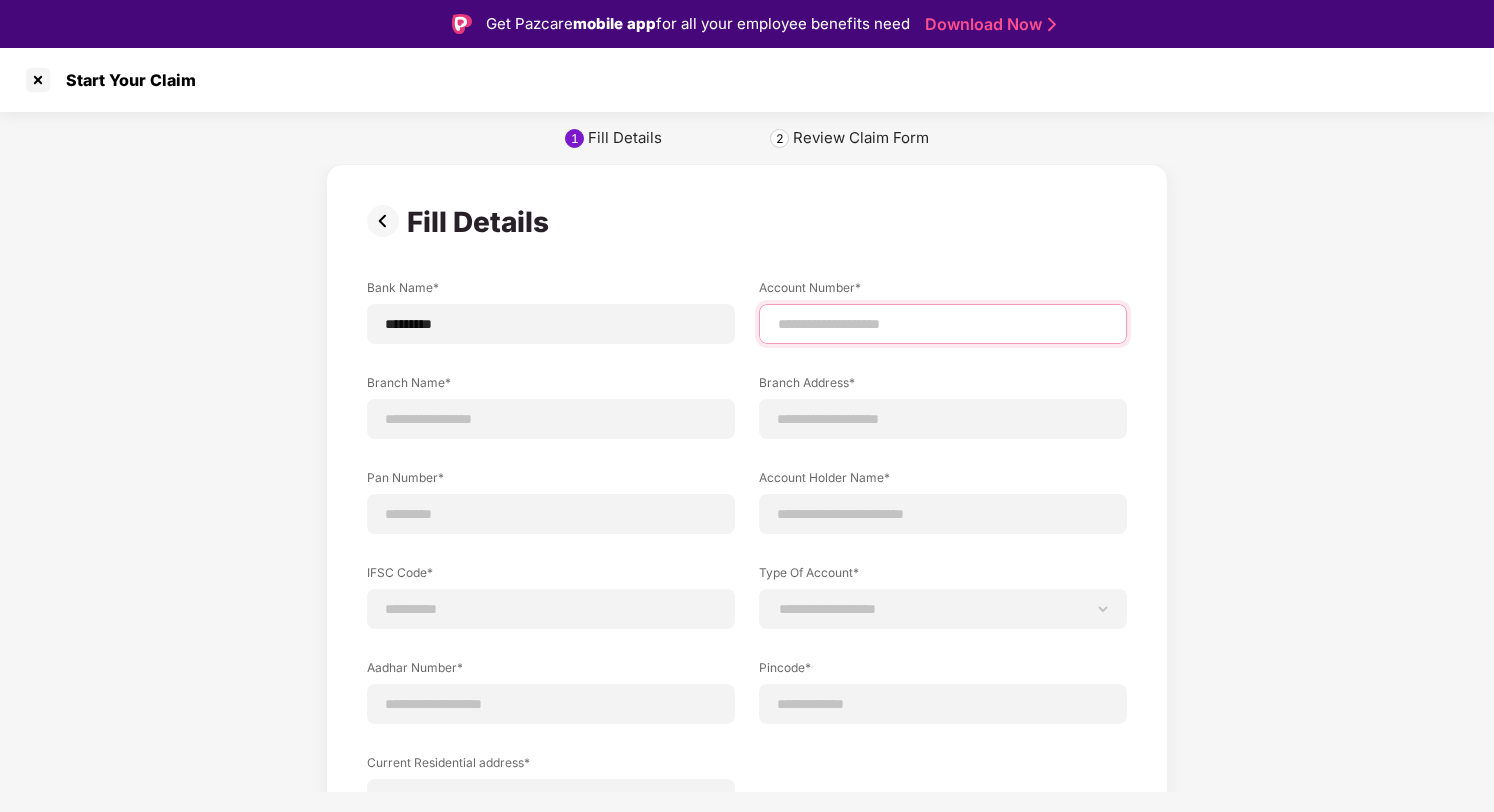 type on "**********" 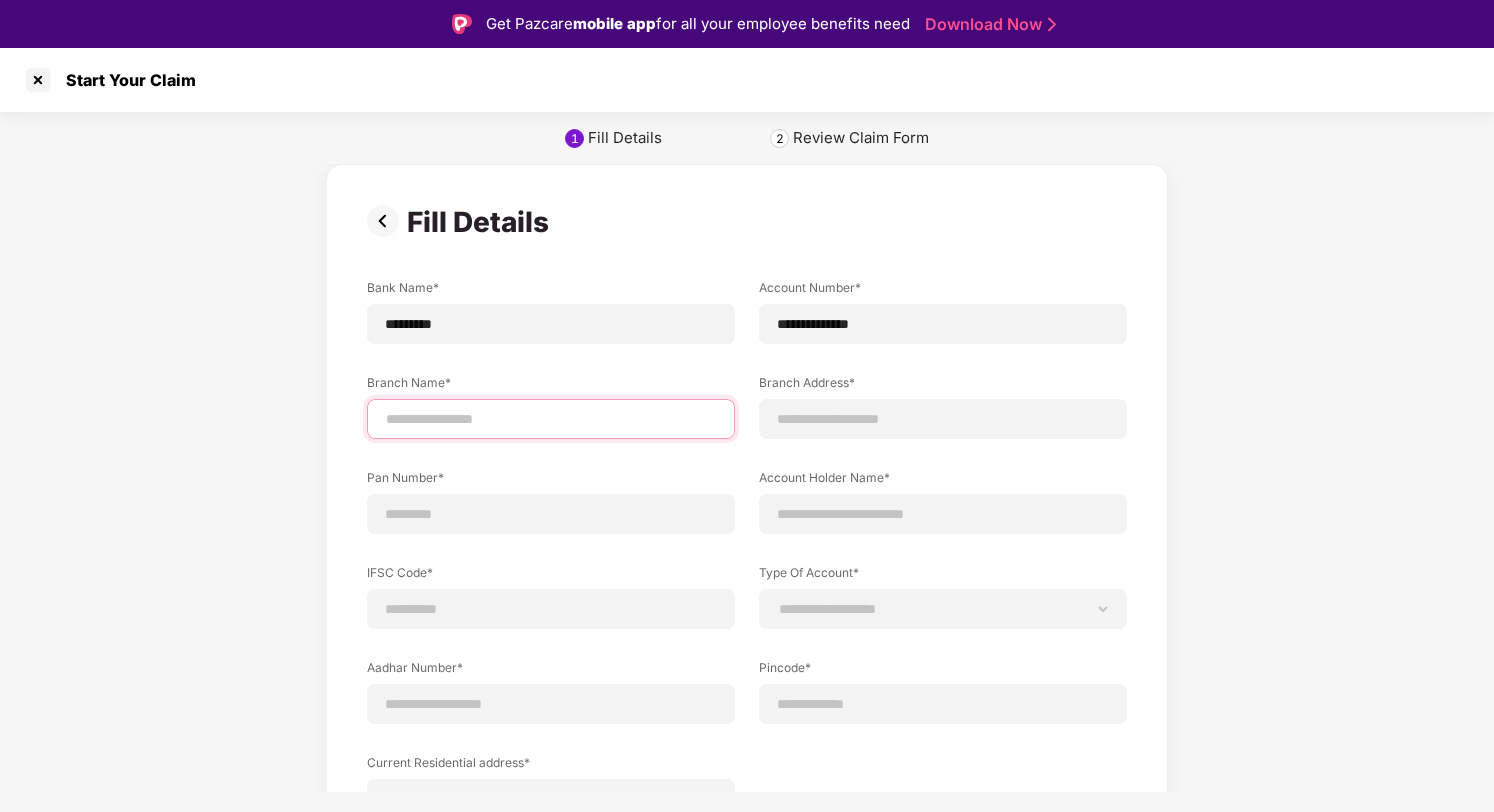 click at bounding box center (551, 419) 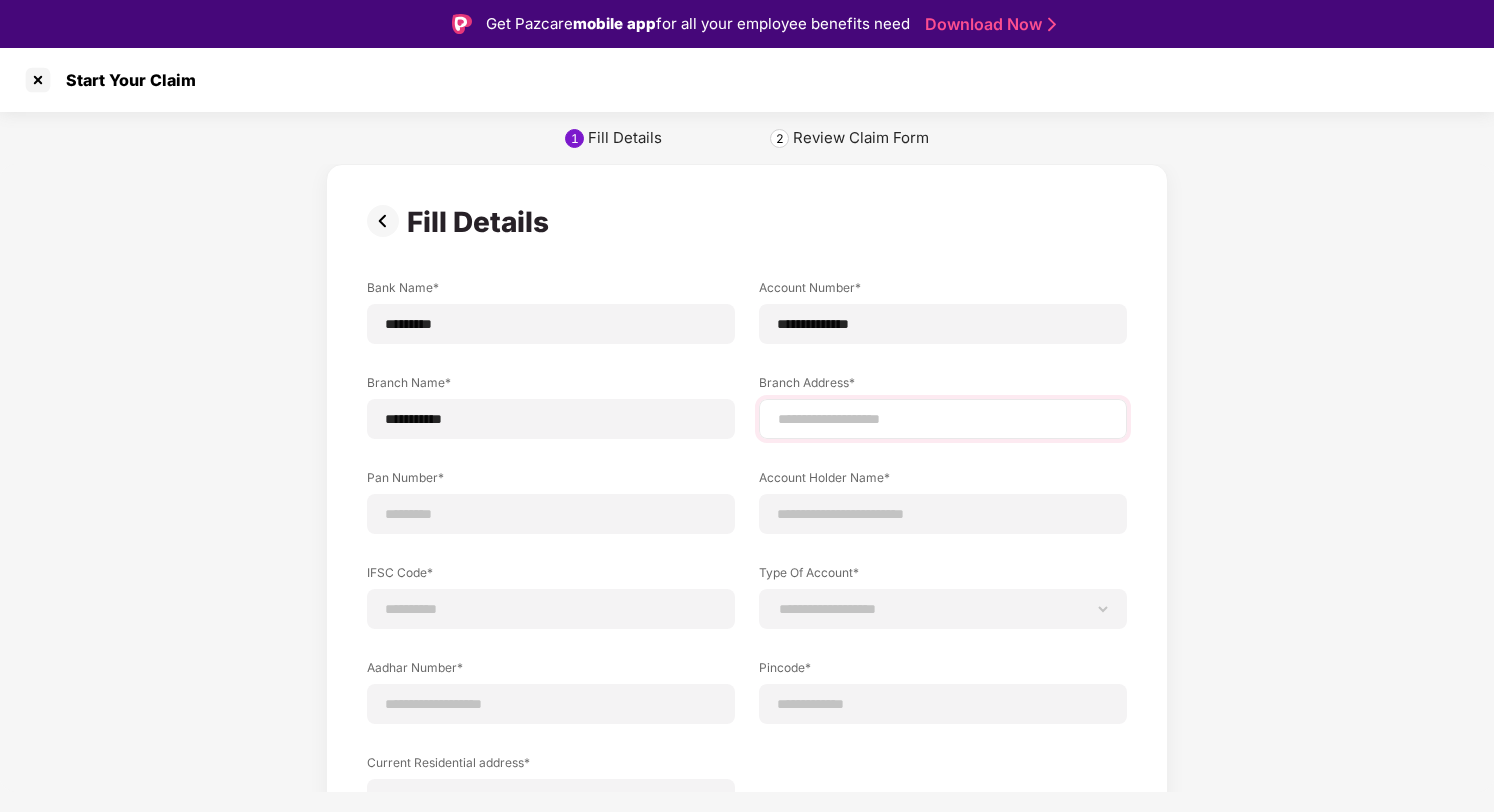 click at bounding box center (943, 419) 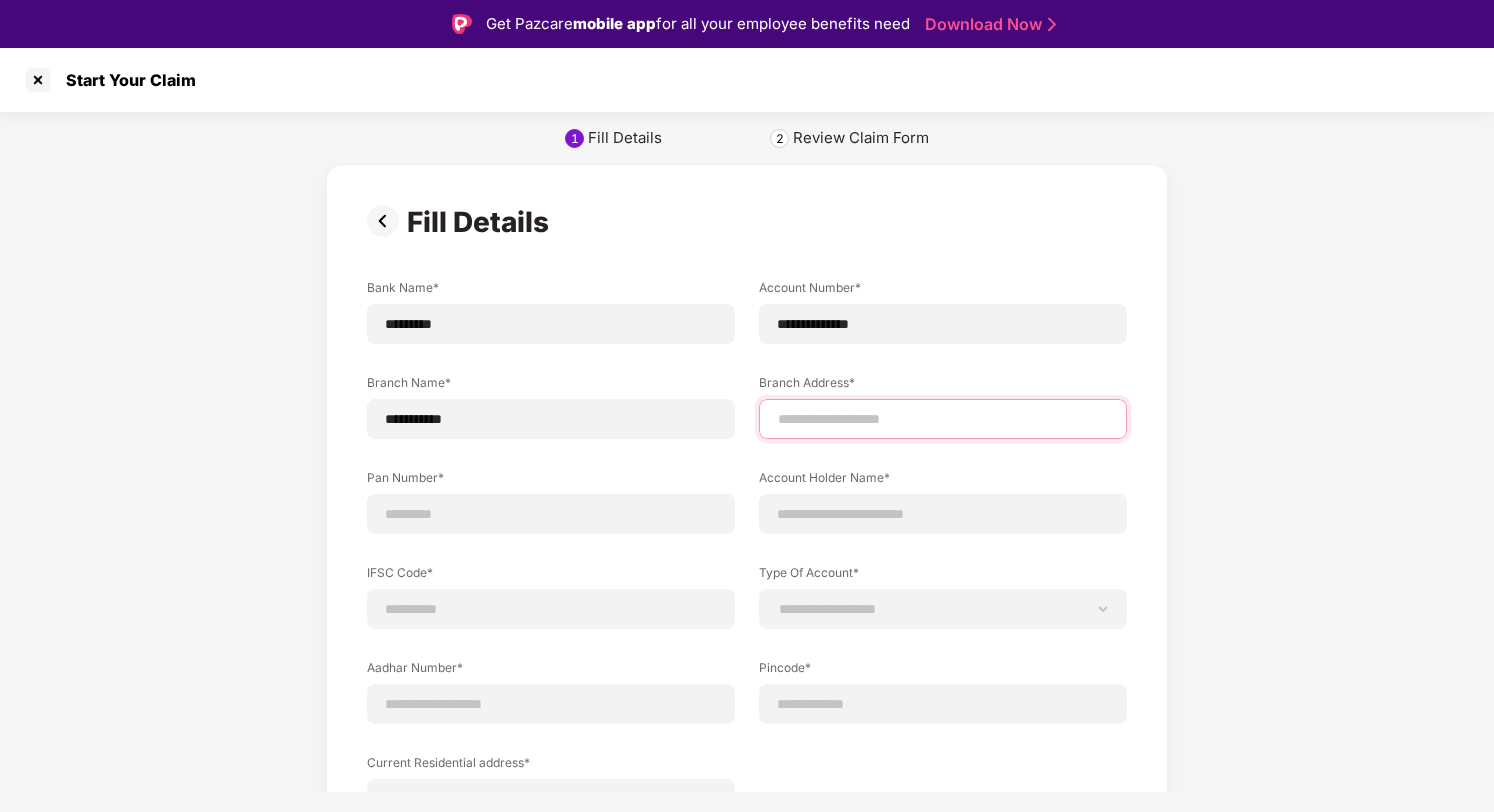 click at bounding box center (943, 419) 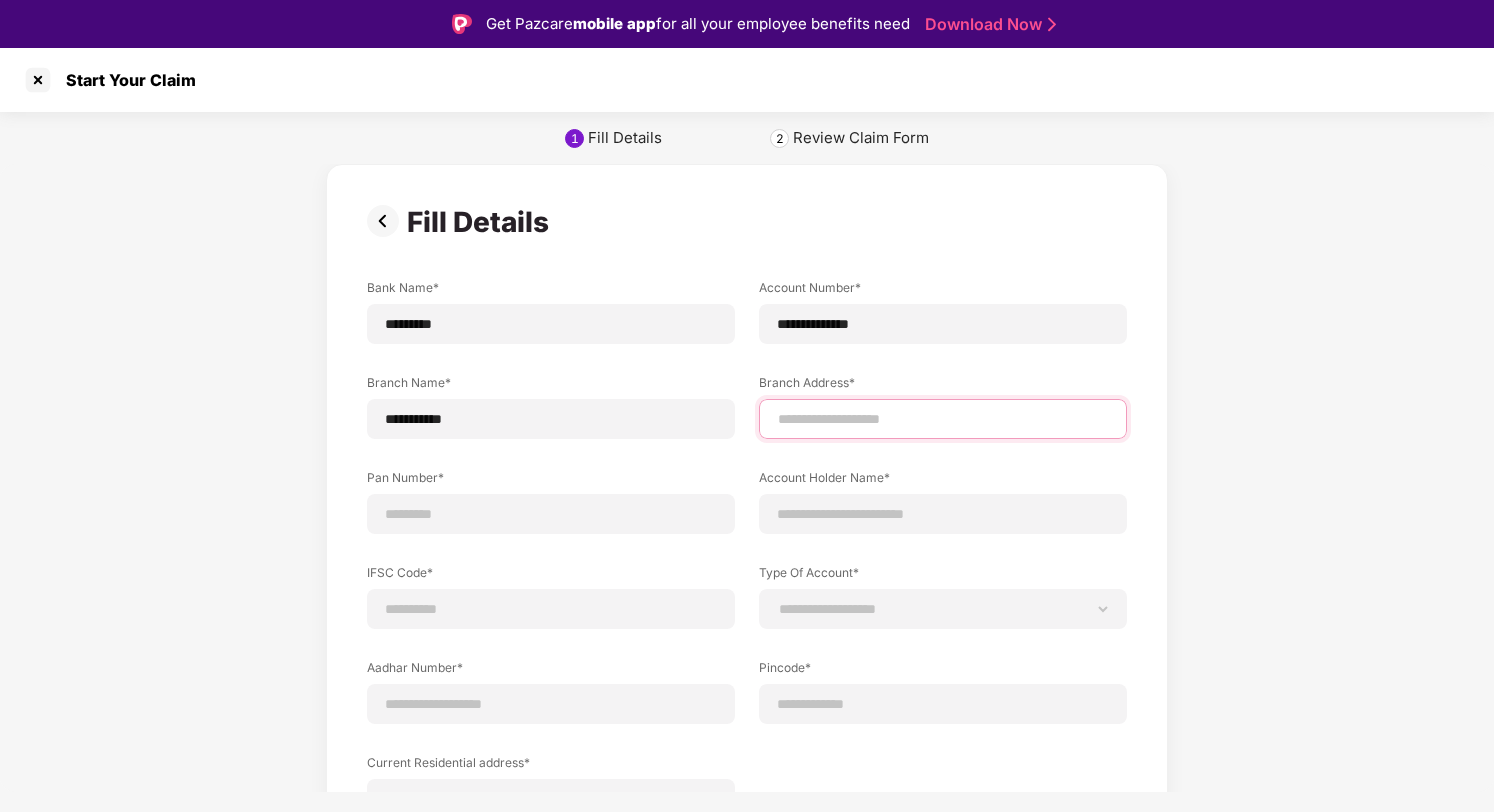 type on "**********" 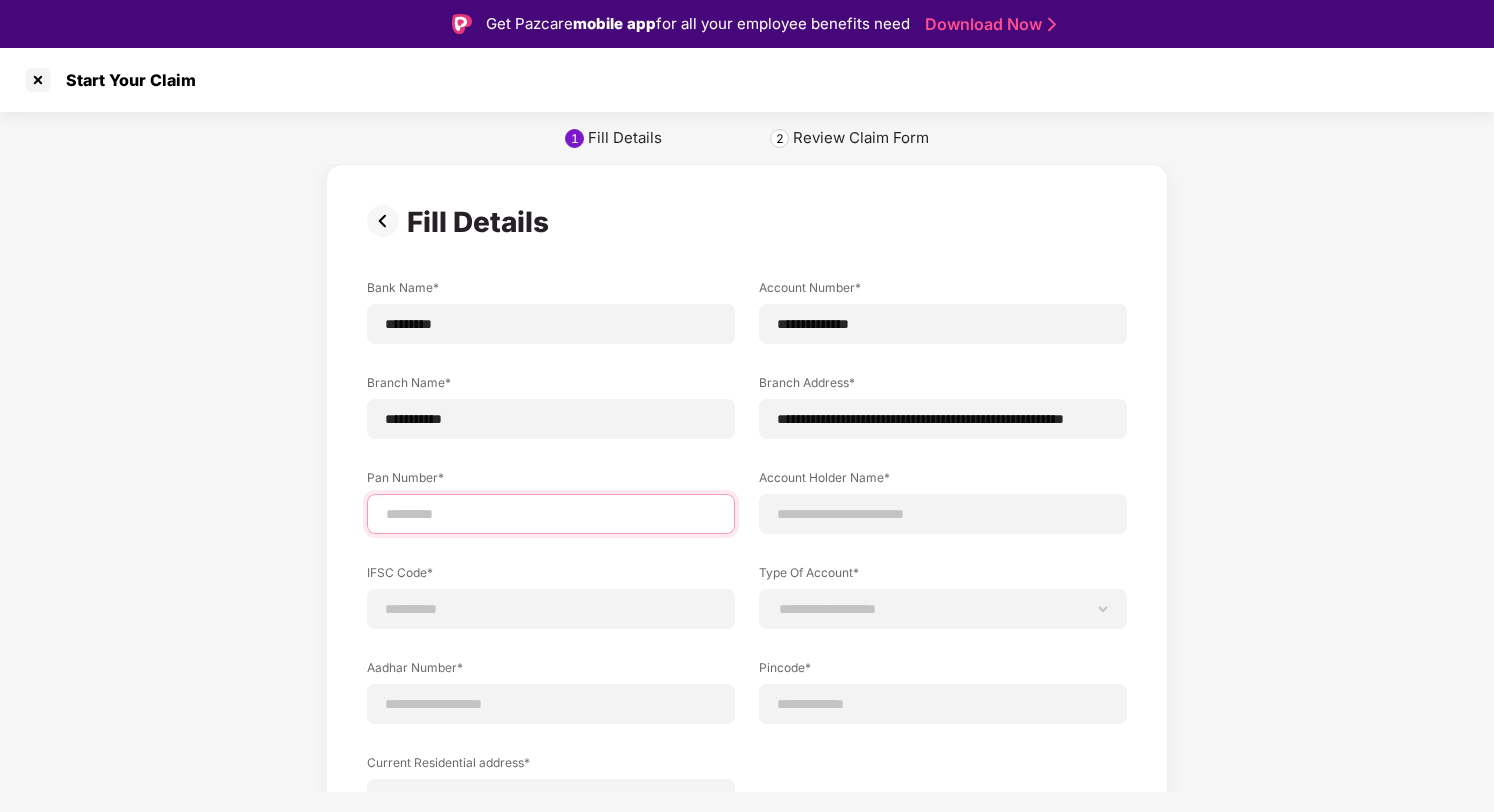 click at bounding box center (551, 514) 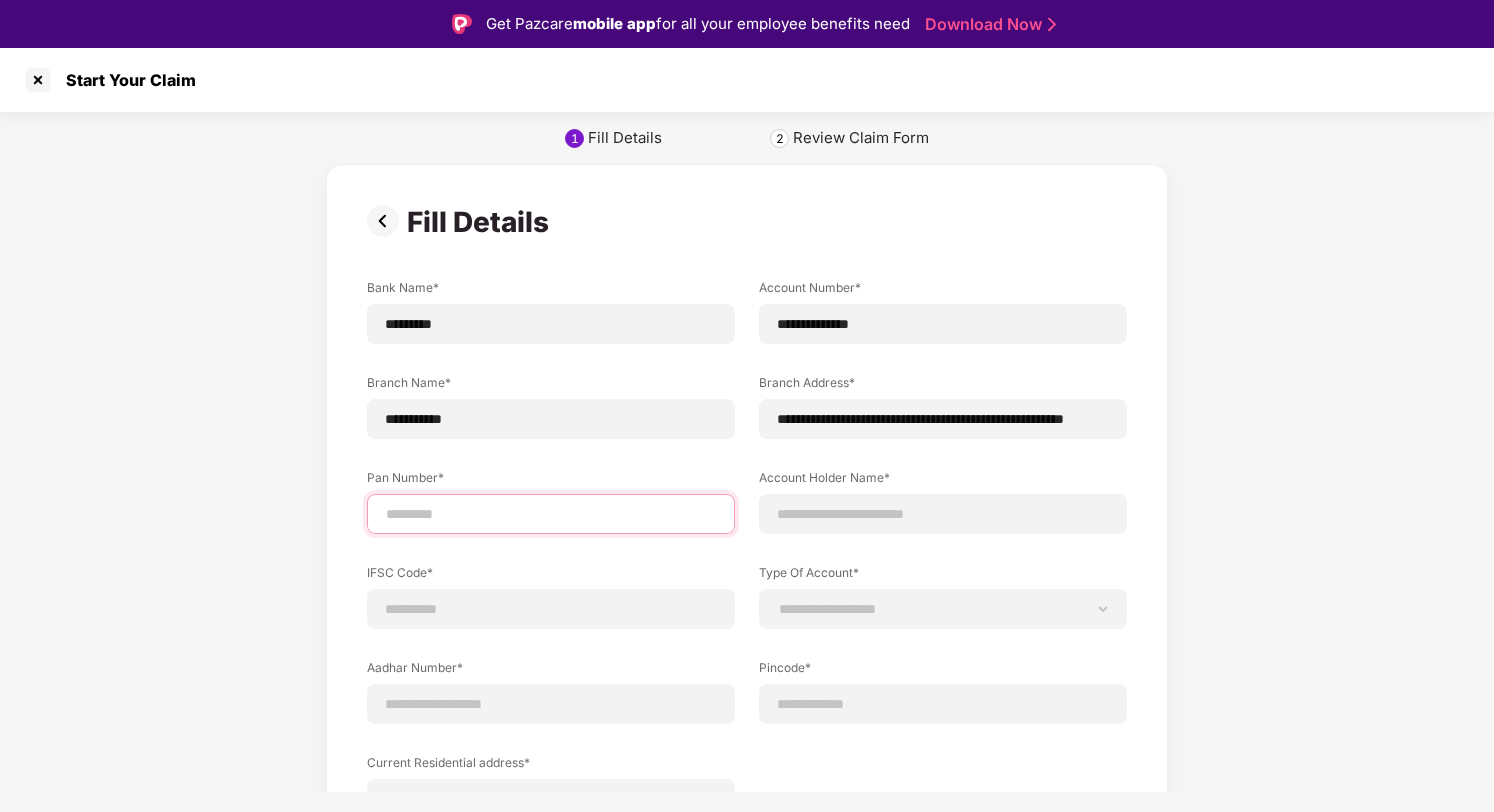 type on "**********" 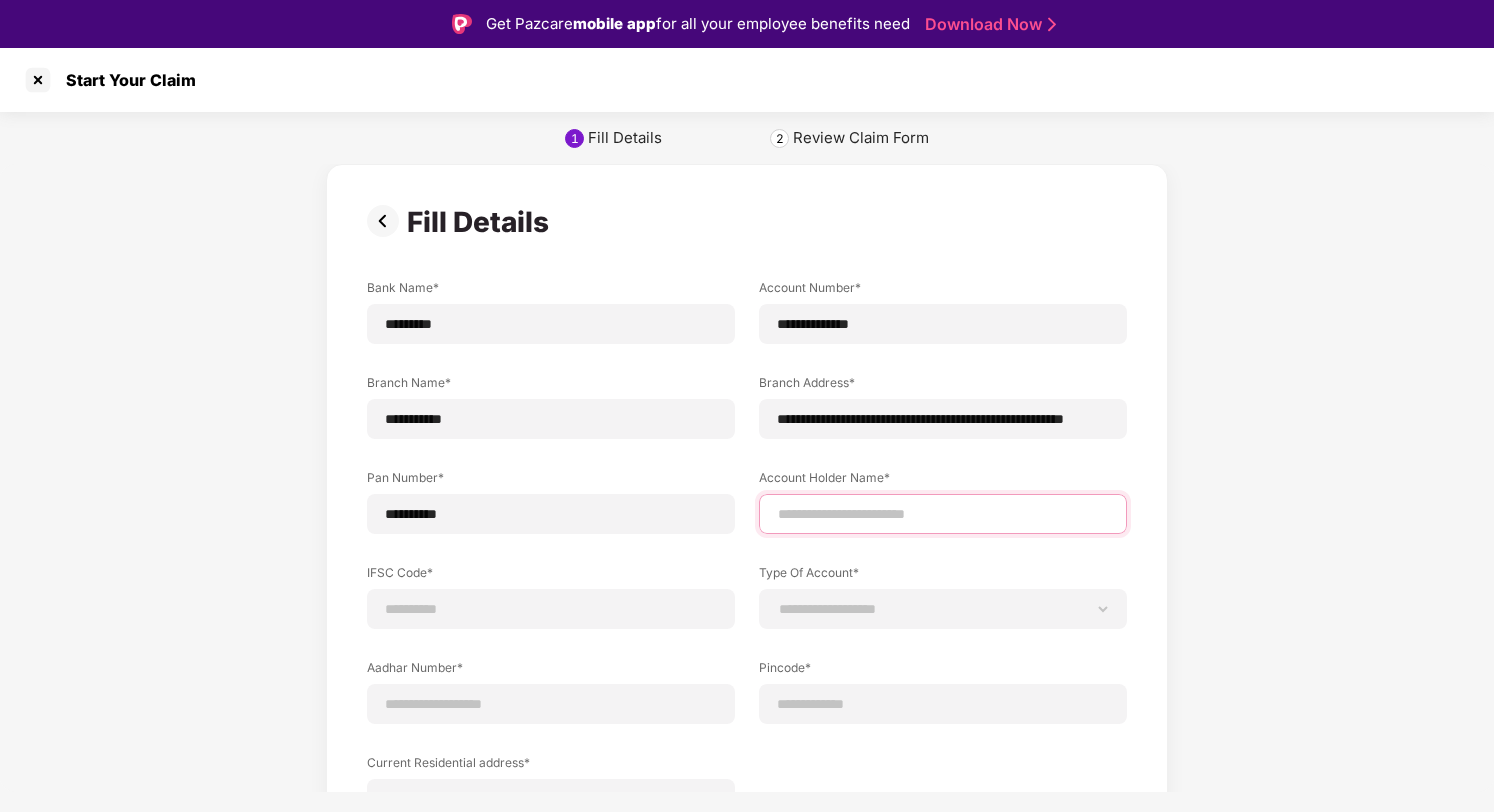 click at bounding box center [943, 514] 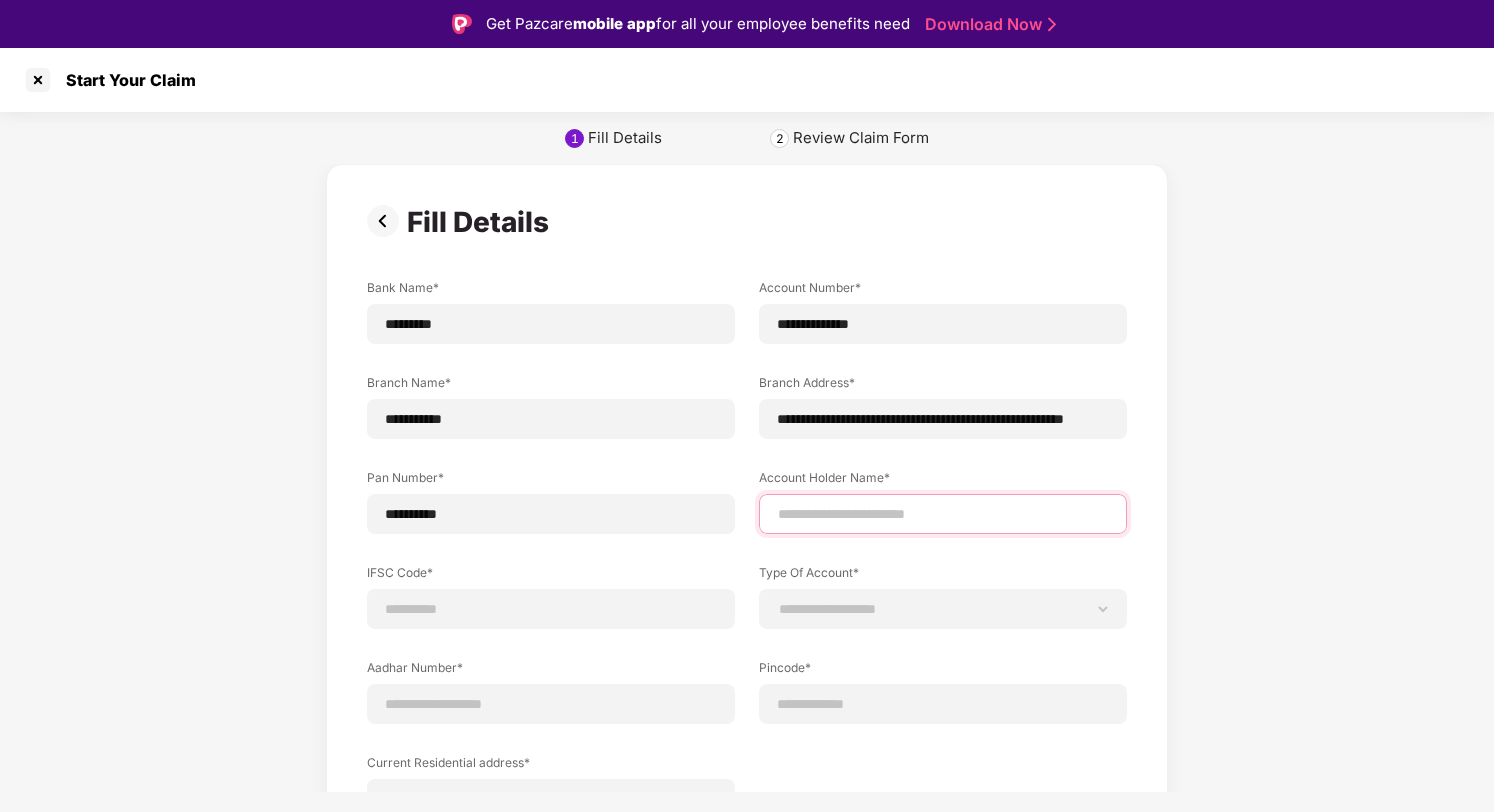 type on "**********" 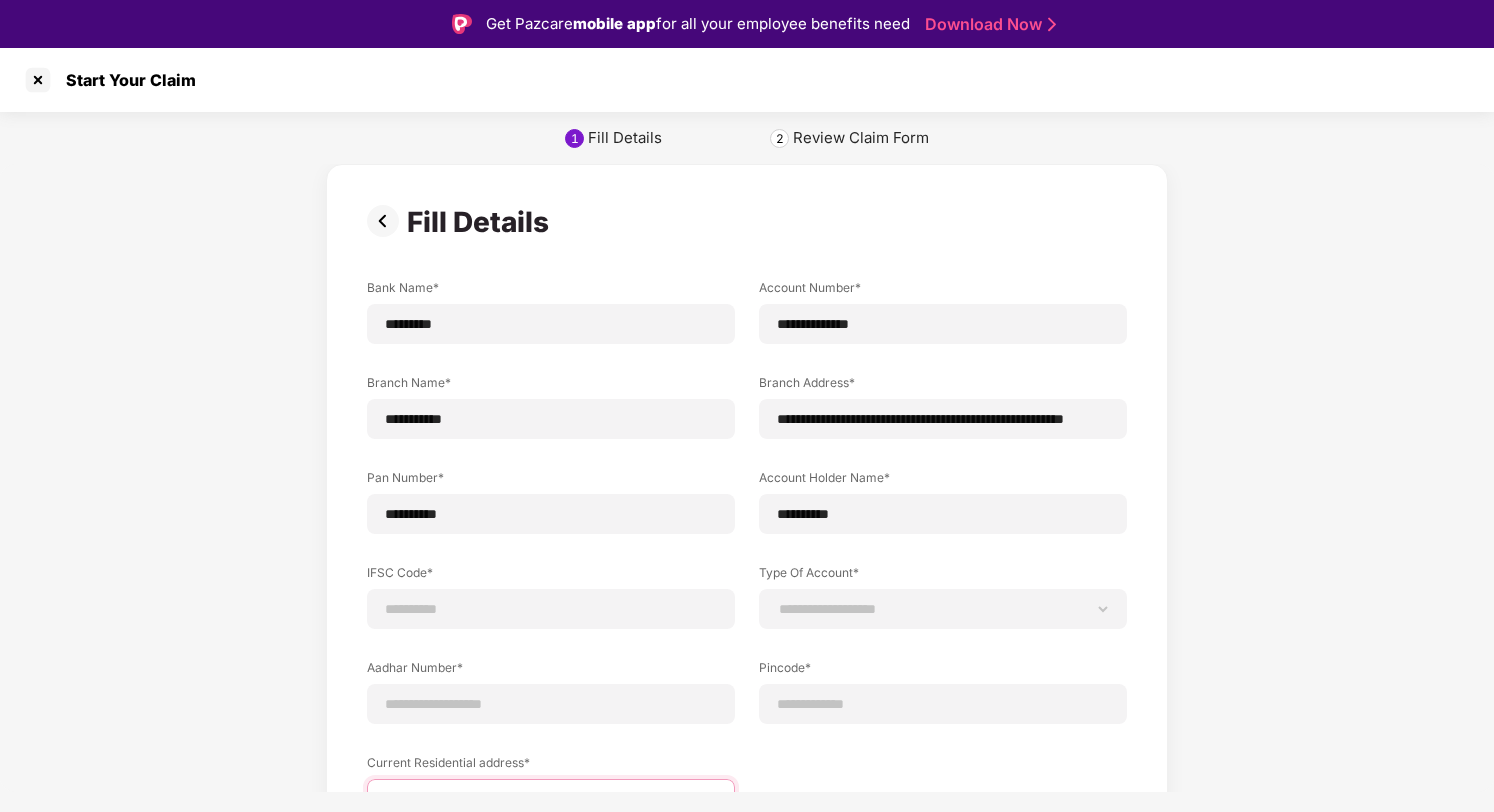 type on "**********" 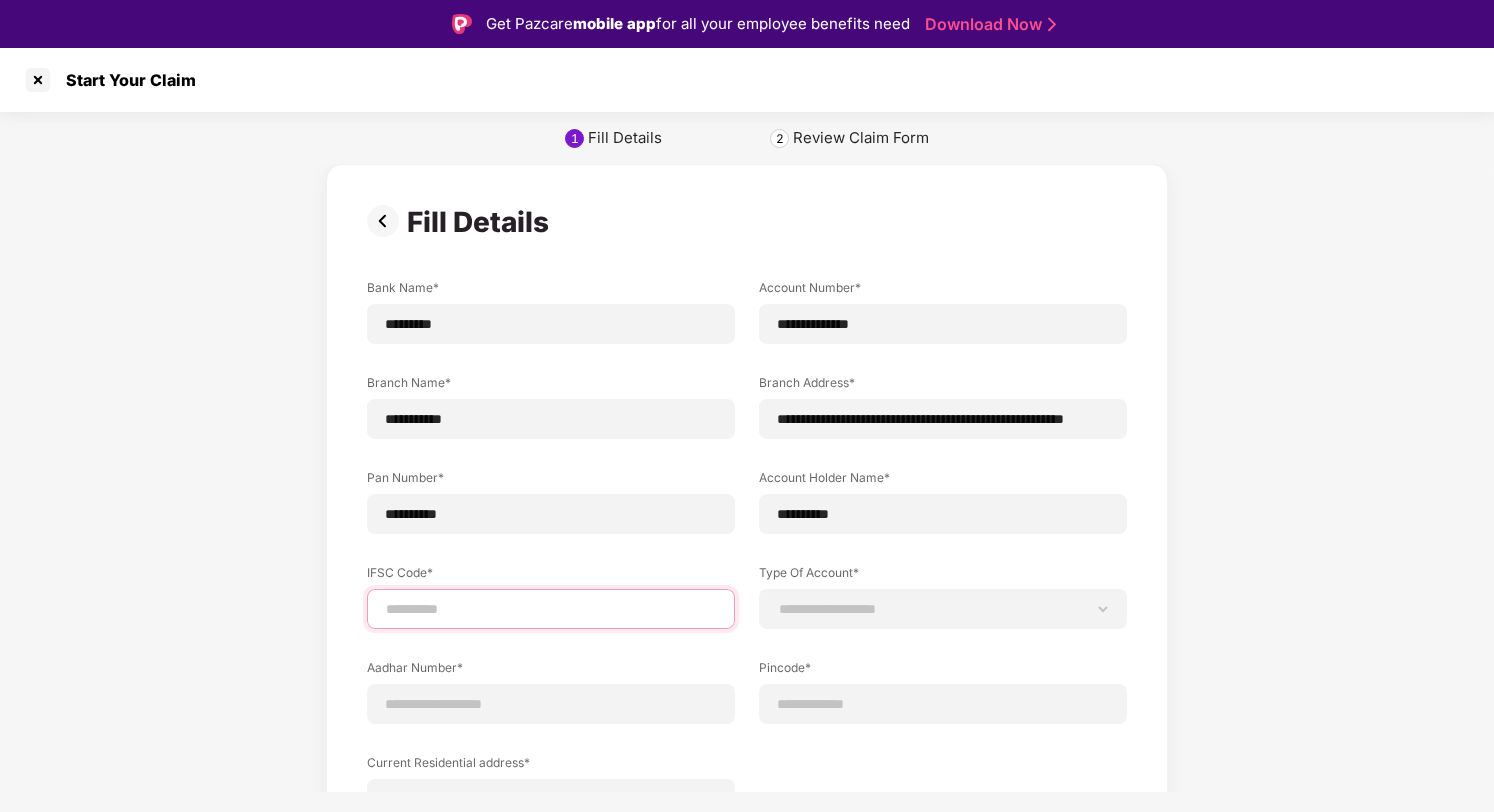 click at bounding box center [551, 609] 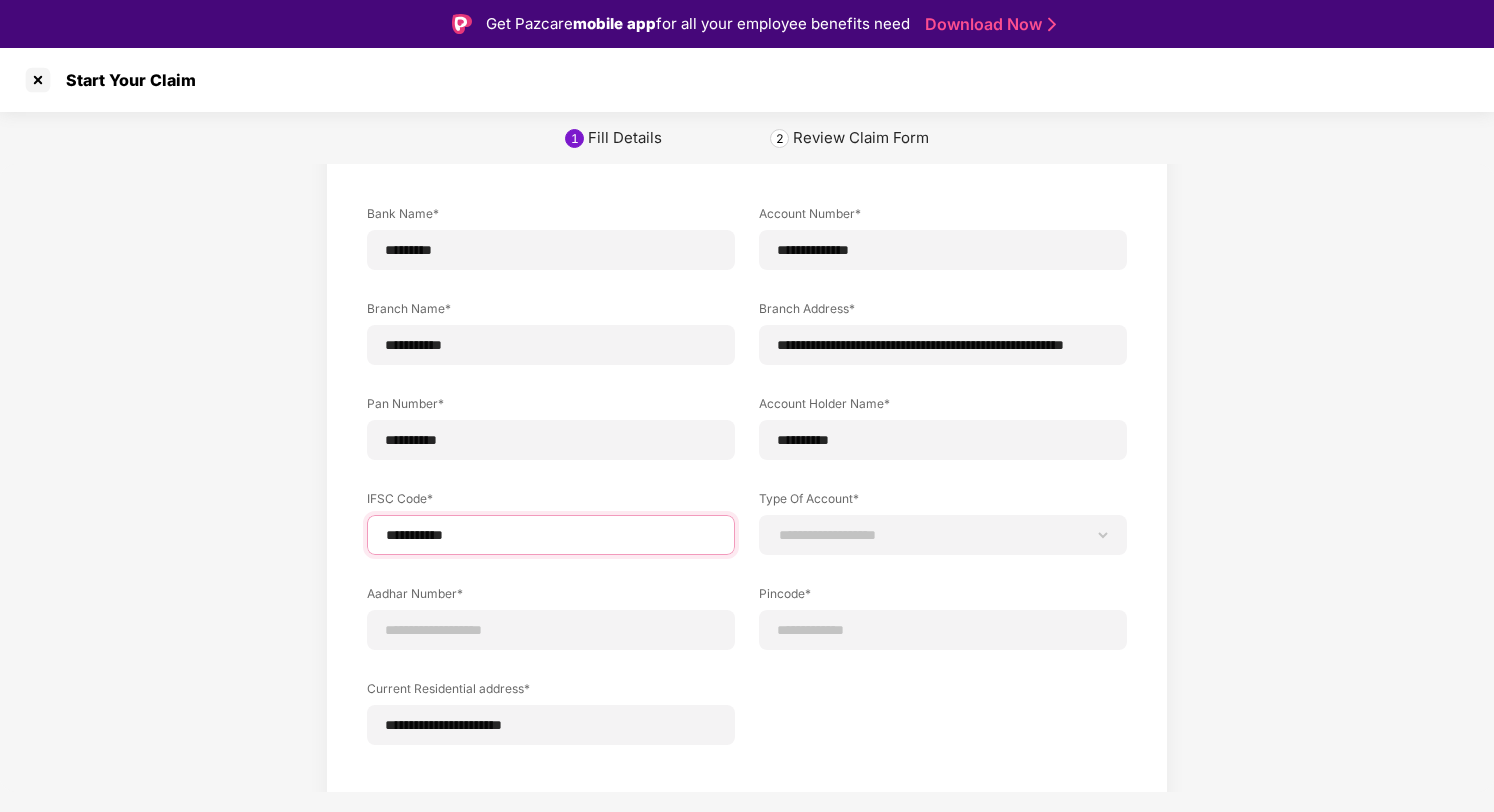scroll, scrollTop: 135, scrollLeft: 0, axis: vertical 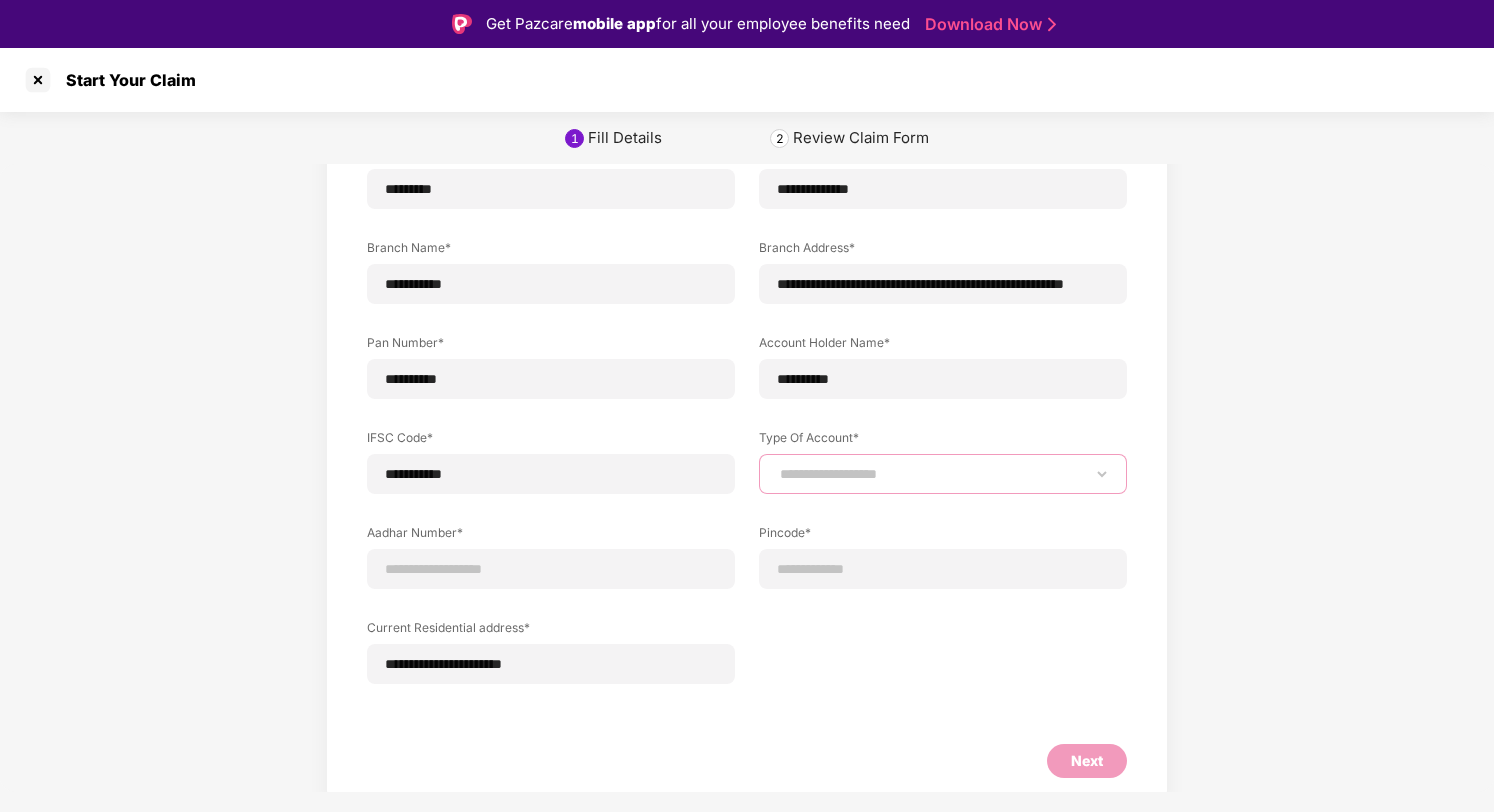 click on "**********" at bounding box center [943, 474] 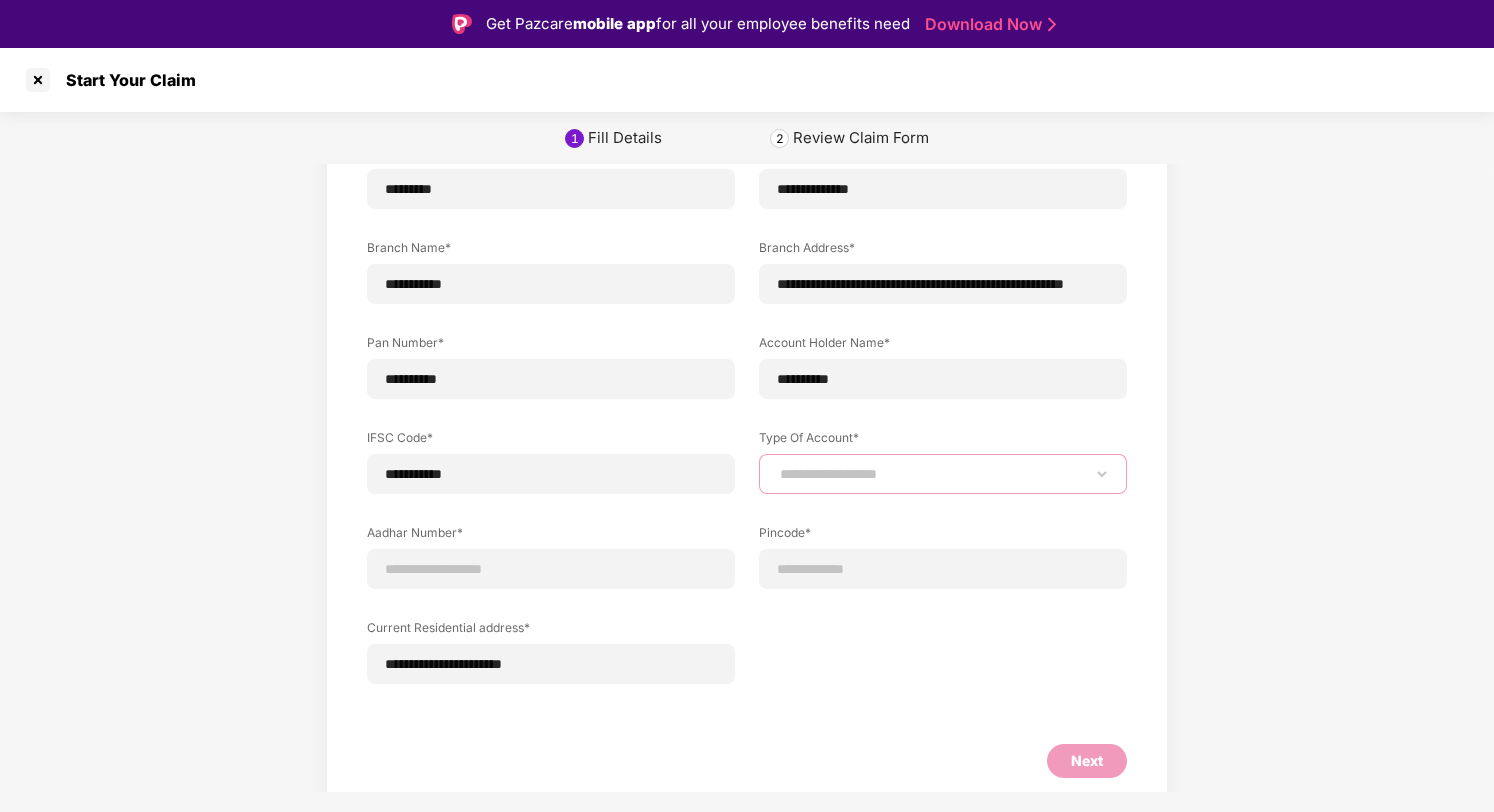 select on "*******" 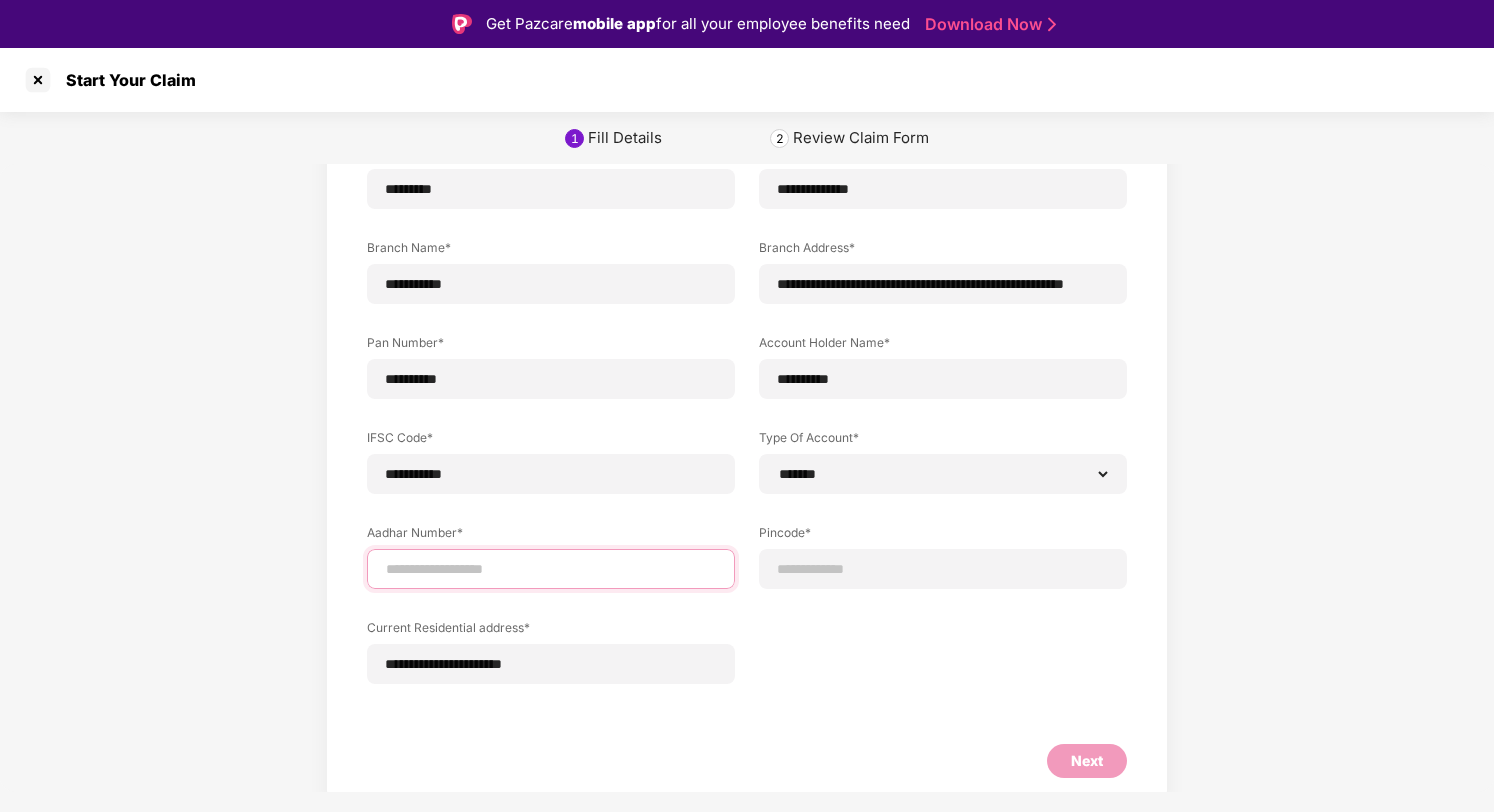 click at bounding box center (551, 569) 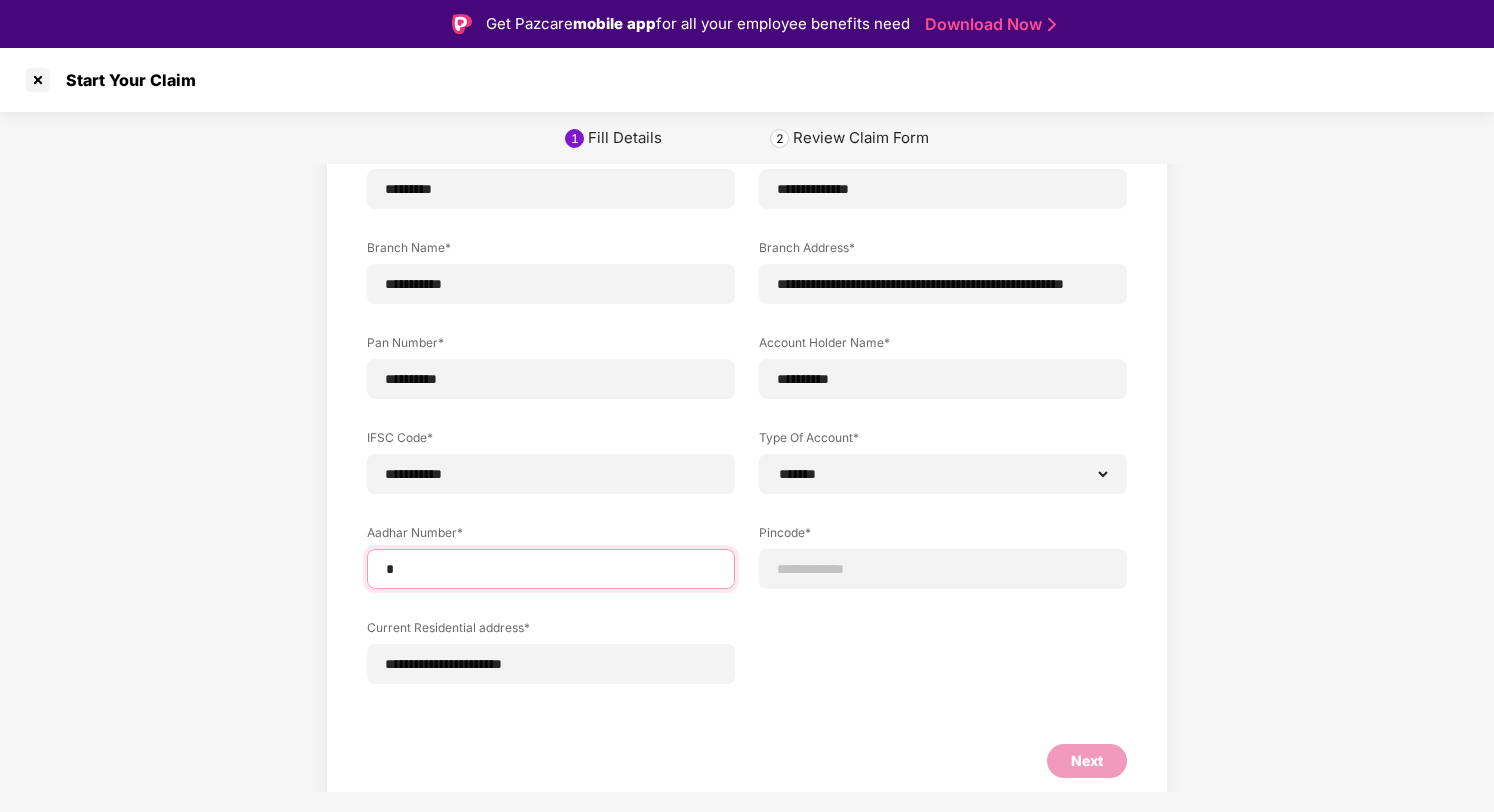 type on "*" 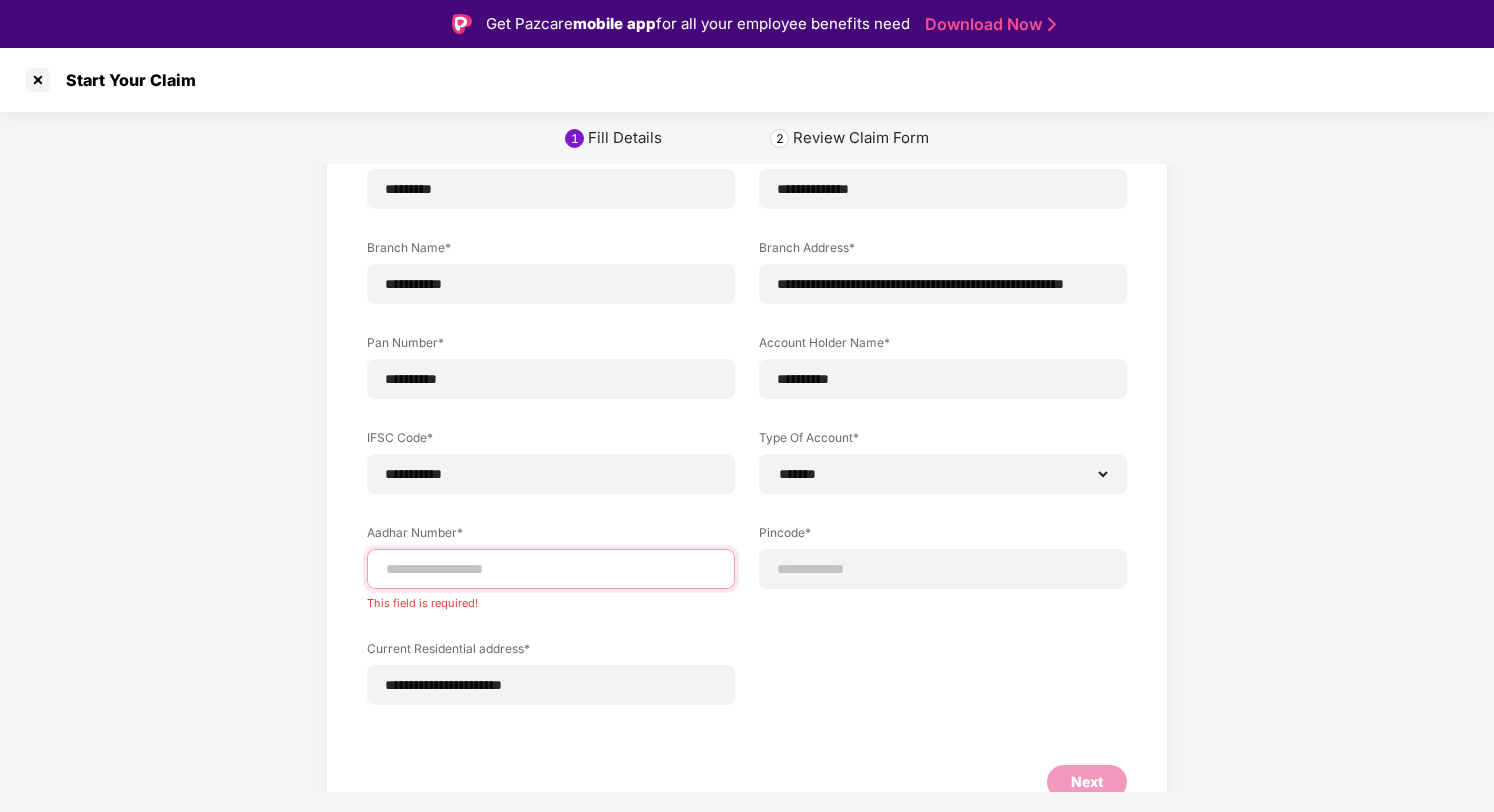 paste on "**********" 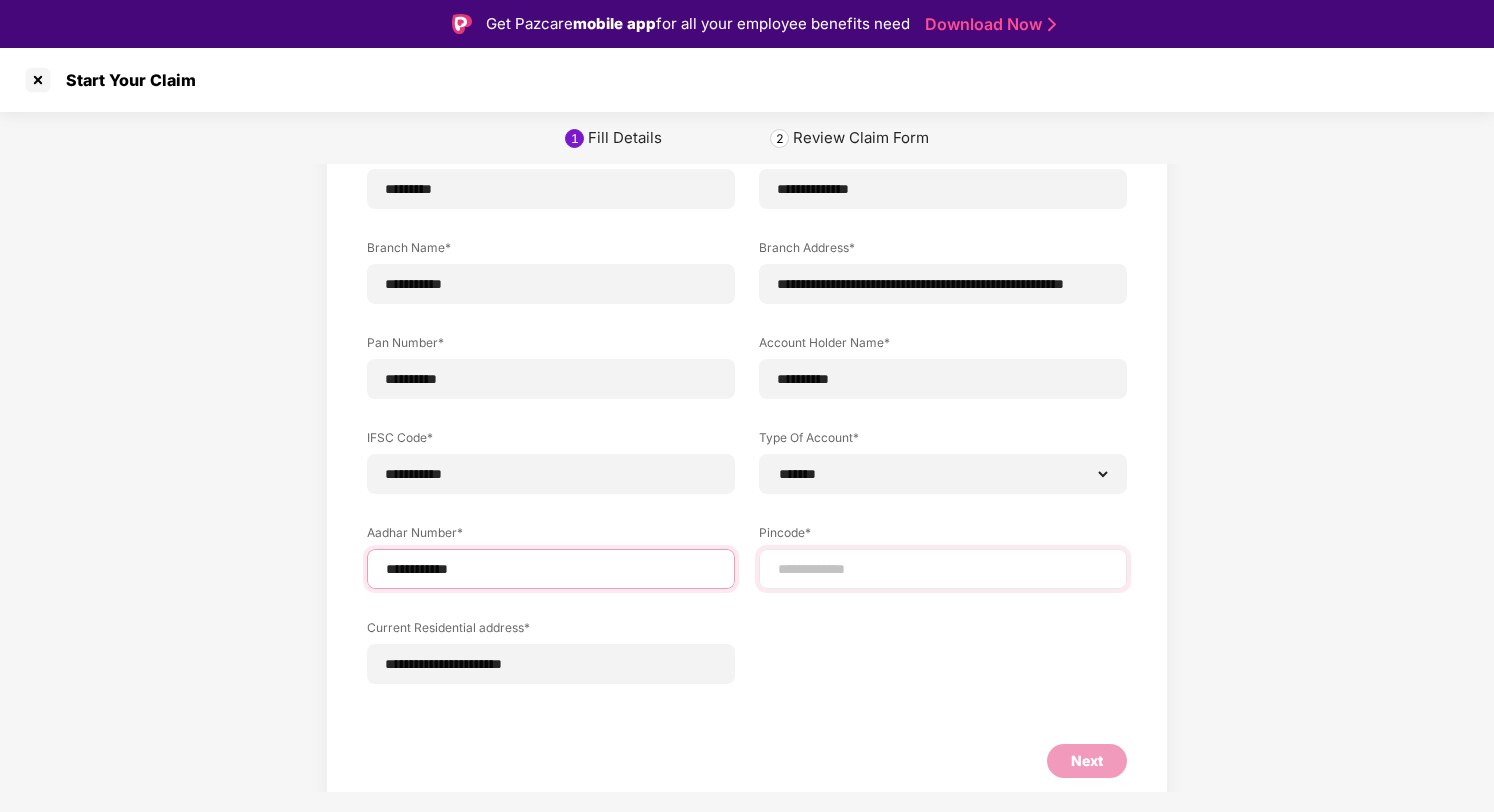 type on "**********" 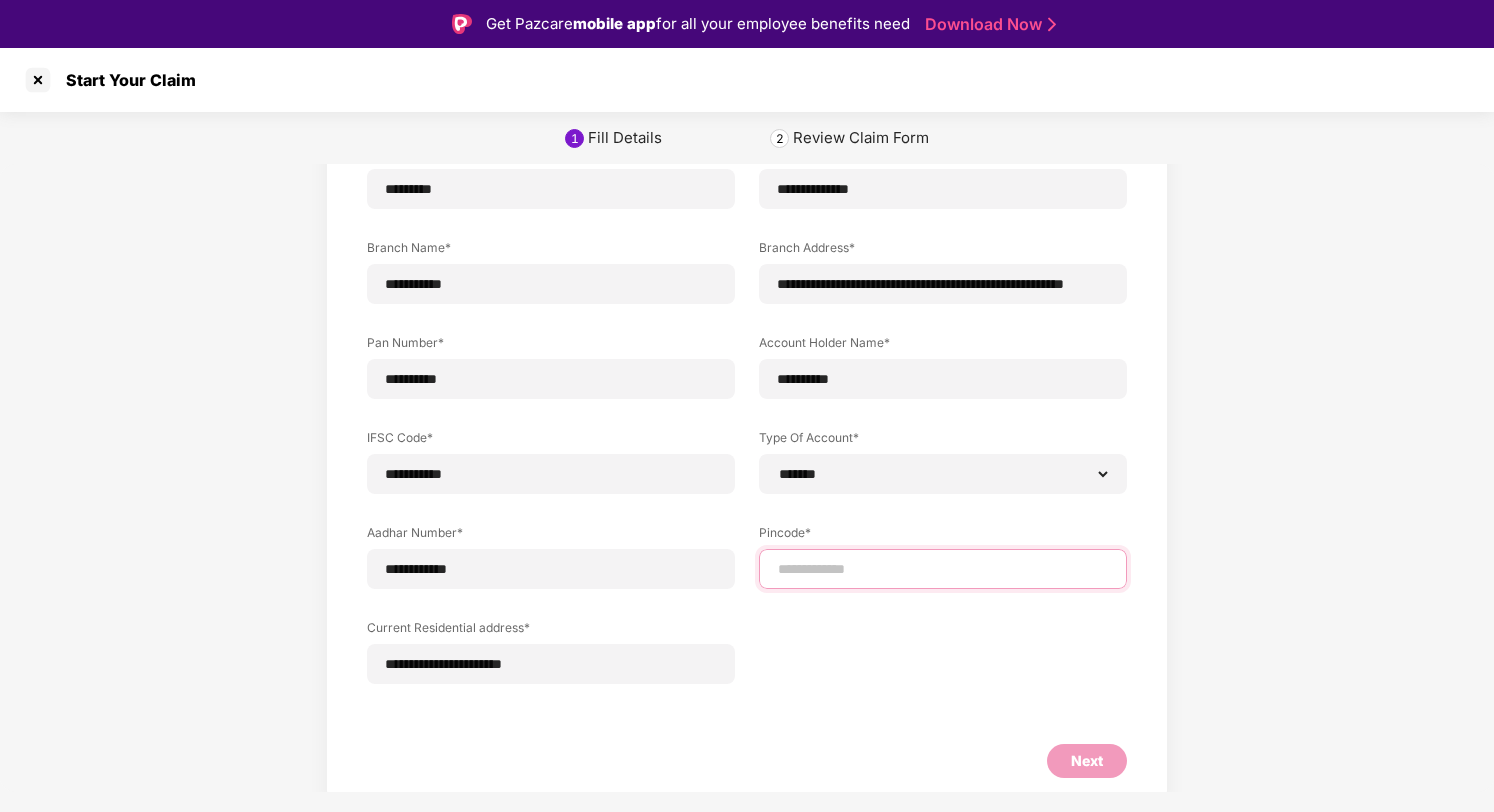 click at bounding box center [943, 569] 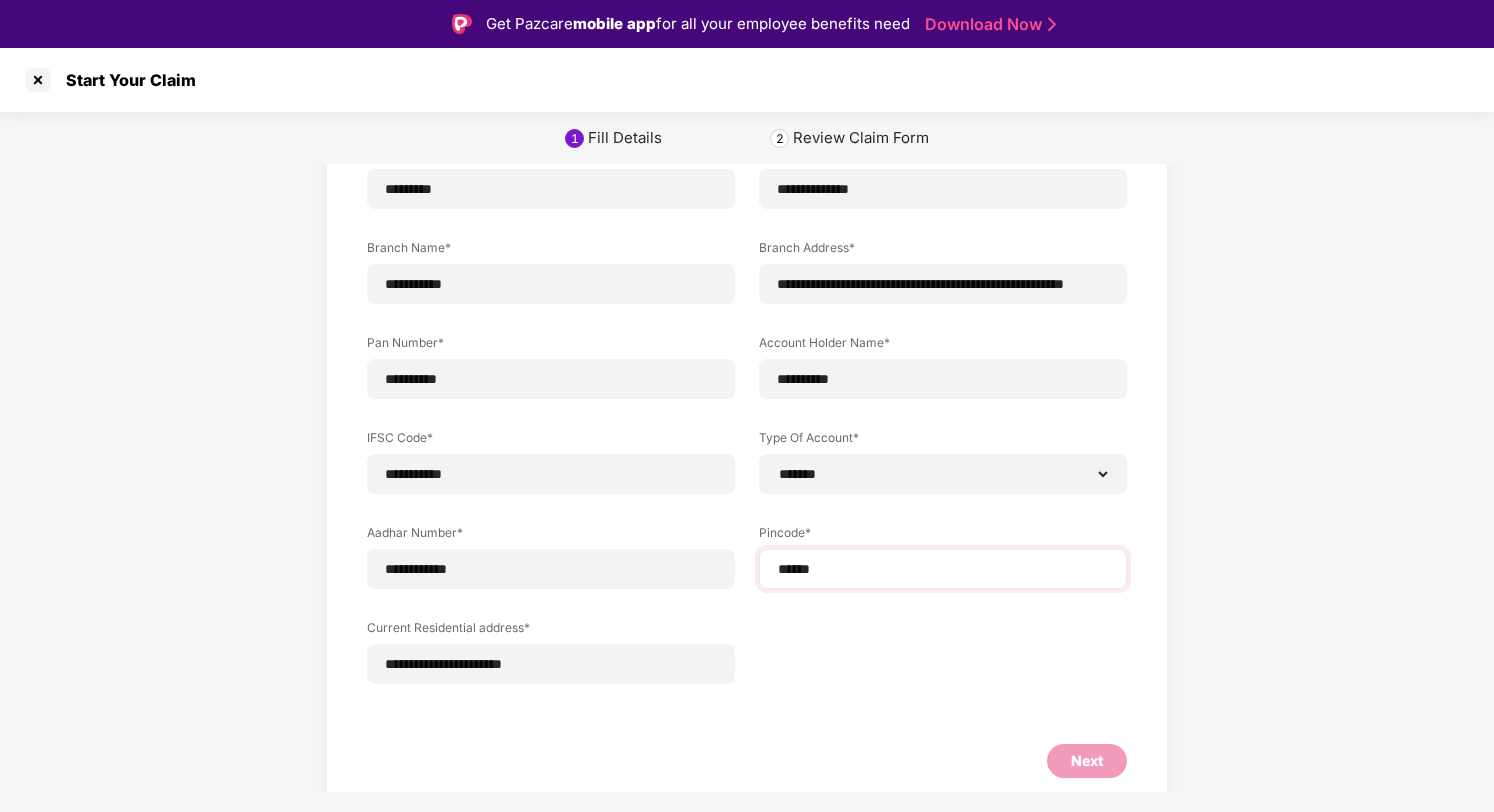 select on "*******" 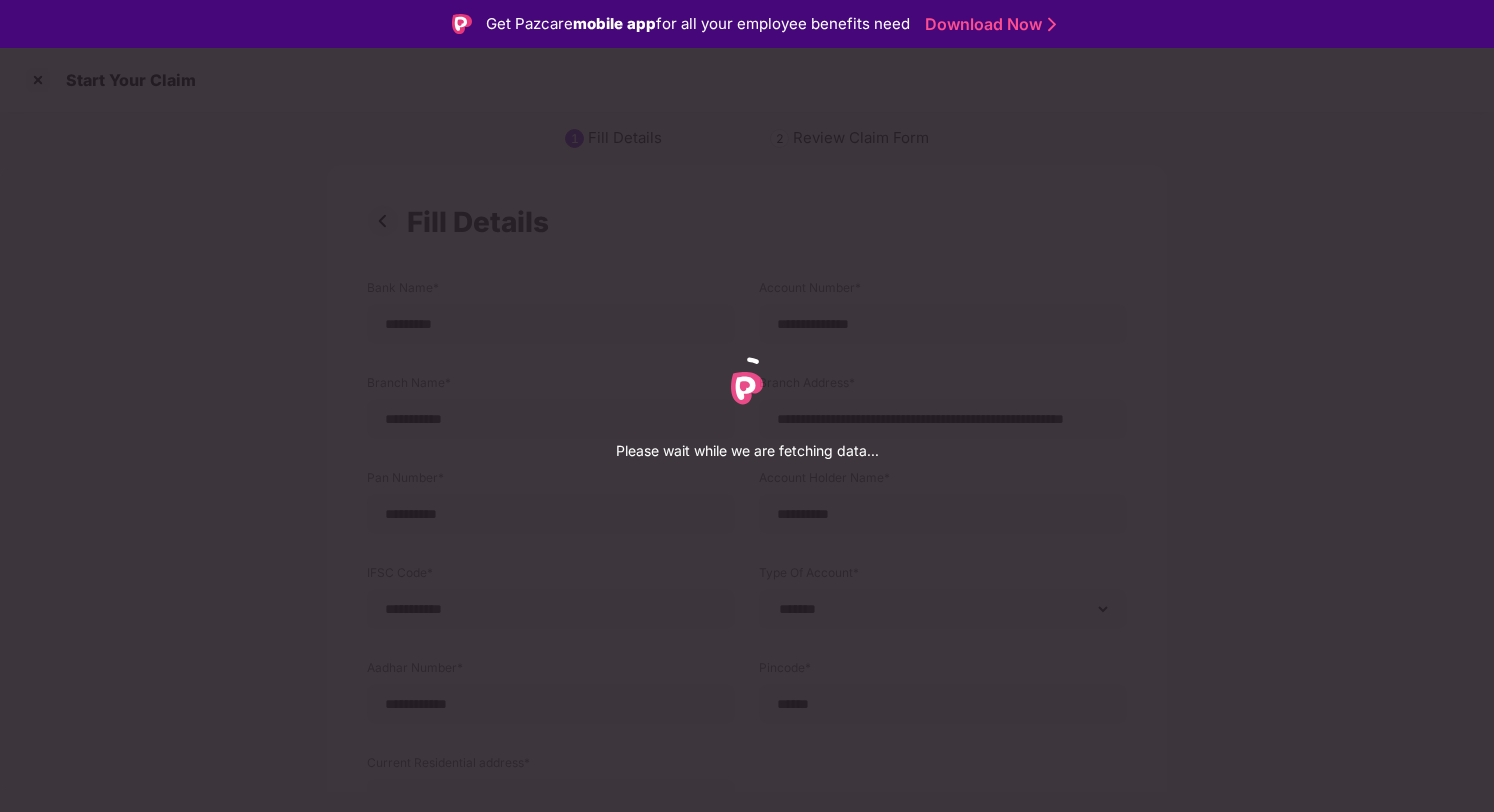 select on "*******" 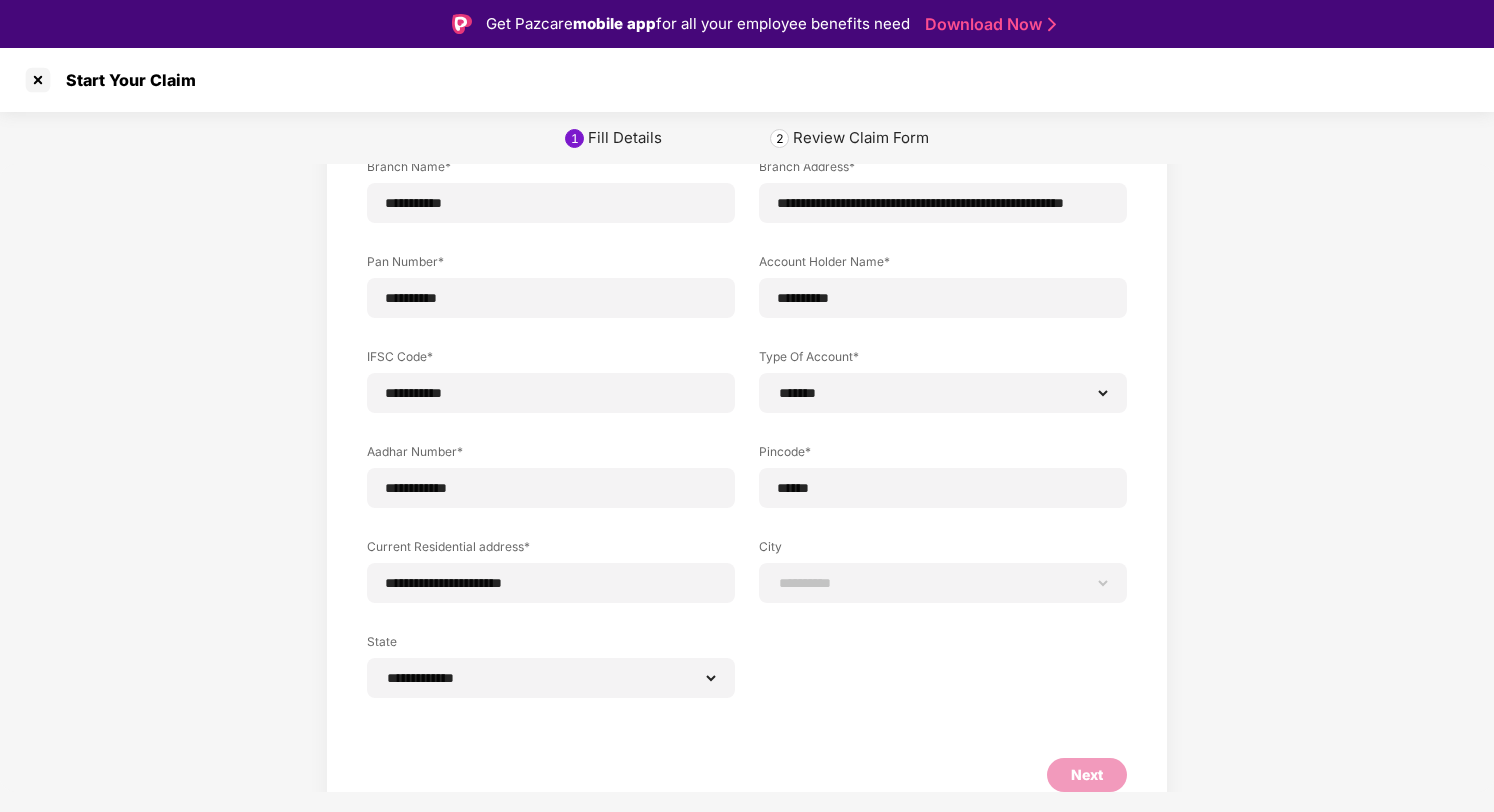 scroll, scrollTop: 245, scrollLeft: 0, axis: vertical 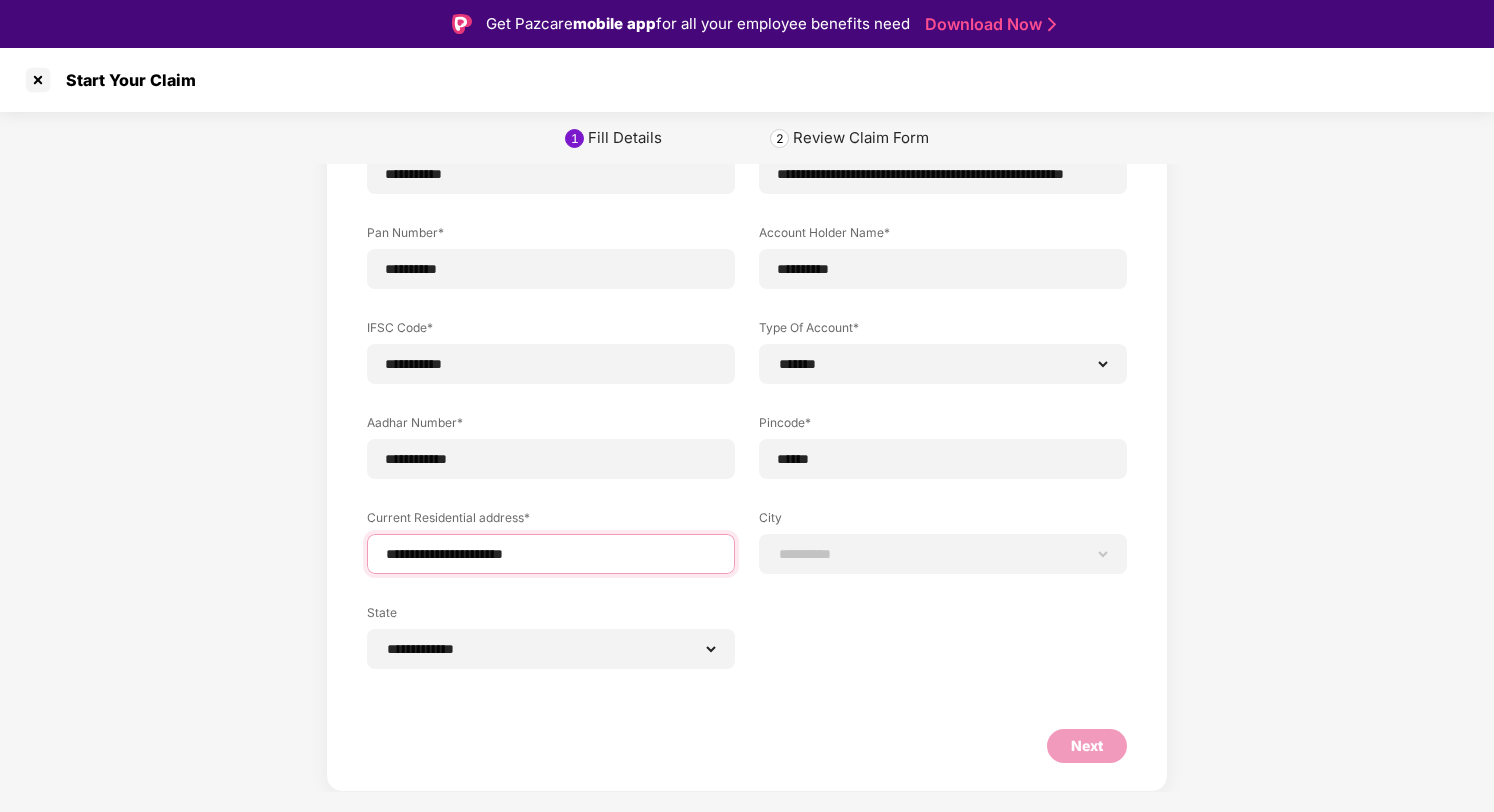click on "**********" at bounding box center (551, 554) 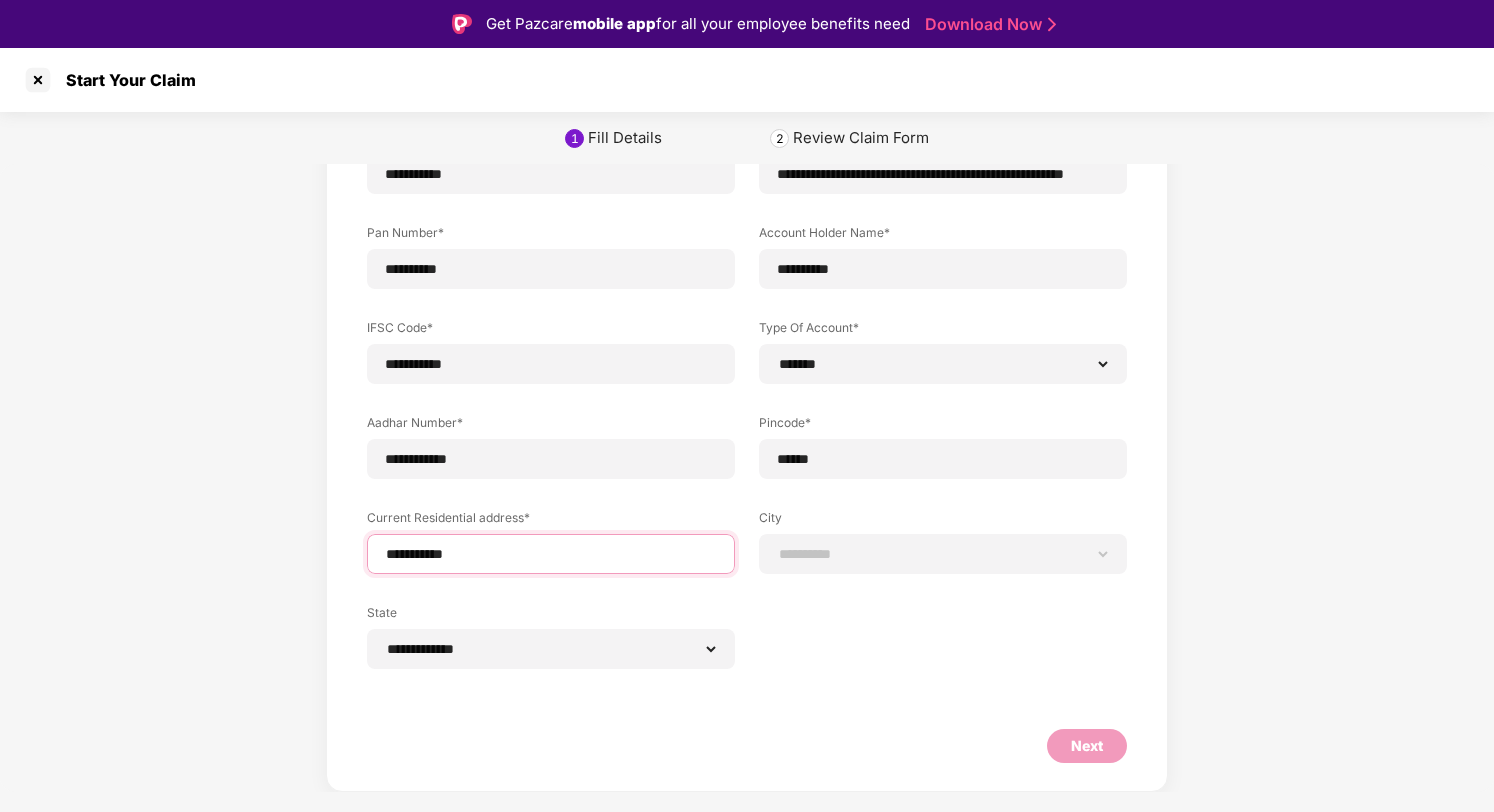 type on "**********" 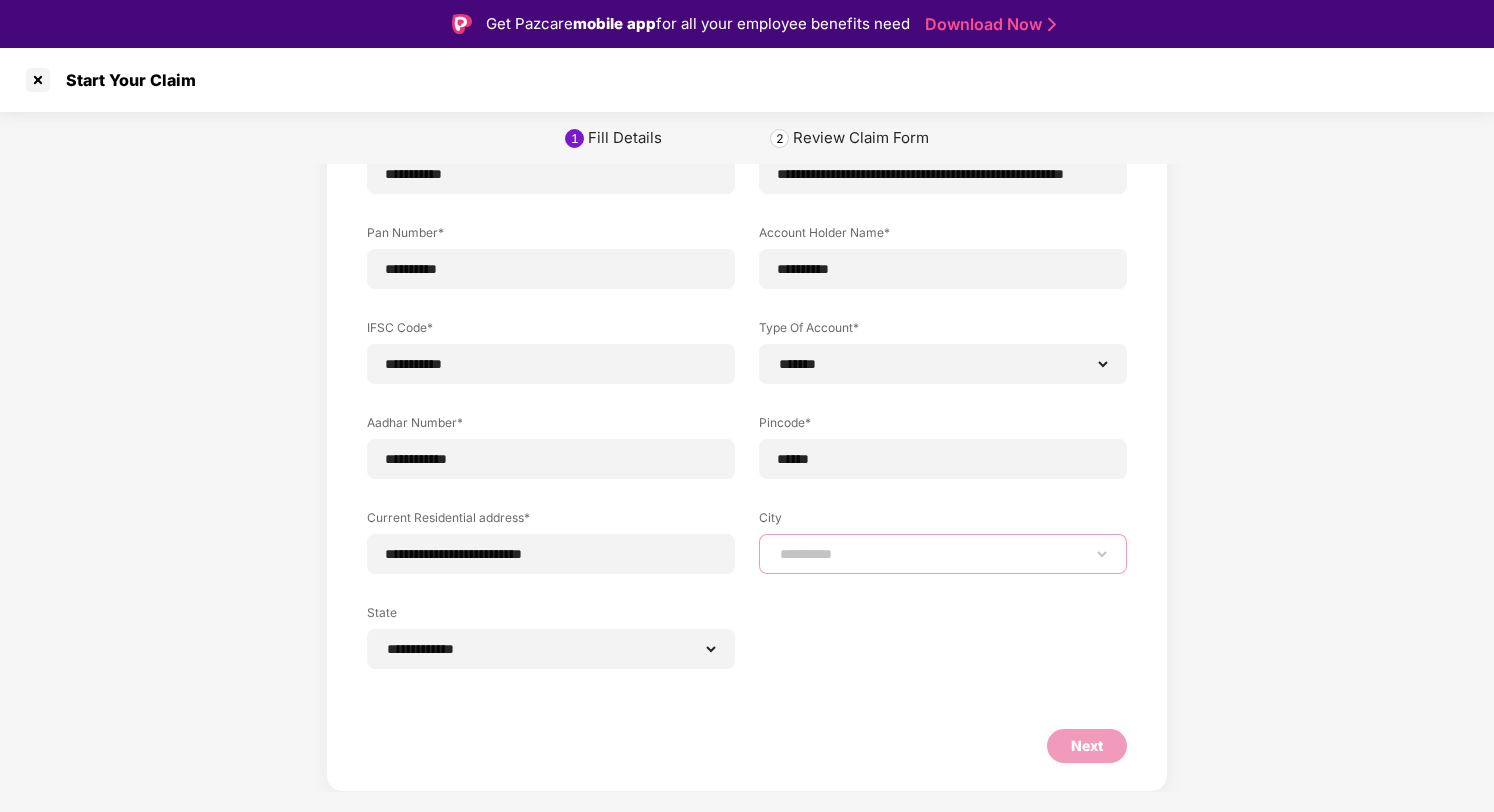 click on "**********" at bounding box center [943, 554] 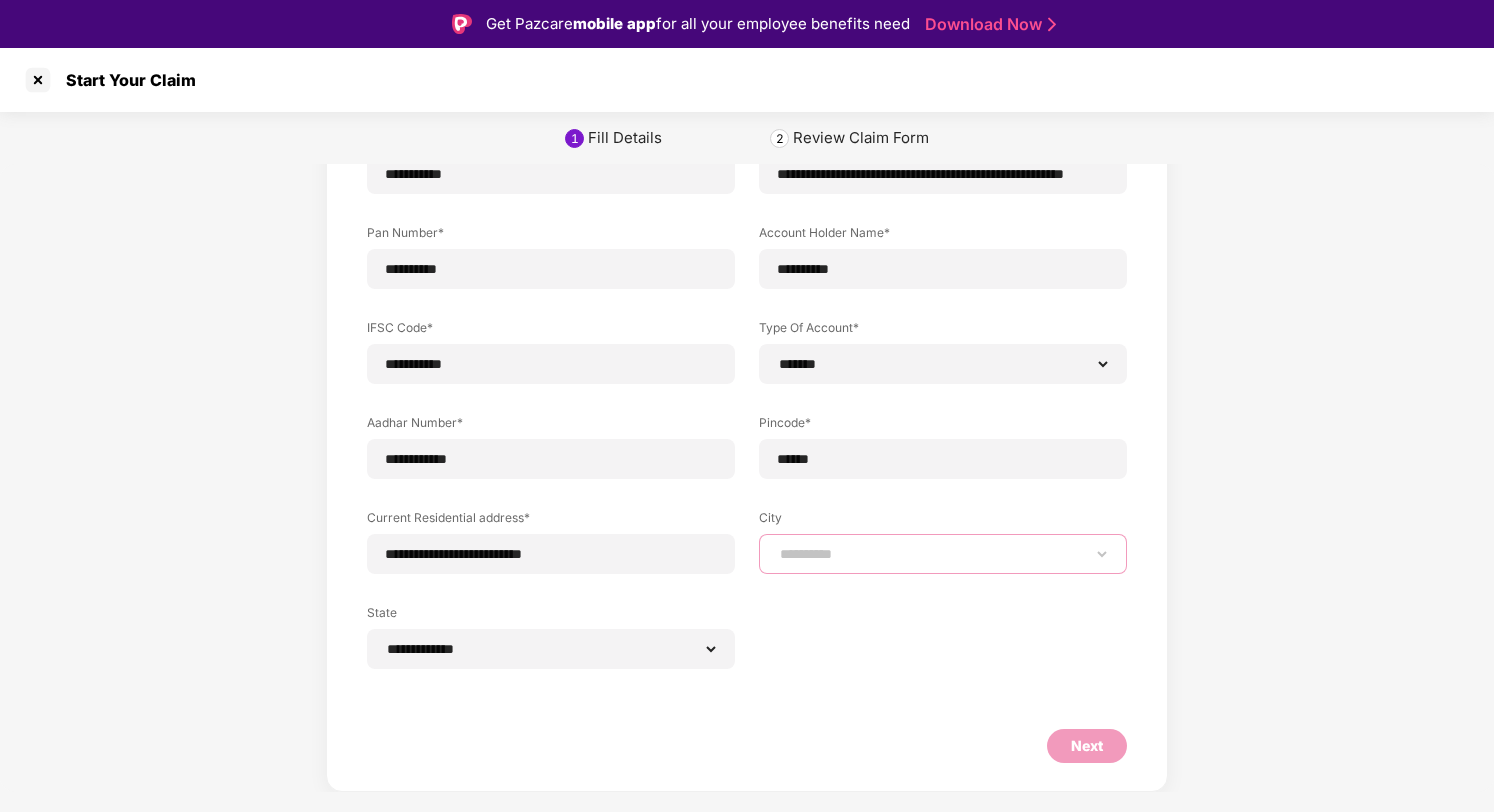 select on "**********" 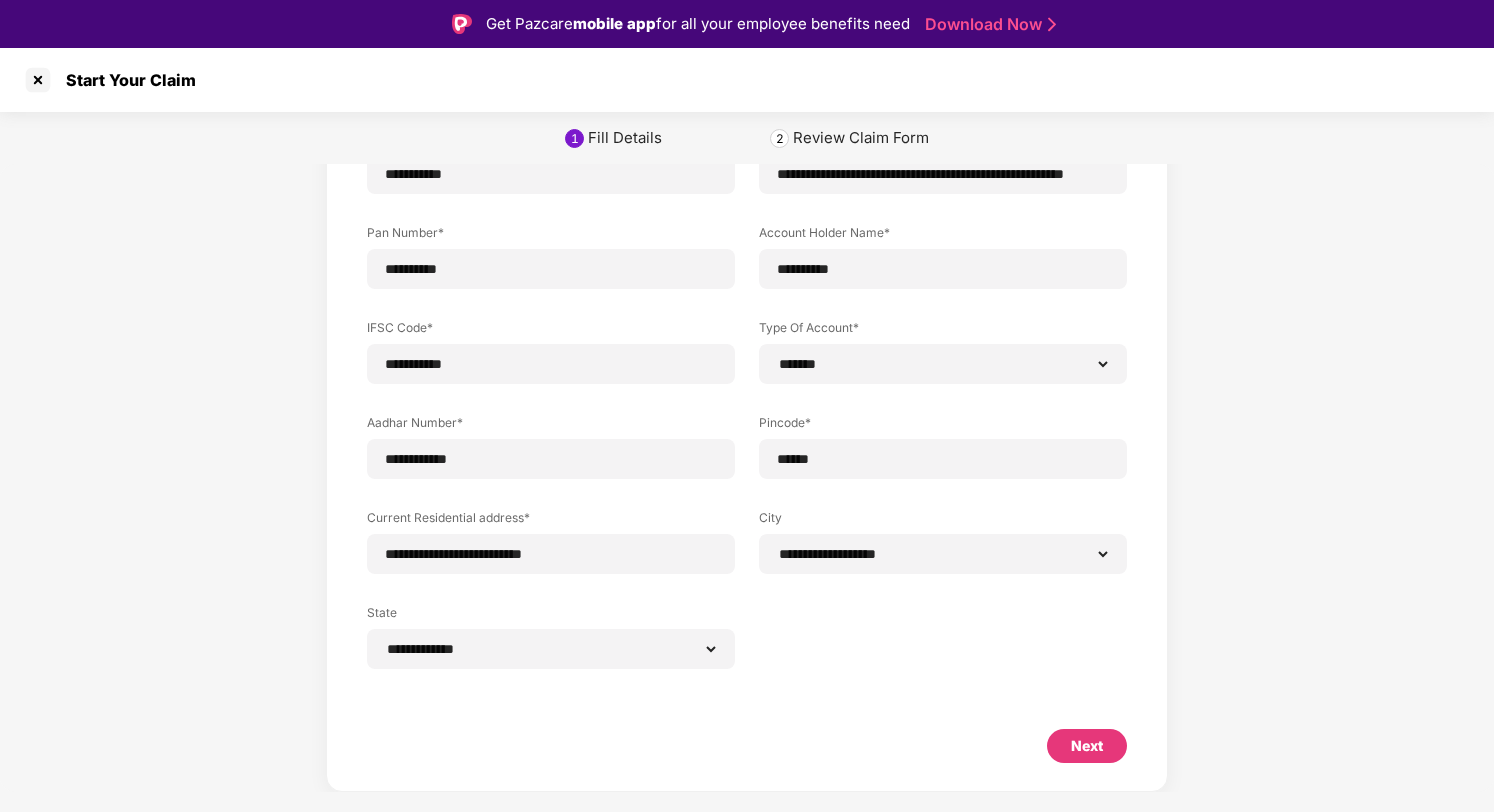 click on "**********" at bounding box center [747, 366] 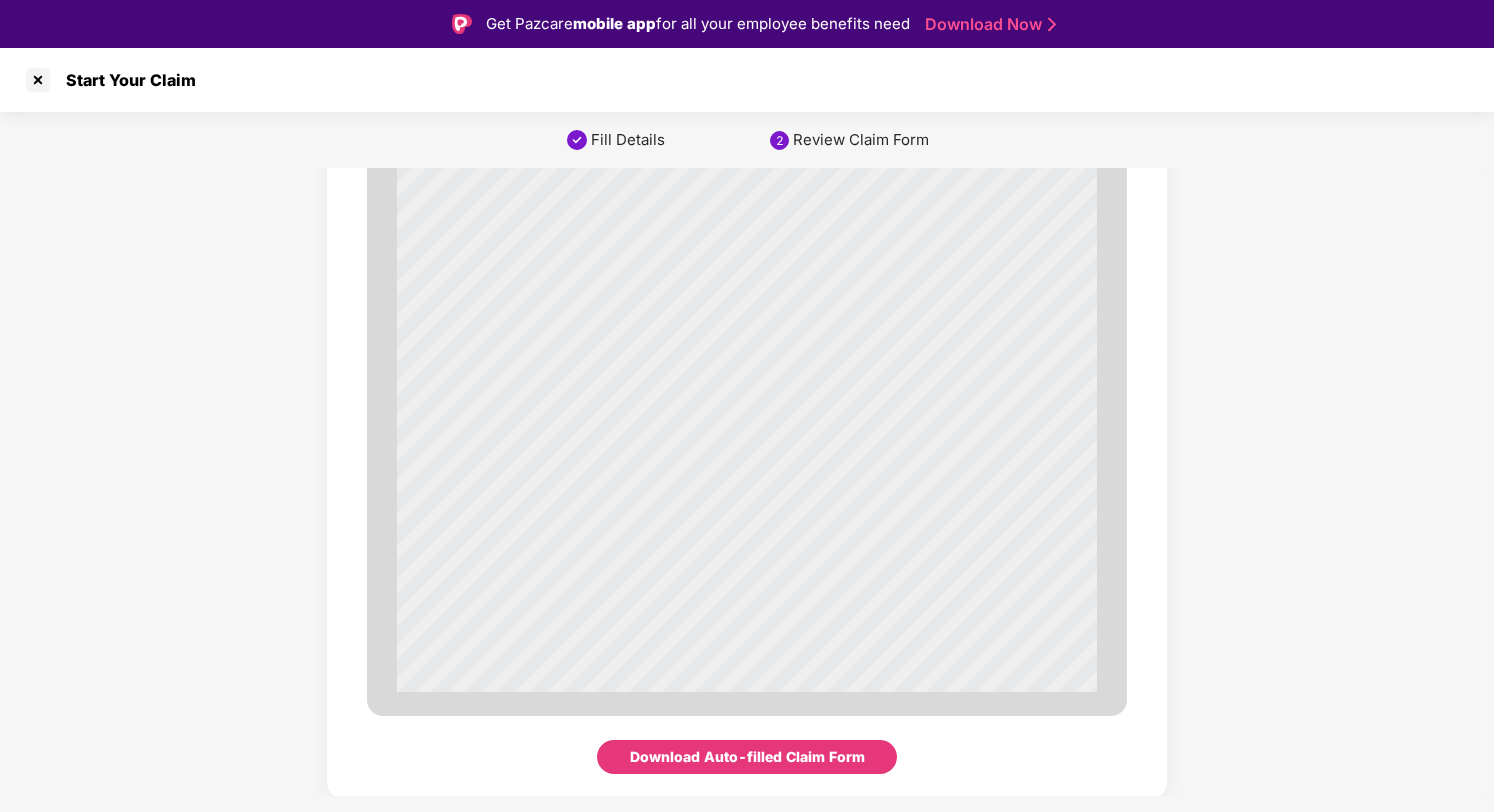 scroll, scrollTop: 10809, scrollLeft: 0, axis: vertical 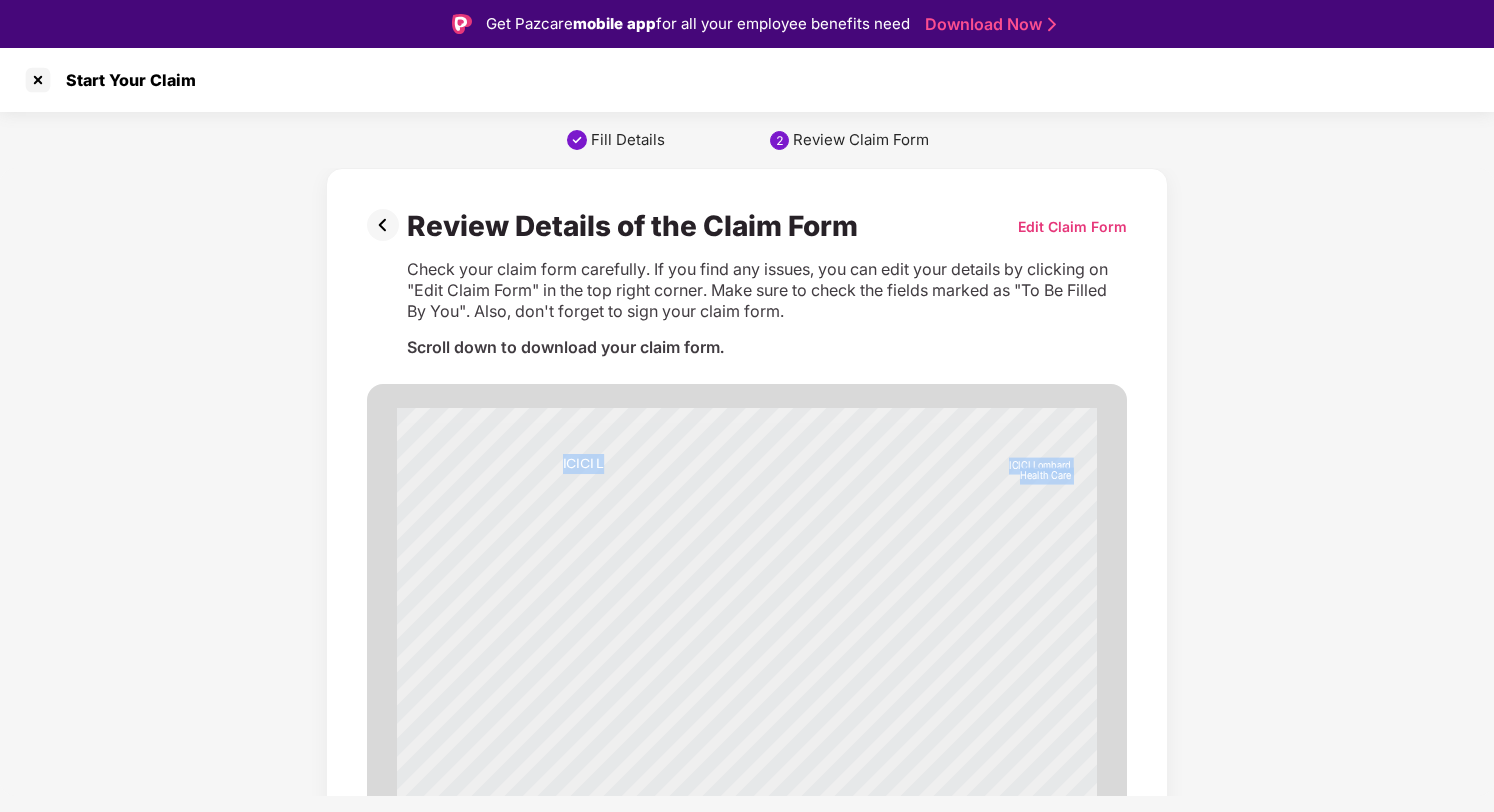 click on "ICICI Lombard Health Care  ICICI Lombard Health Care Claim F orm - Hospitalisation (Issuance of this form is not to be tak en as an admission of liability) Overview Health Claim Form - Hospitalization  Mailing Address:  ICICI Lombard Healthcare, ICICI Bank T ower , Plot No. 12, Financial District, [STREET_NAME], [CITY], T elangana-500032 Registered Office Address:   ICICI Lombard House, 414, V eer Savarkar Marg , Near  Siddhi Vinayak T emple, P rabhadevi, [CITY] 400 025. Visit us at:   www .icicilombard.com.  •  E-Mail us at:   [EMAIL]•  T oll F ree Number:  [PHONE]. •  T oll F ree F ax Number:  [PHONE] IRD A R egistration No. 115   S .No.    Document  Y es  No  T ype of document    1.  Claim form duly filled        Original    2.  Discharge Summary/ Daycare Summary        Original    3.  Final Hospital Bill        Original    4.  P ayment R eceipts        Original    5.  Investigation R eports        Original    6.  Pharmacy Bills         Original    7." at bounding box center [747, 903] 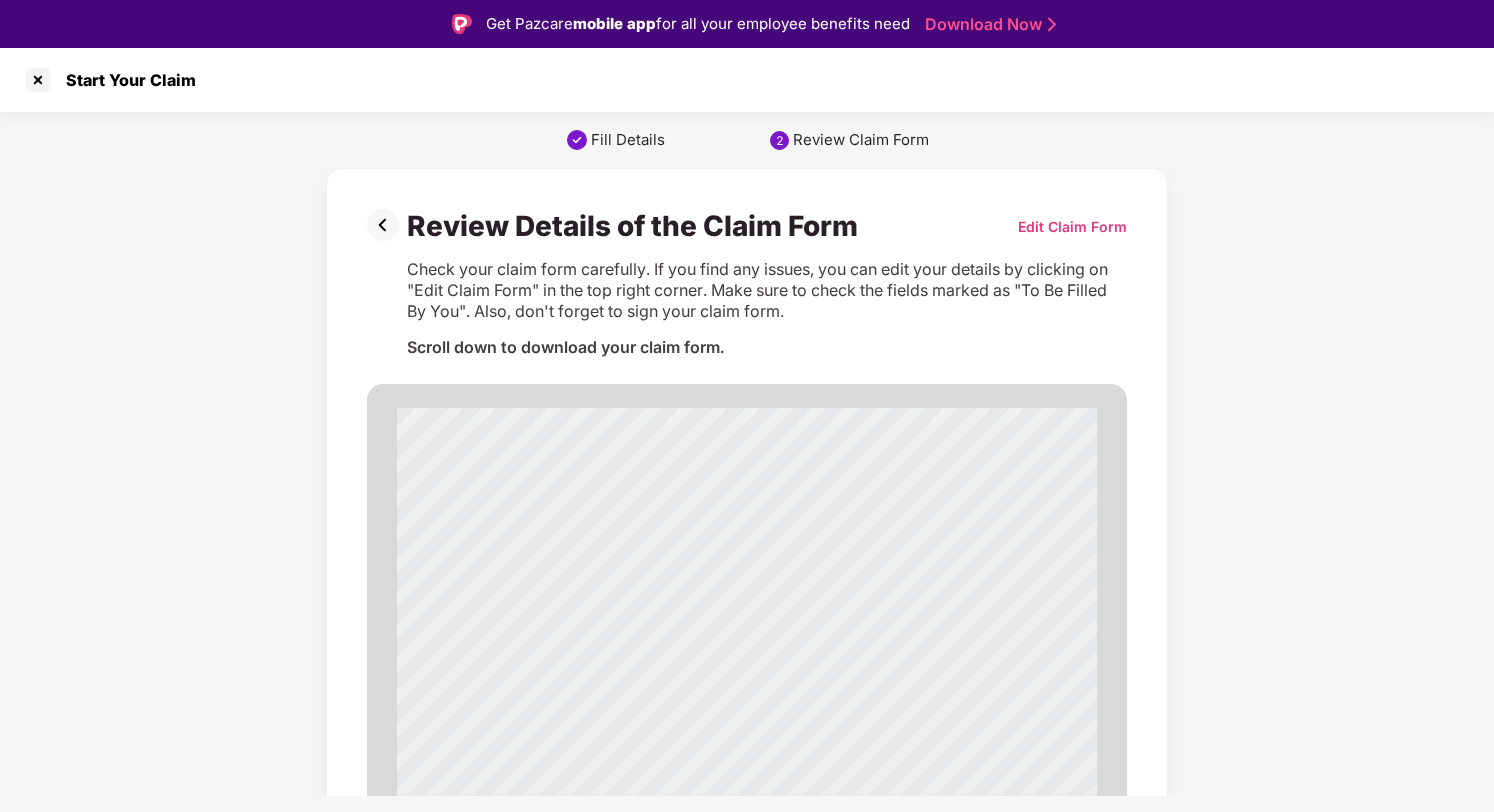 click on "ICICI Lombard Health Care Claim F" at bounding box center (674, 460) 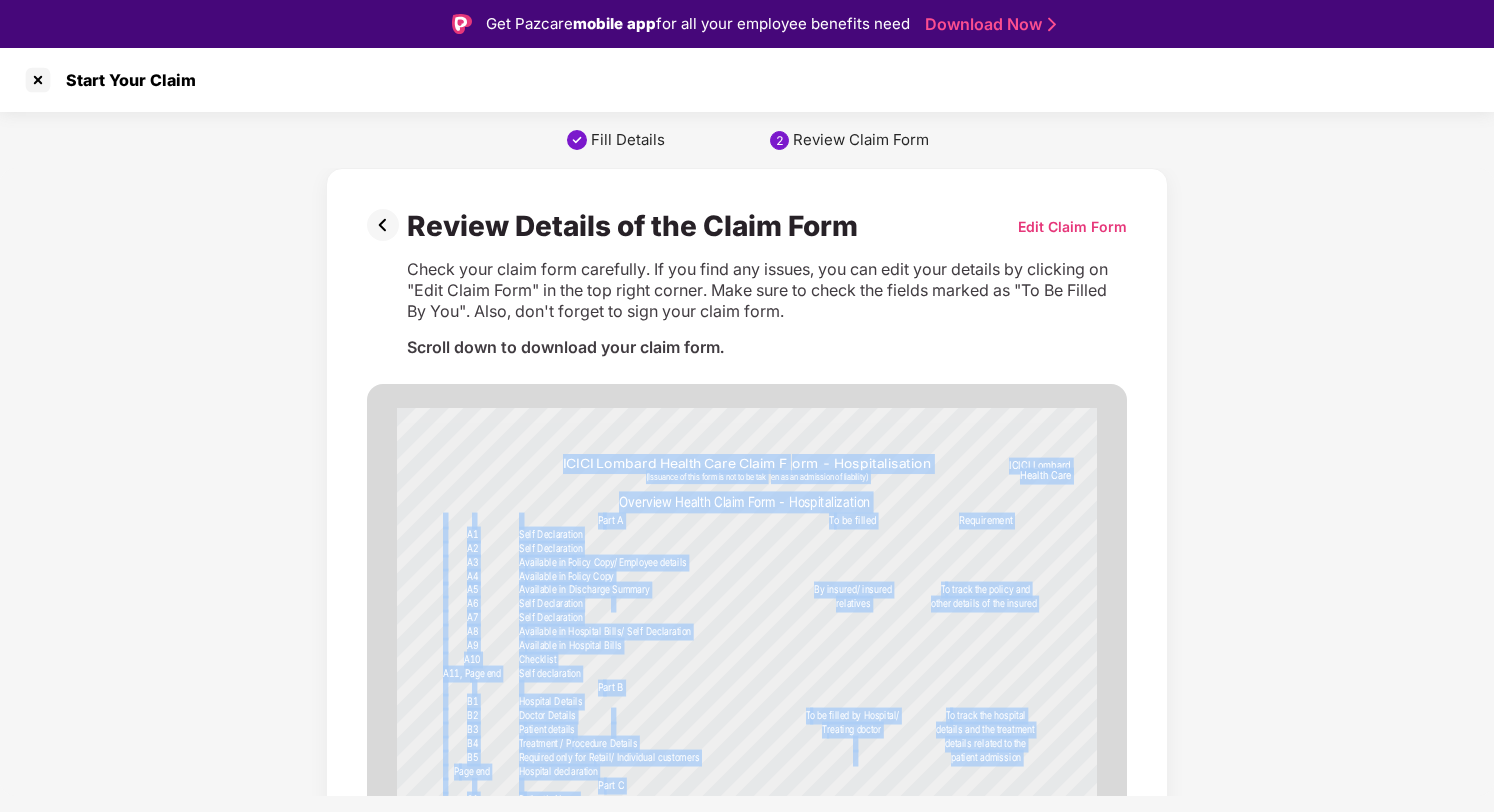 click on "ICICI Lombard Health Care  ICICI Lombard Health Care Claim F orm - Hospitalisation (Issuance of this form is not to be tak en as an admission of liability) Overview Health Claim Form - Hospitalization  Mailing Address:  ICICI Lombard Healthcare, ICICI Bank T ower , Plot No. 12, Financial District, [STREET_NAME], [CITY], T elangana-500032 Registered Office Address:   ICICI Lombard House, 414, V eer Savarkar Marg , Near  Siddhi Vinayak T emple, P rabhadevi, [CITY] 400 025. Visit us at:   www .icicilombard.com.  •  E-Mail us at:   [EMAIL]•  T oll F ree Number:  [PHONE]. •  T oll F ree F ax Number:  [PHONE] IRD A R egistration No. 115   S .No.    Document  Y es  No  T ype of document    1.  Claim form duly filled        Original    2.  Discharge Summary/ Daycare Summary        Original    3.  Final Hospital Bill        Original    4.  P ayment R eceipts        Original    5.  Investigation R eports        Original    6.  Pharmacy Bills         Original    7." at bounding box center [747, 903] 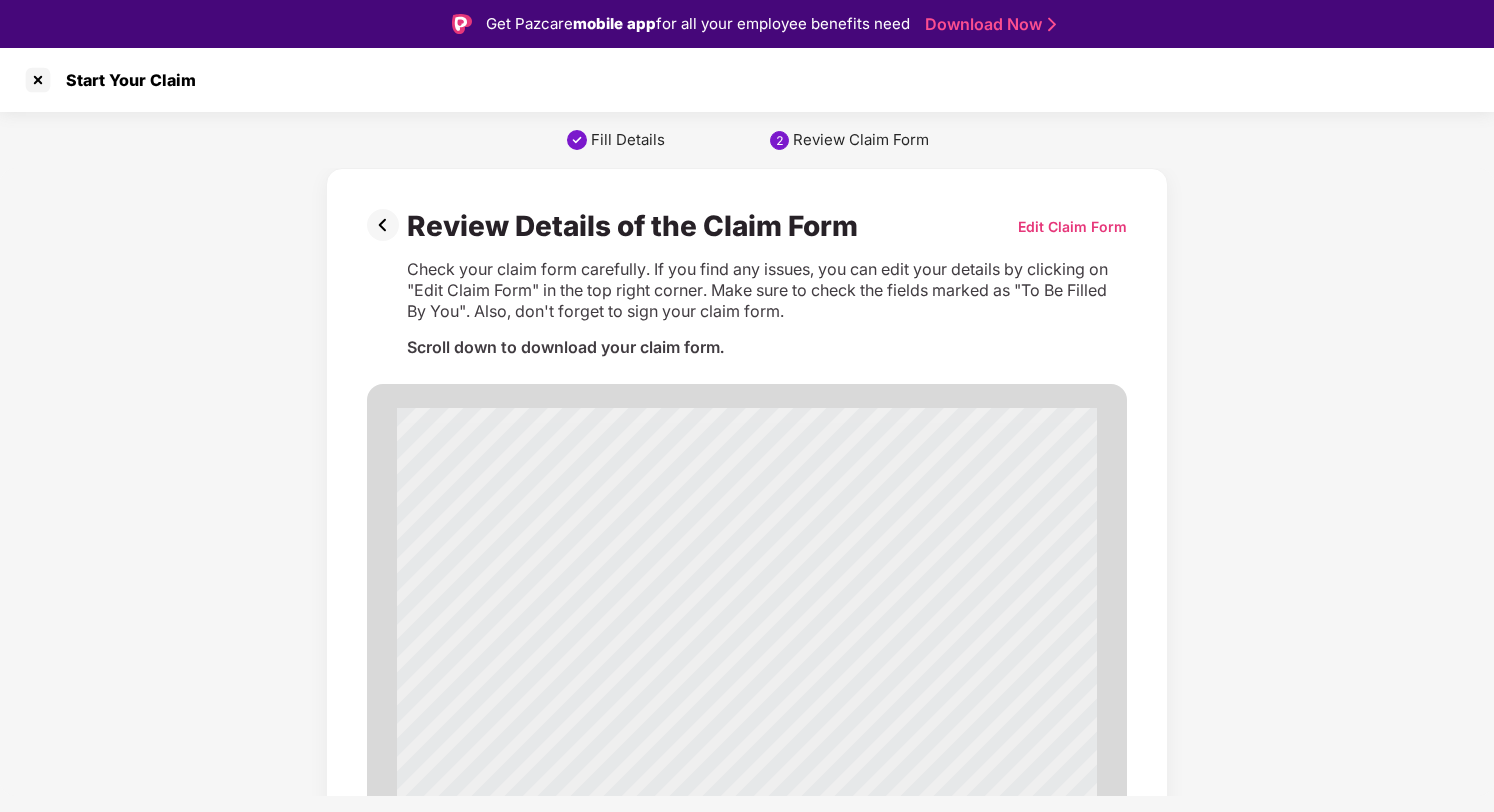 click on "Check your claim form carefully. If you find any issues, you can edit your details by clicking on "Edit Claim Form" in the top right corner. Make sure to check the fields marked as "To Be Filled By You". Also, don't forget to sign your claim form. Scroll down to download your claim form. ICICI Lombard Health Care  ICICI Lombard Health Care Claim F orm - Hospitalisation (Issuance of this form is not to be tak en as an admission of liability) Overview Health Claim Form - Hospitalization  Mailing Address:  ICICI Lombard Healthcare, ICICI Bank T ower , Plot No. 12, Financial District, [STREET_NAME], [CITY], T elangana-500032 Registered Office Address:   ICICI Lombard House, 414, V eer Savarkar Marg , Near  Siddhi Vinayak T emple, P rabhadevi, [CITY] 400 025. Visit us at:   www .icicilombard.com.  •  E-Mail us at:   [EMAIL]•  T oll F ree Number:  [PHONE]. •  T oll F ree F ax Number:  [PHONE] IRD A R egistration No. 115   S .No.    Document  Y es  No  T   1." at bounding box center [747, 5923] 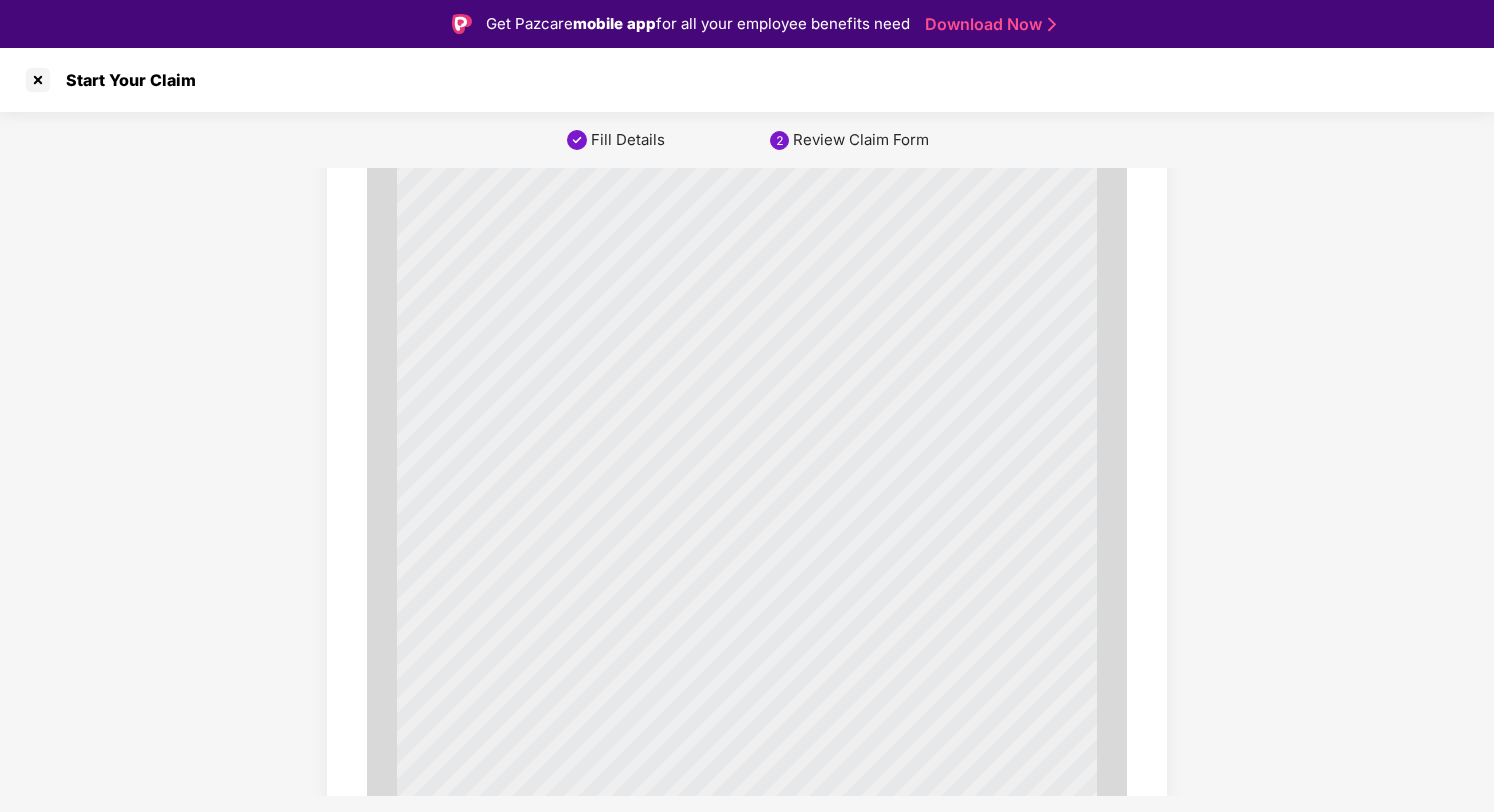 scroll, scrollTop: 10809, scrollLeft: 0, axis: vertical 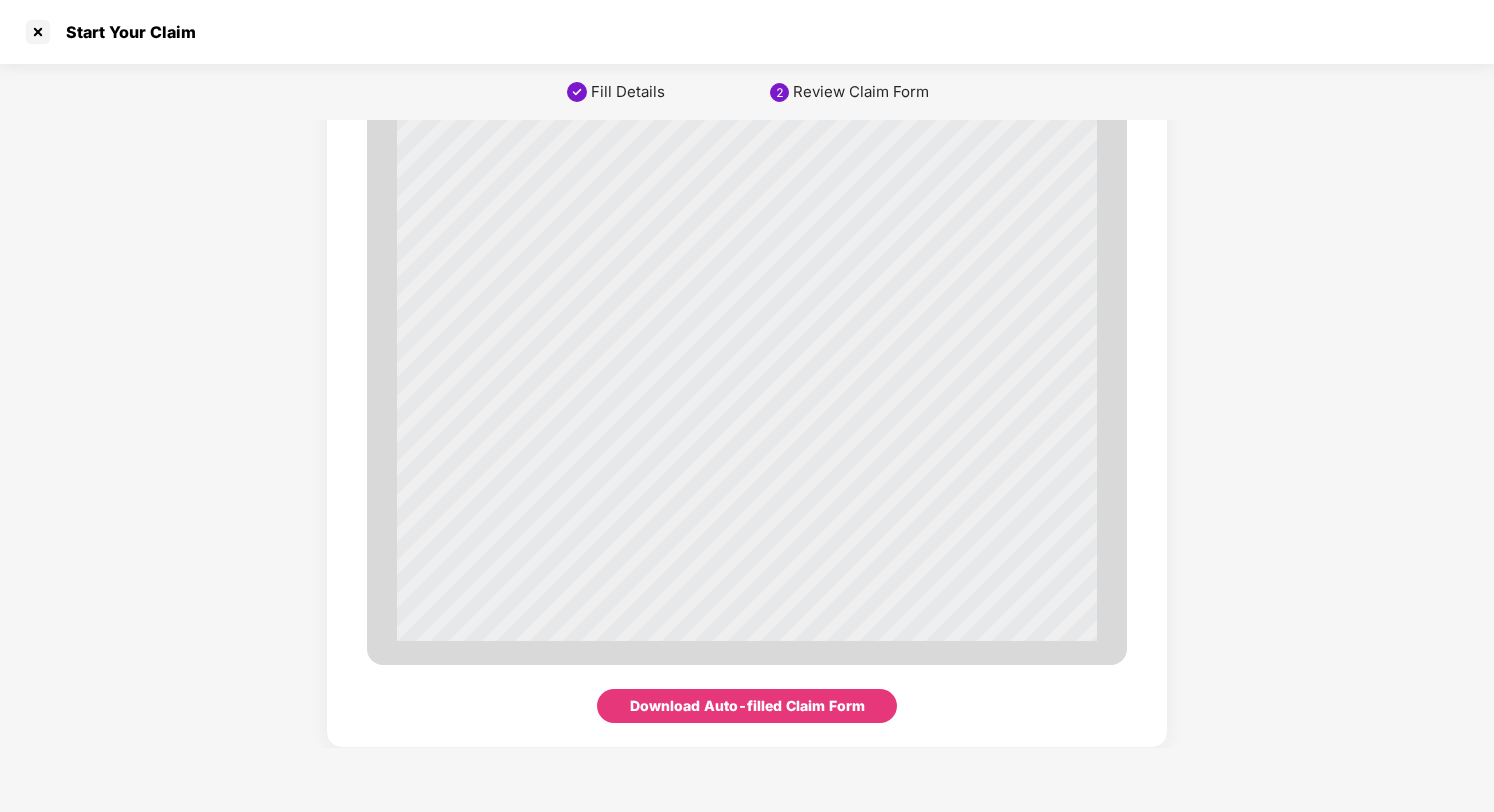 click on "Download Auto-filled Claim Form" at bounding box center [747, 706] 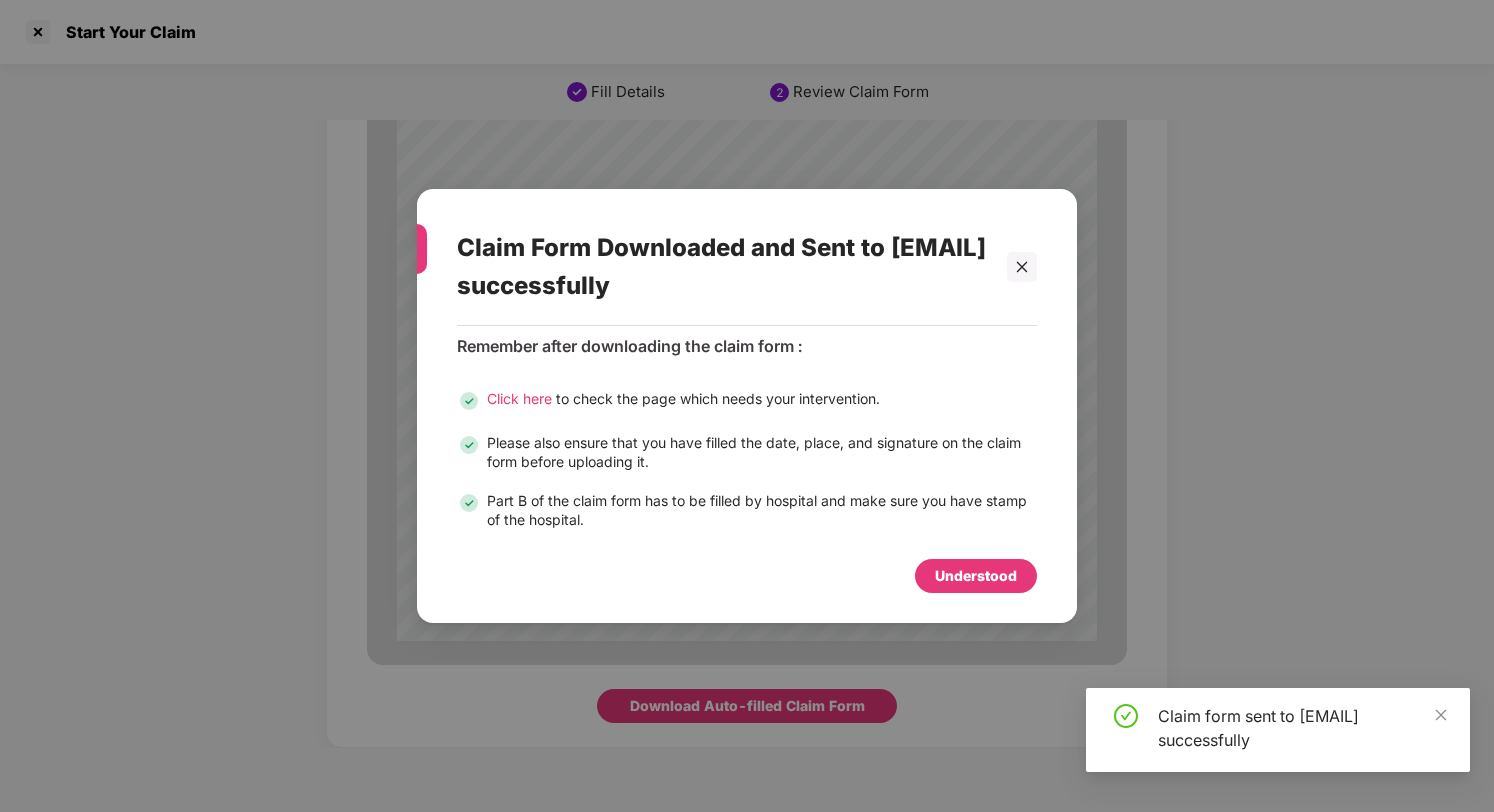 click on "Understood" at bounding box center [976, 576] 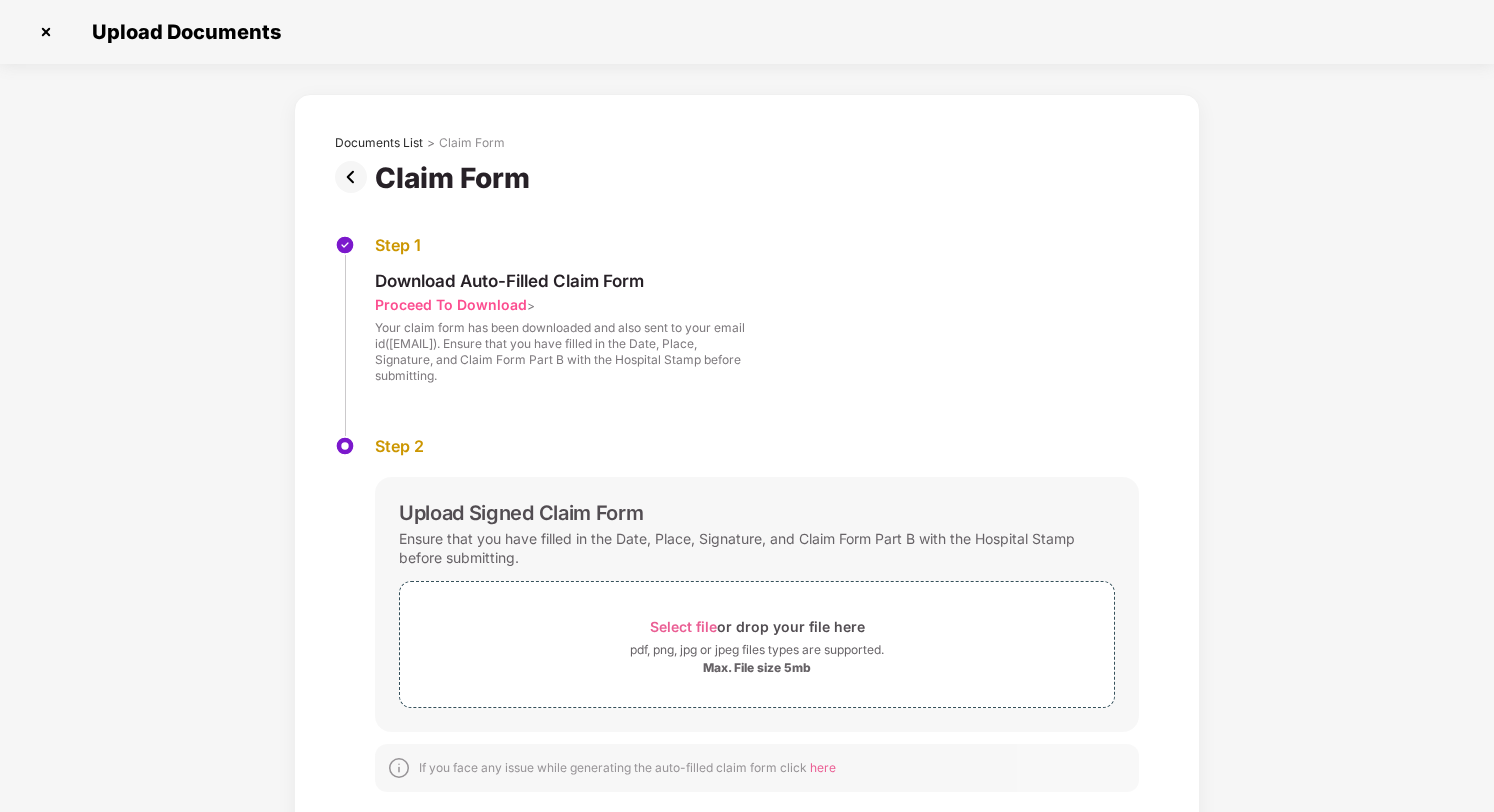 scroll, scrollTop: 31, scrollLeft: 0, axis: vertical 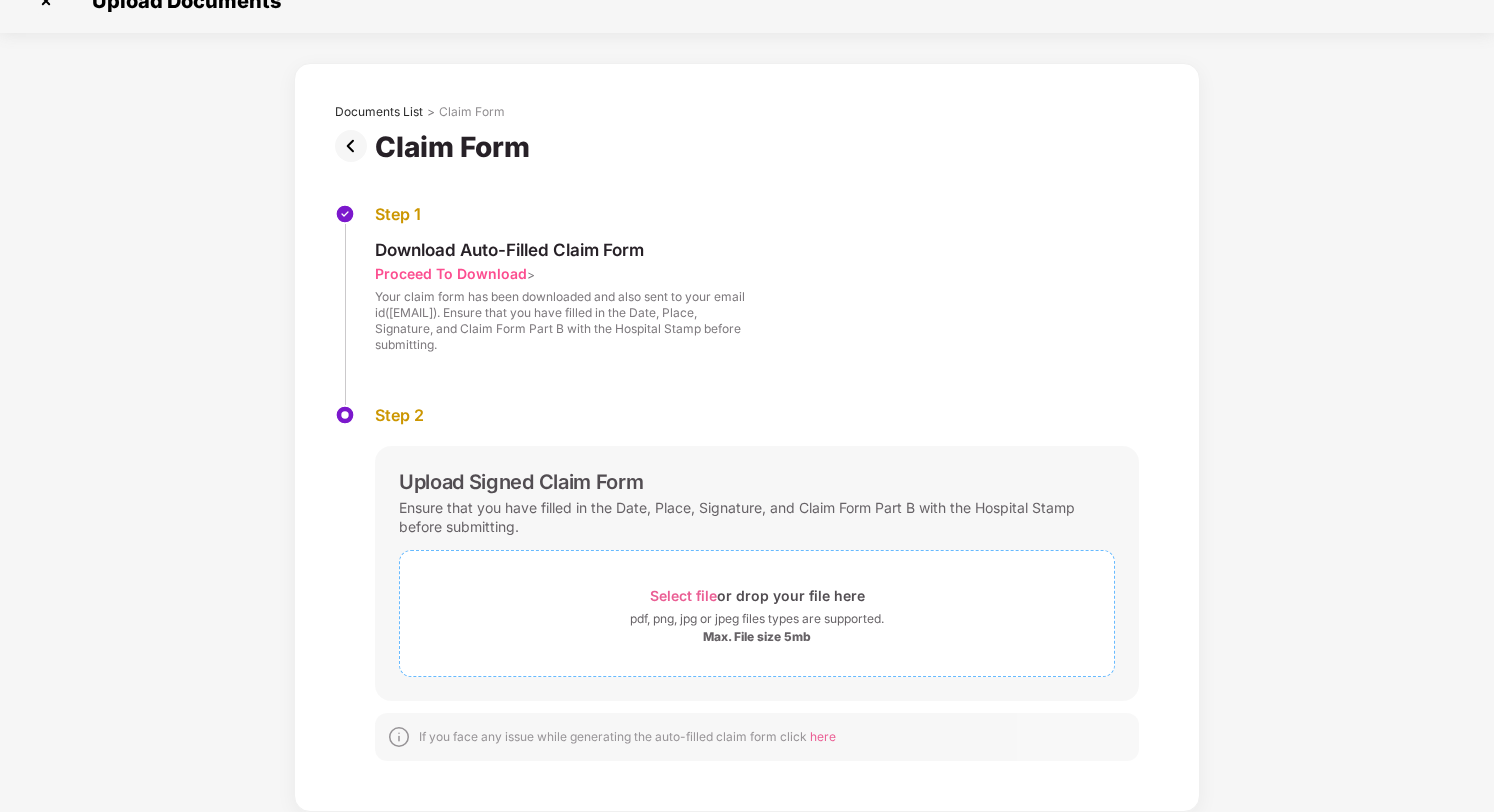 click on "Select file" at bounding box center [683, 595] 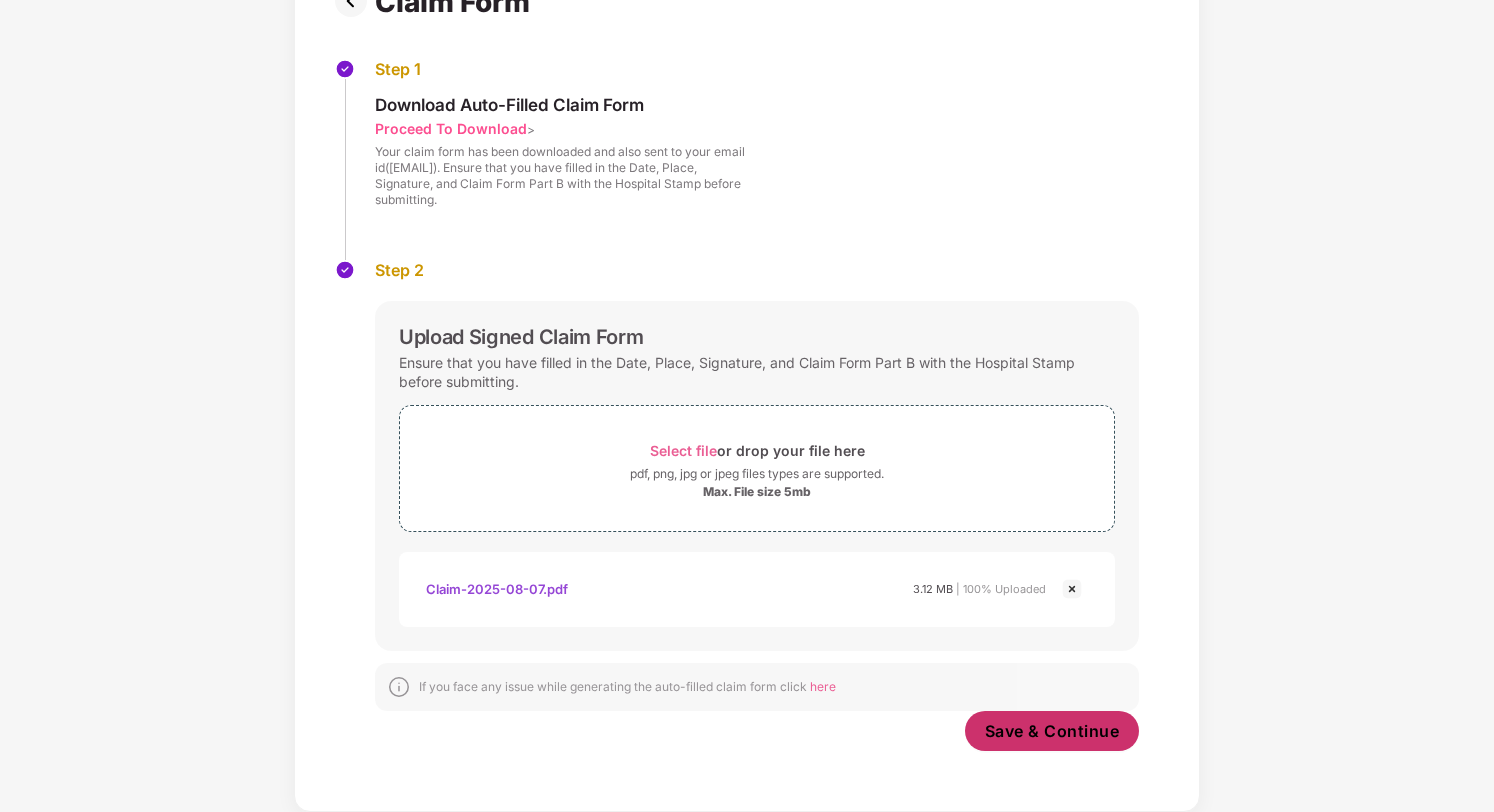 scroll, scrollTop: 176, scrollLeft: 0, axis: vertical 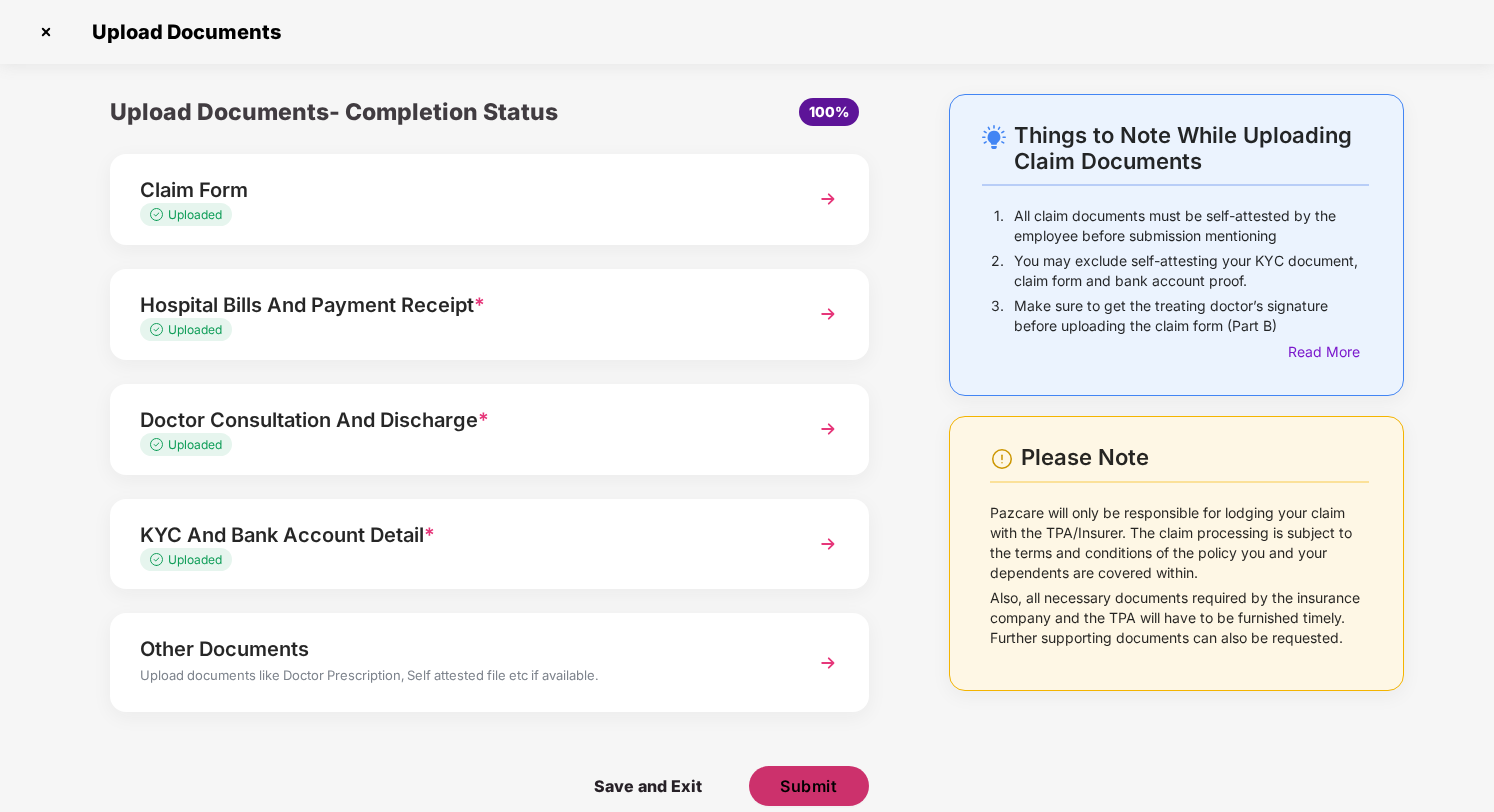 click on "Submit" at bounding box center (808, 786) 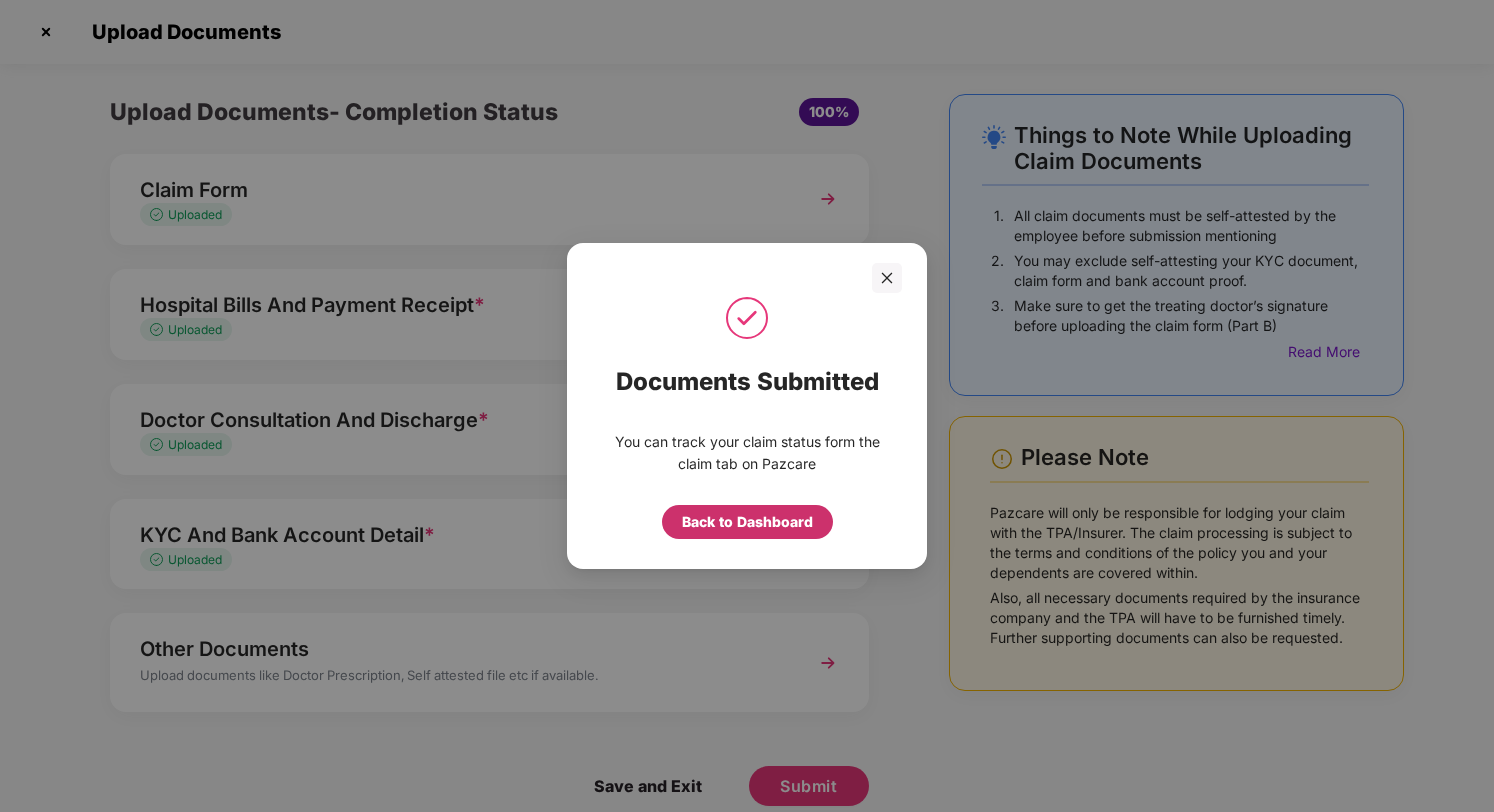 click on "Back to Dashboard" at bounding box center (747, 522) 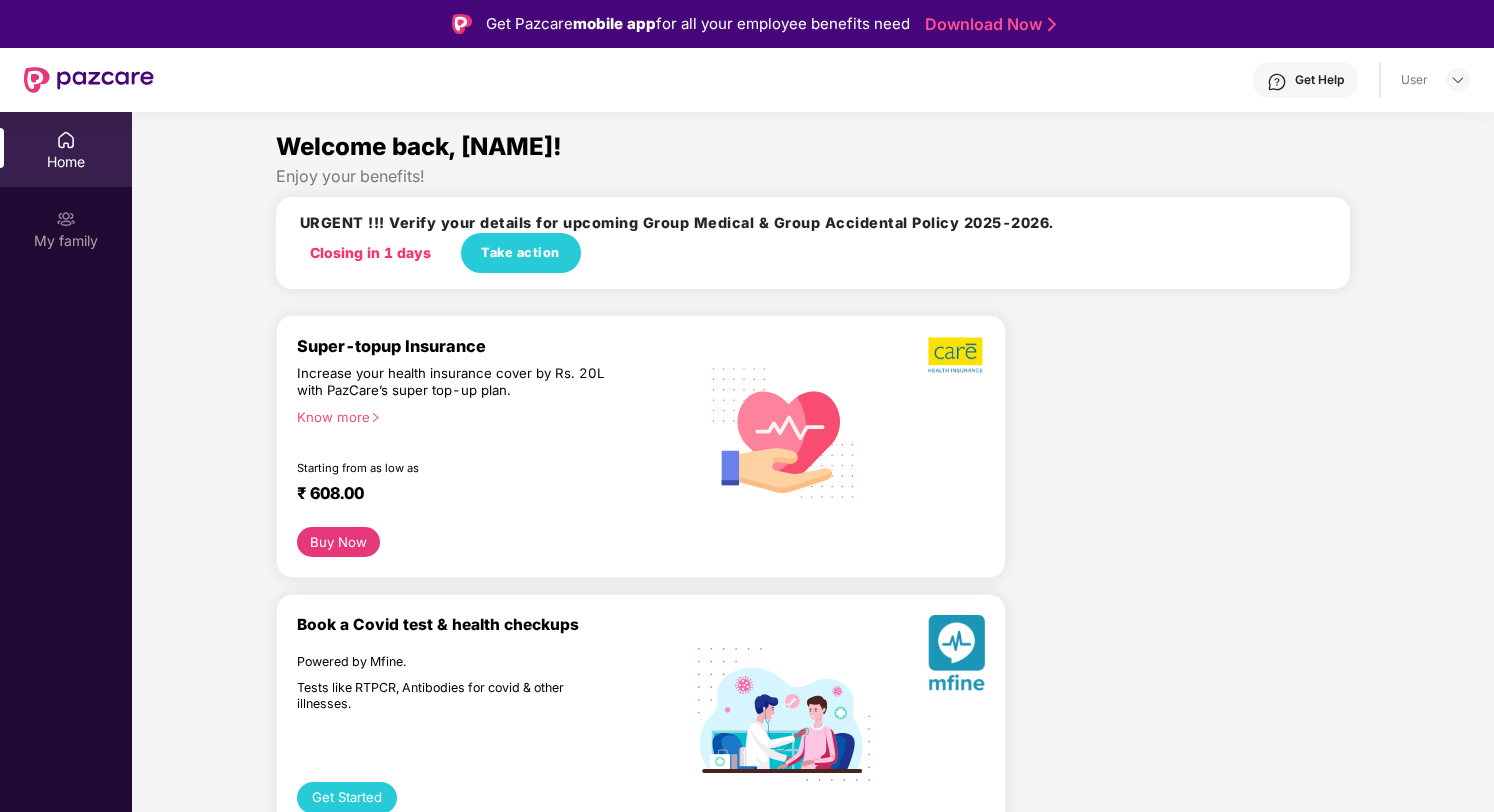 scroll, scrollTop: 0, scrollLeft: 0, axis: both 